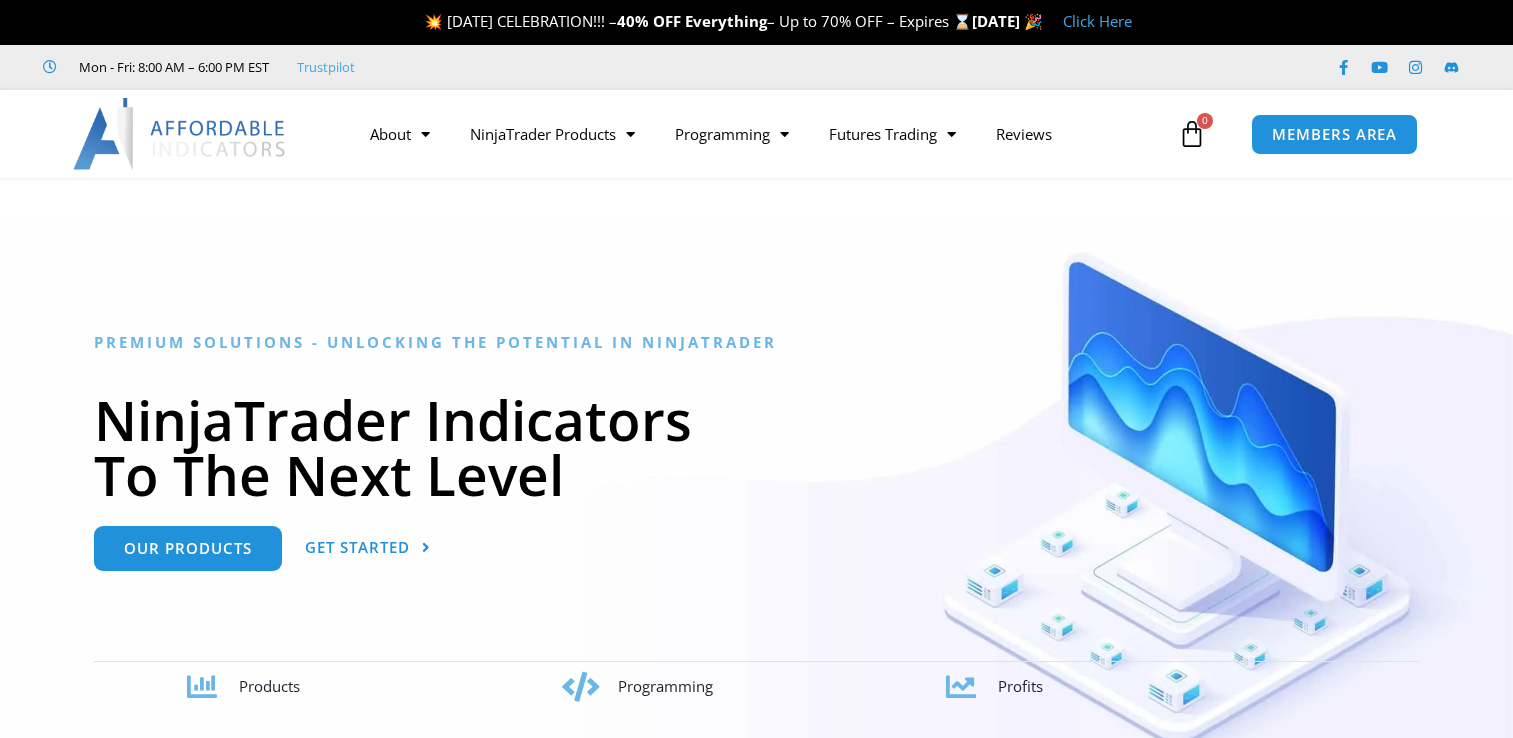 scroll, scrollTop: 0, scrollLeft: 0, axis: both 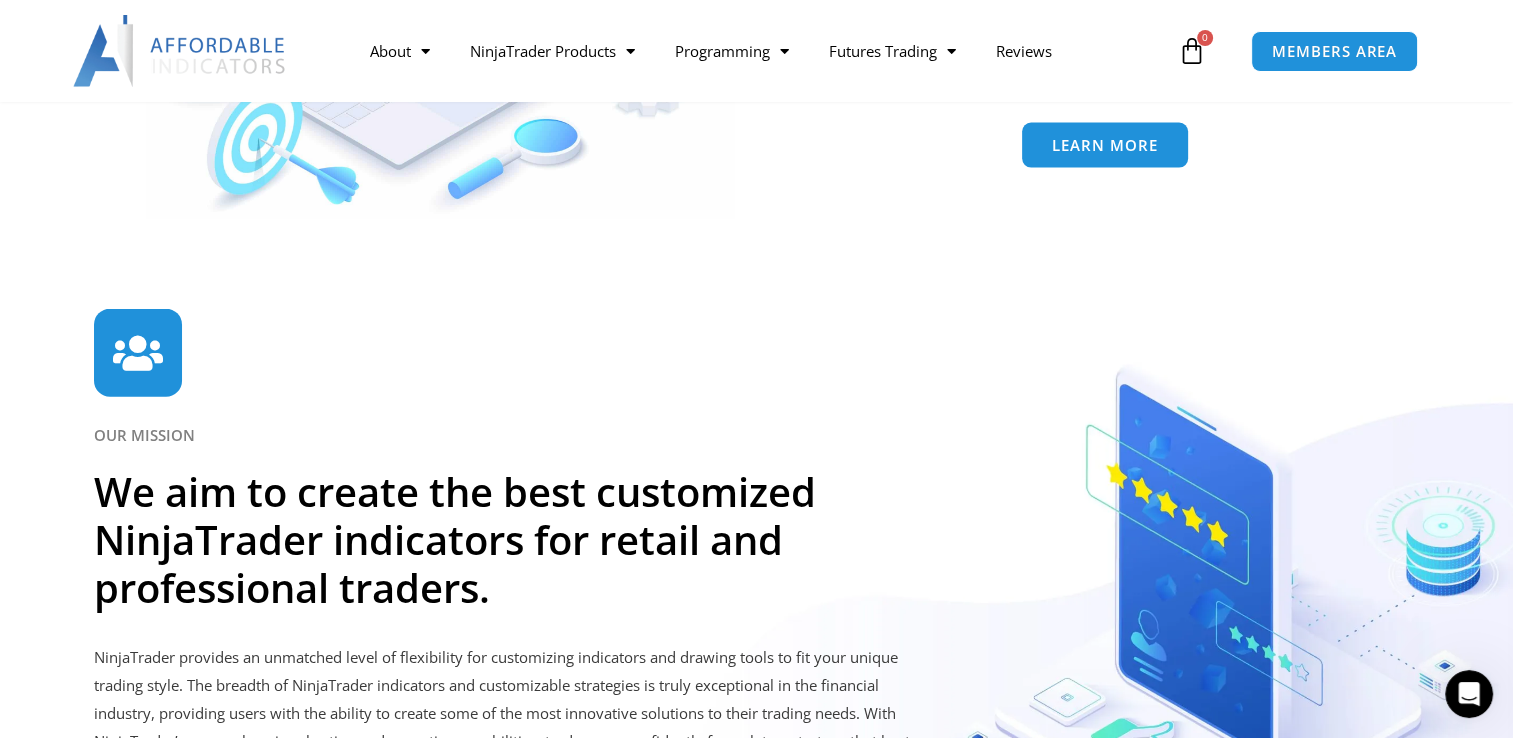 click 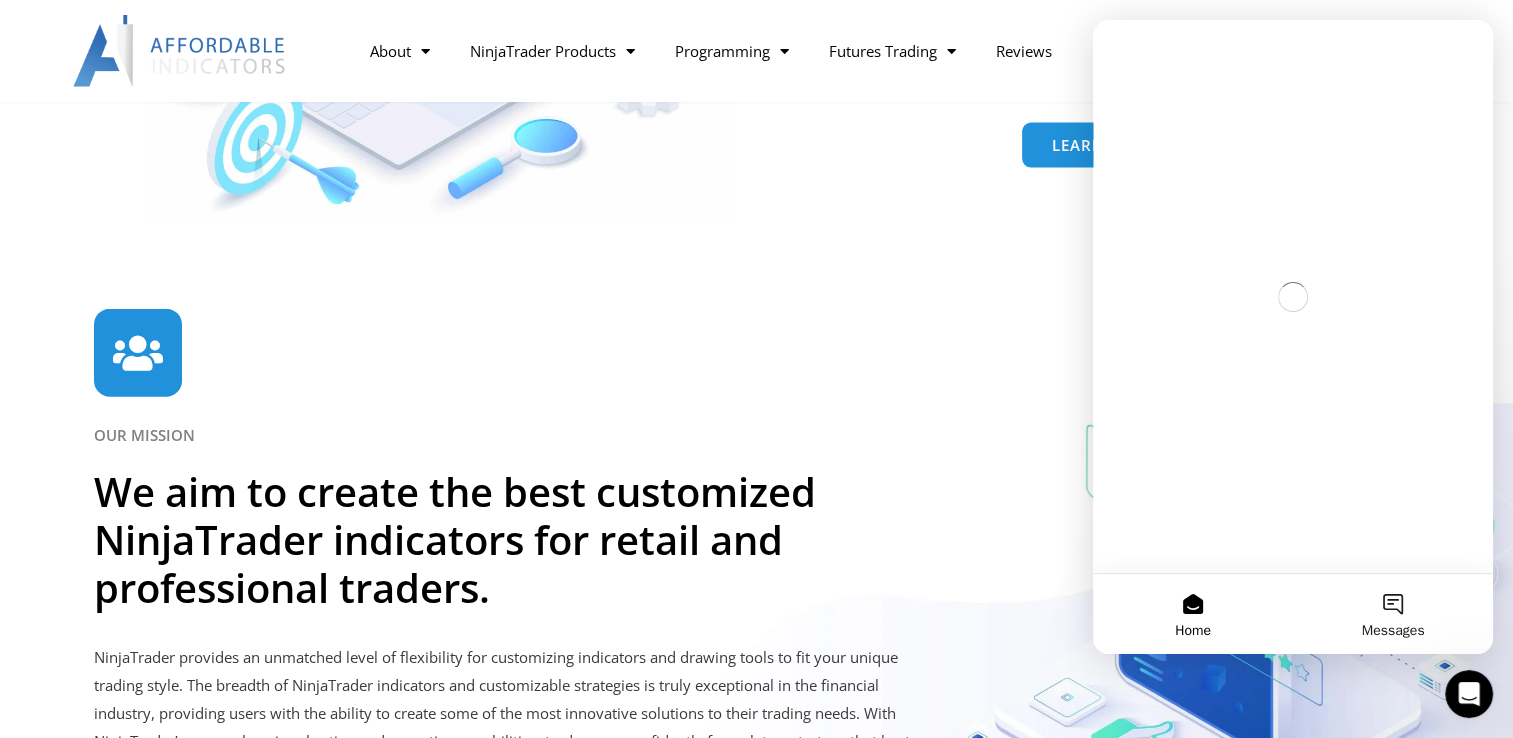 scroll, scrollTop: 0, scrollLeft: 0, axis: both 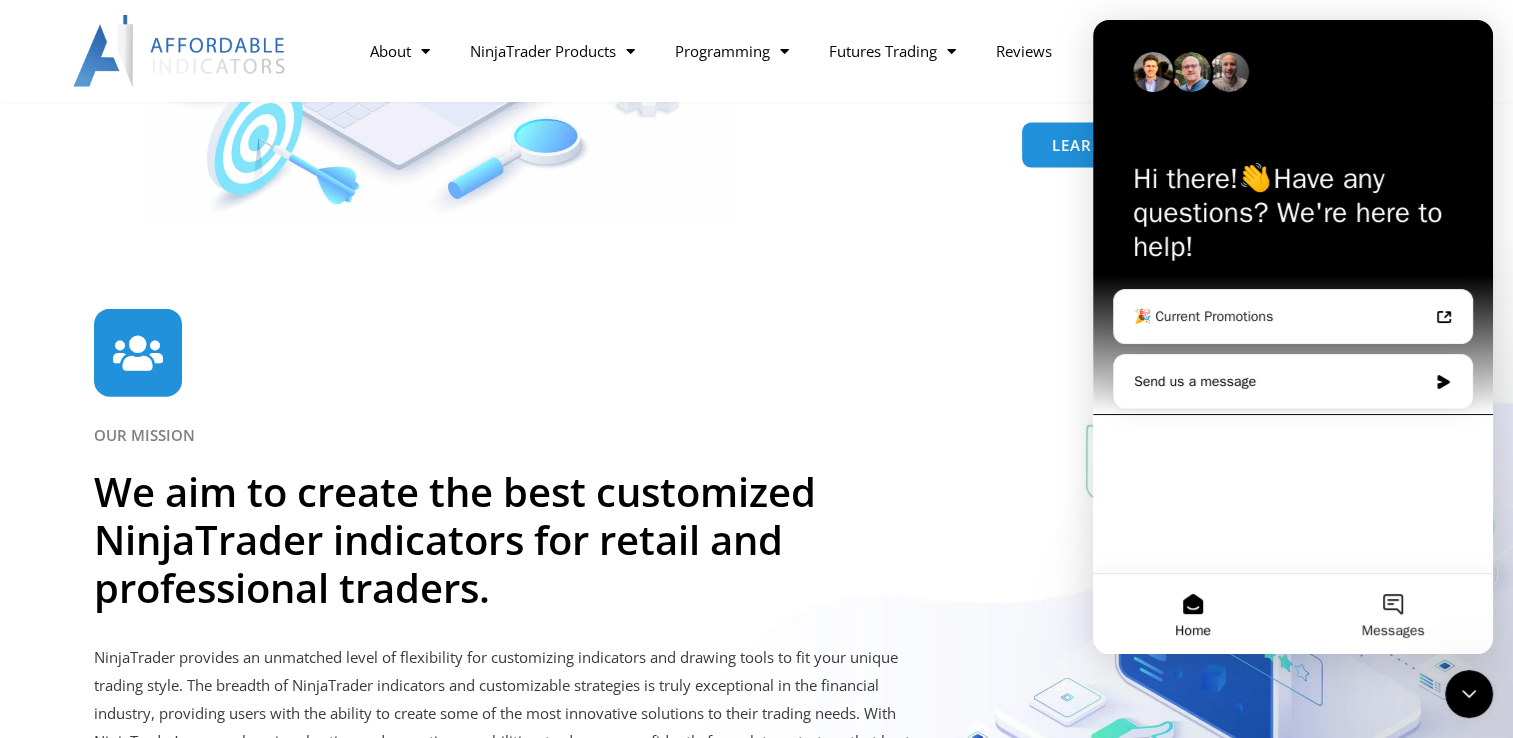 click on "Send us a message" at bounding box center (1293, 381) 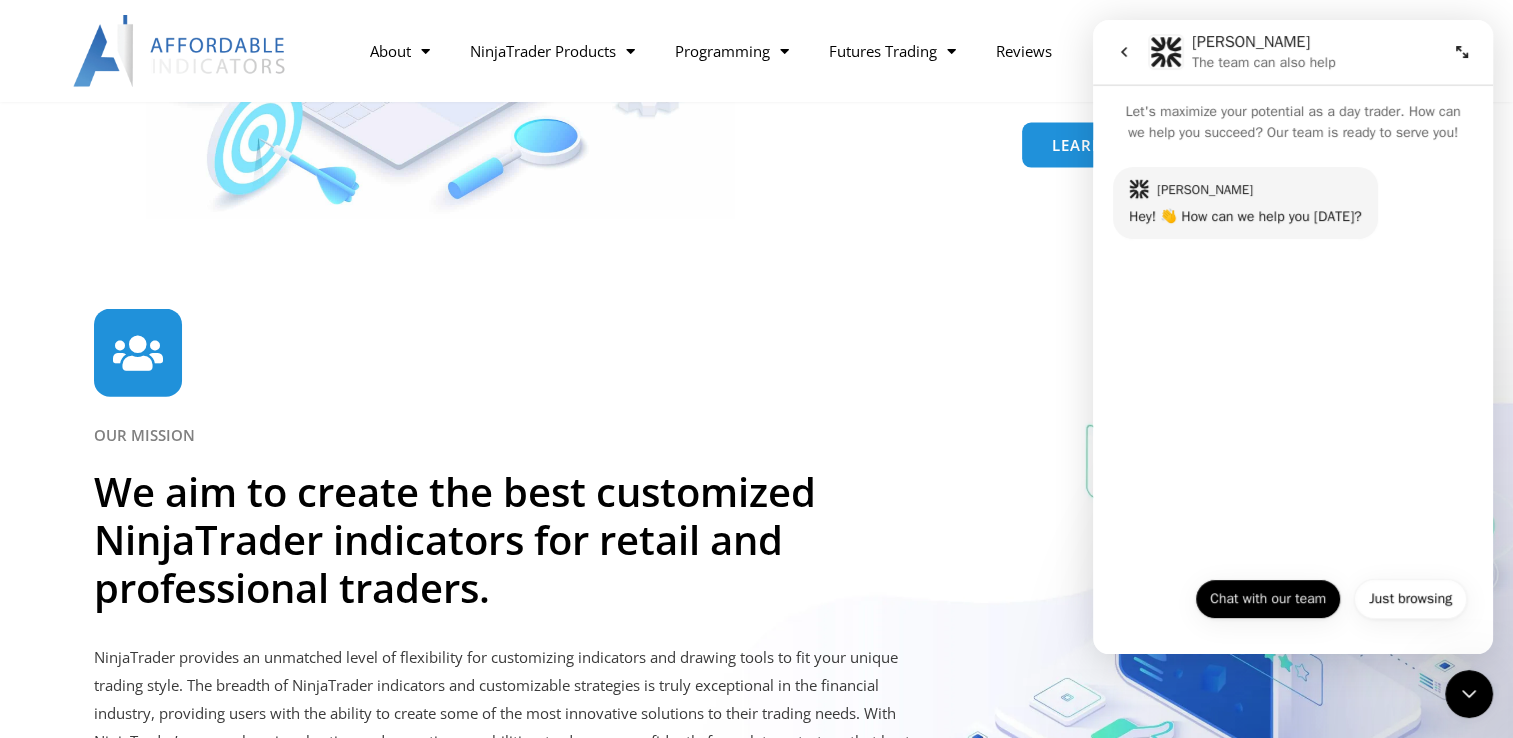 click on "Chat with our team" at bounding box center [1268, 599] 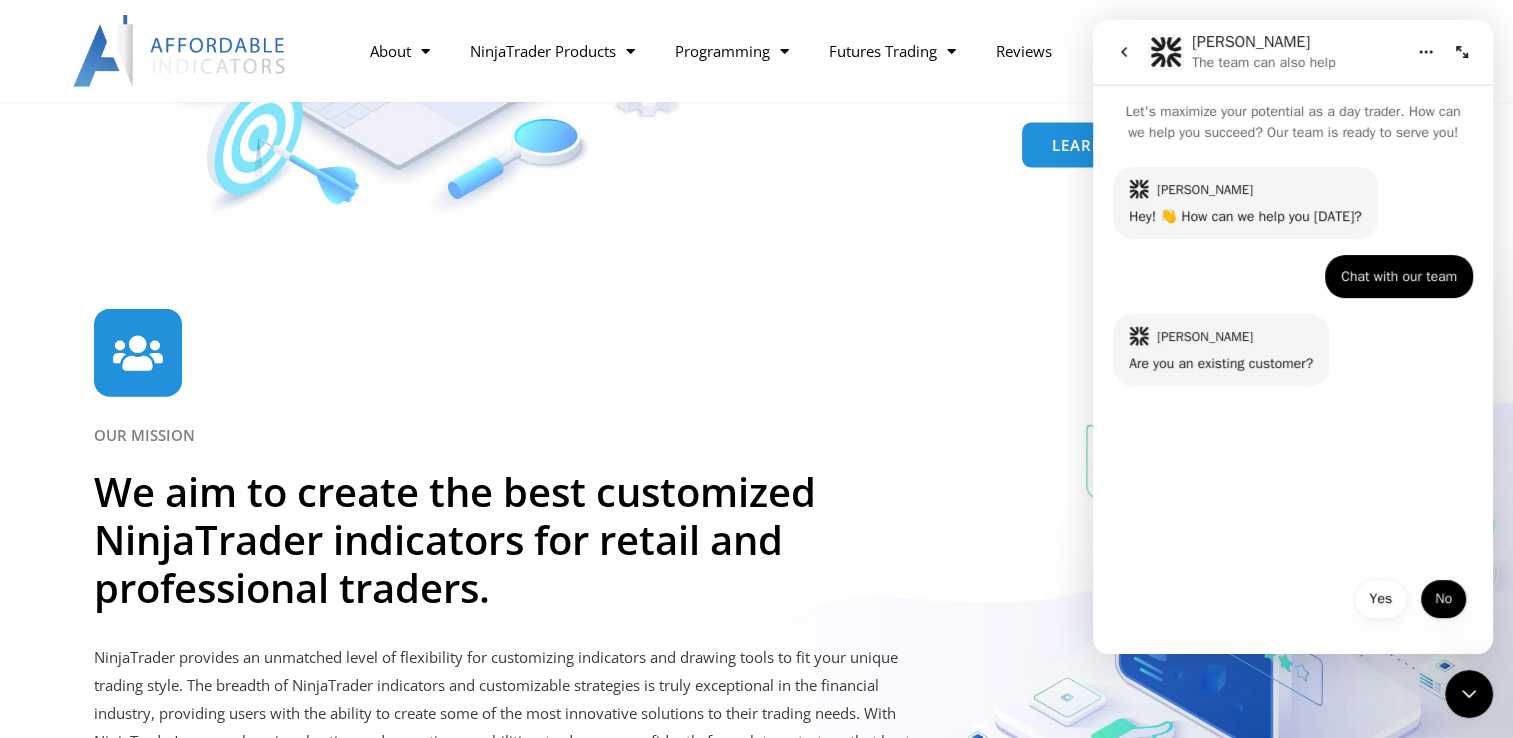 click on "No" at bounding box center [1443, 599] 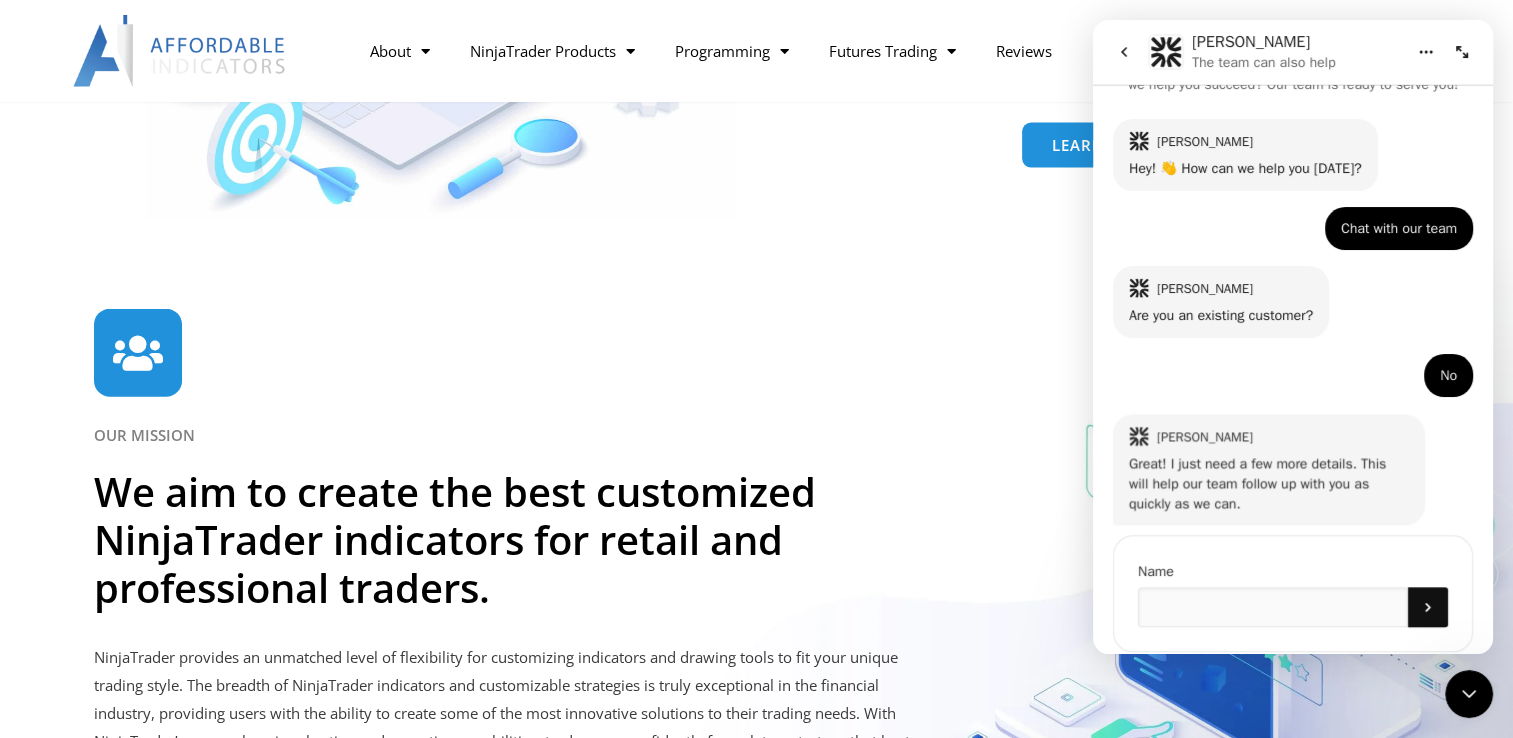 scroll, scrollTop: 97, scrollLeft: 0, axis: vertical 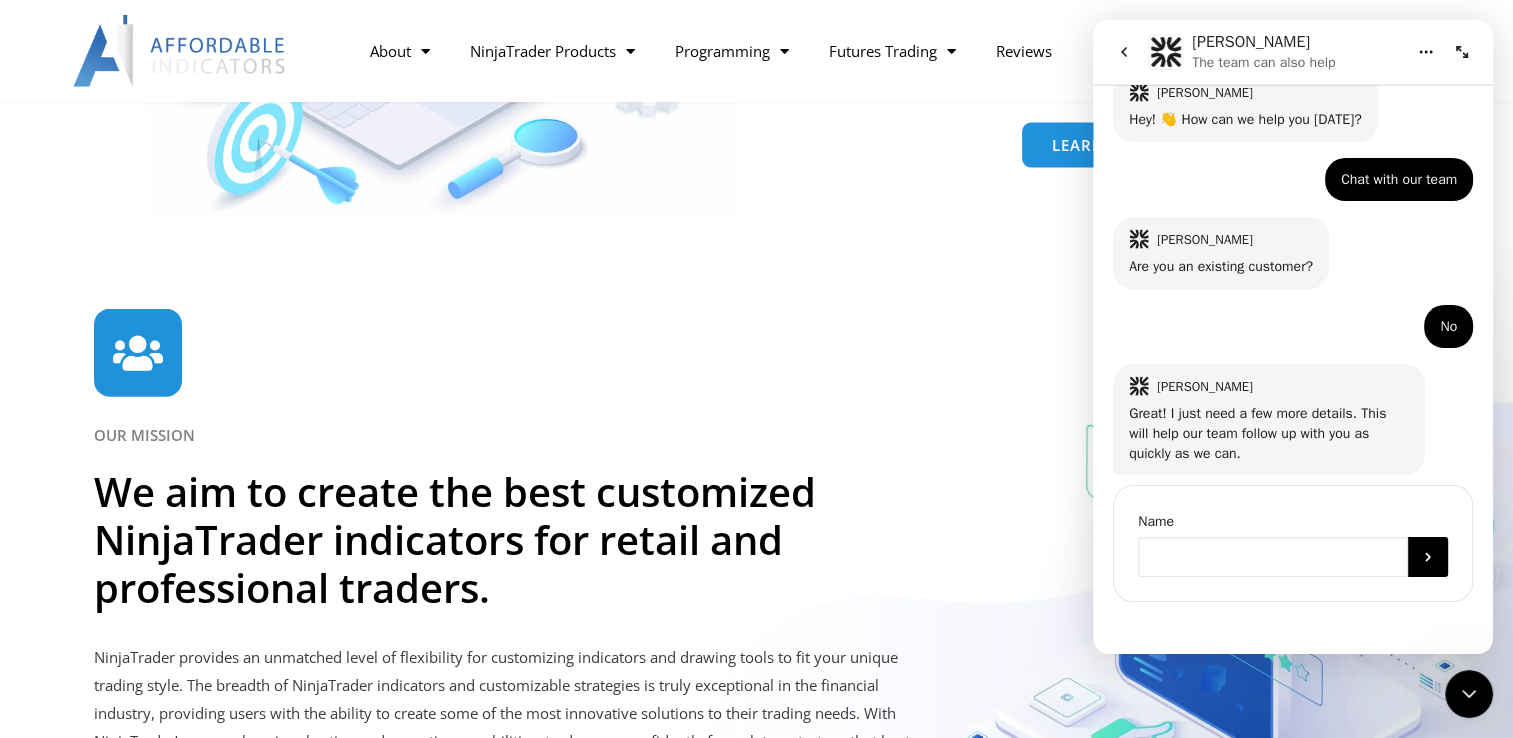 click at bounding box center [1273, 557] 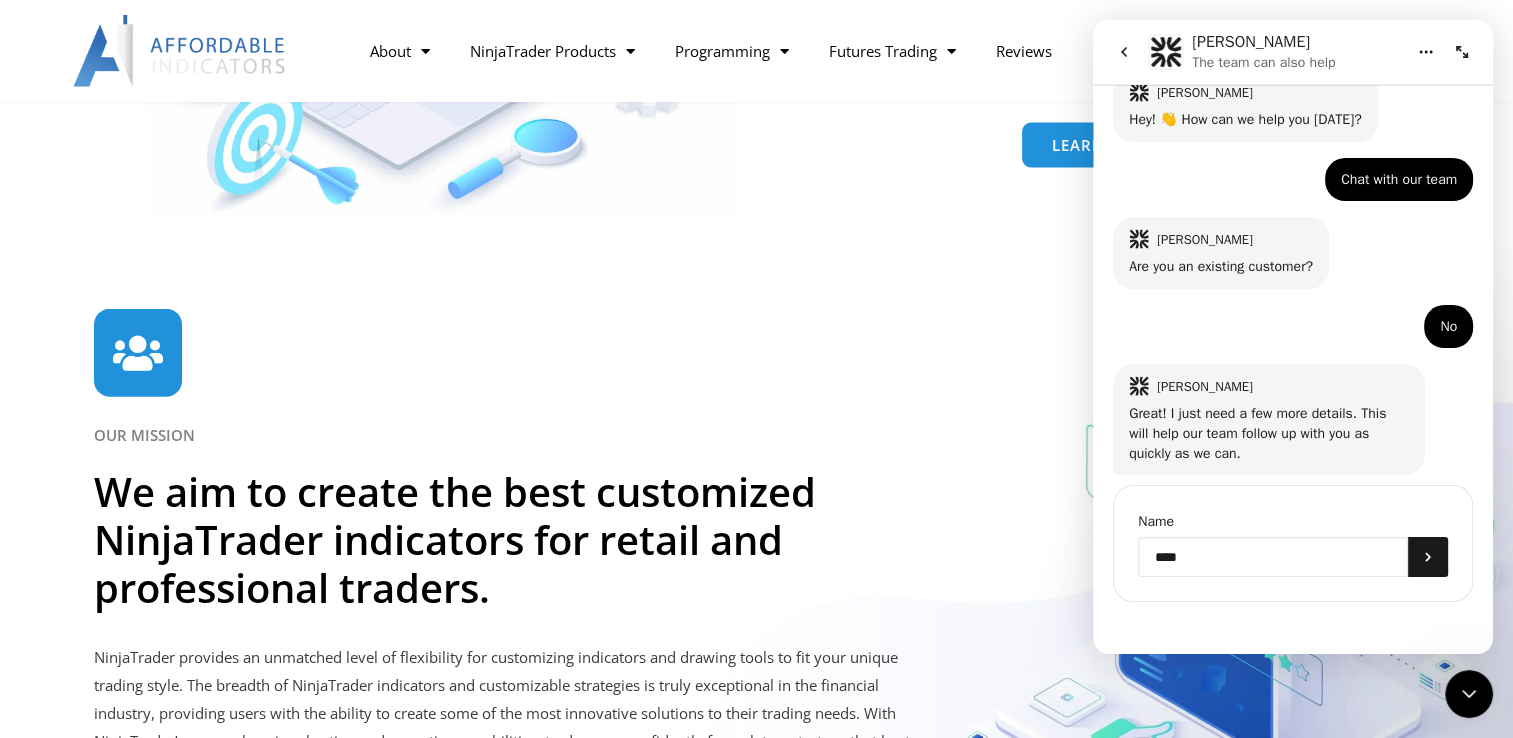 type on "****" 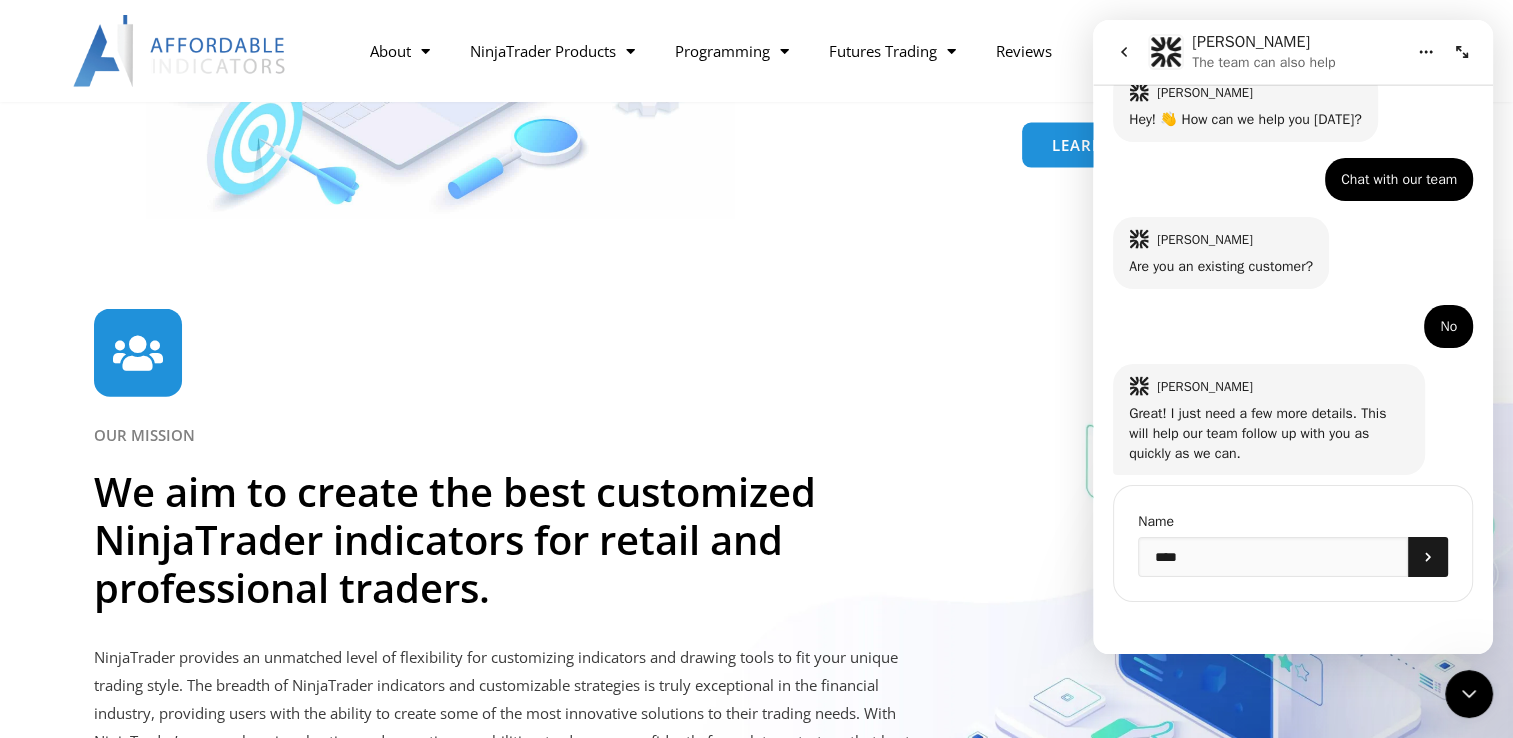click 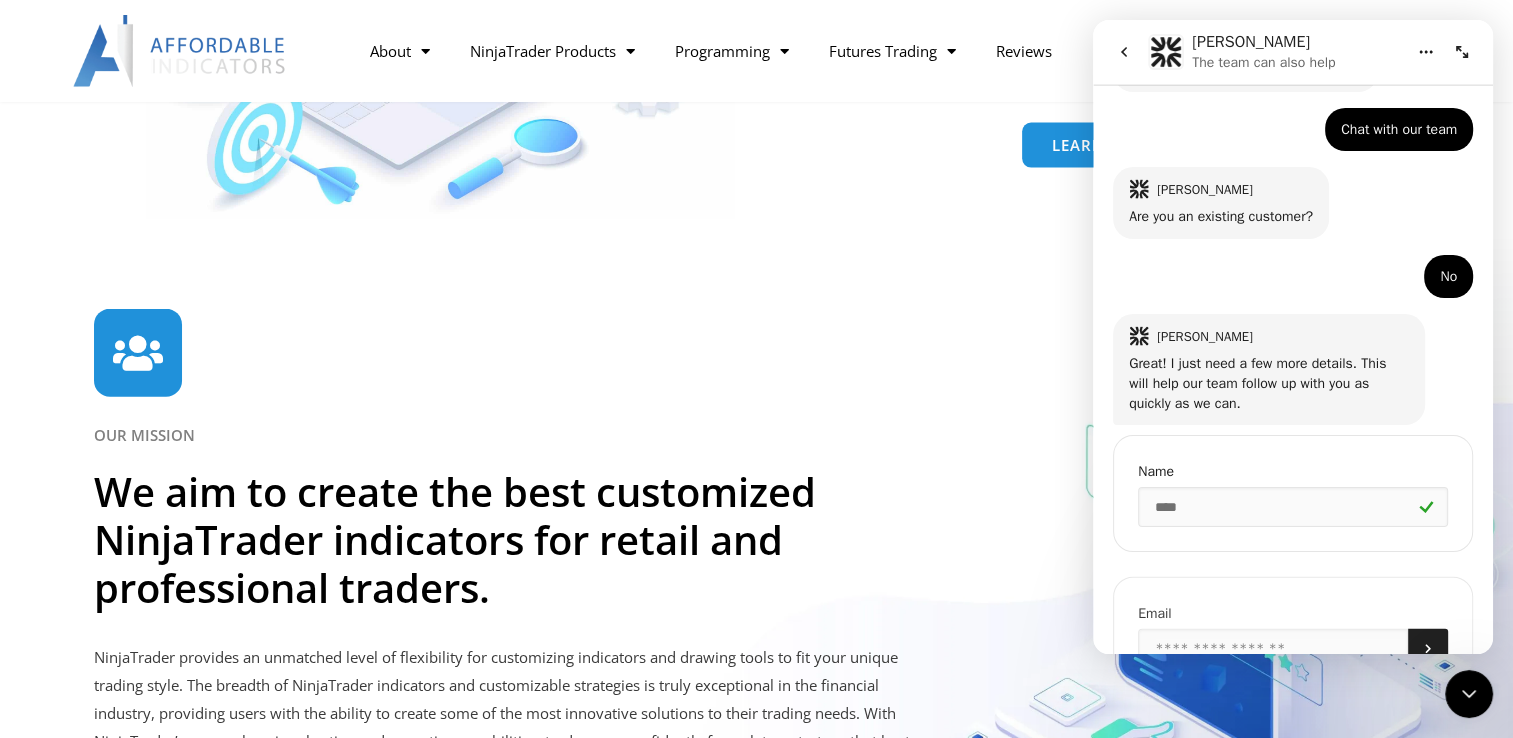 scroll, scrollTop: 236, scrollLeft: 0, axis: vertical 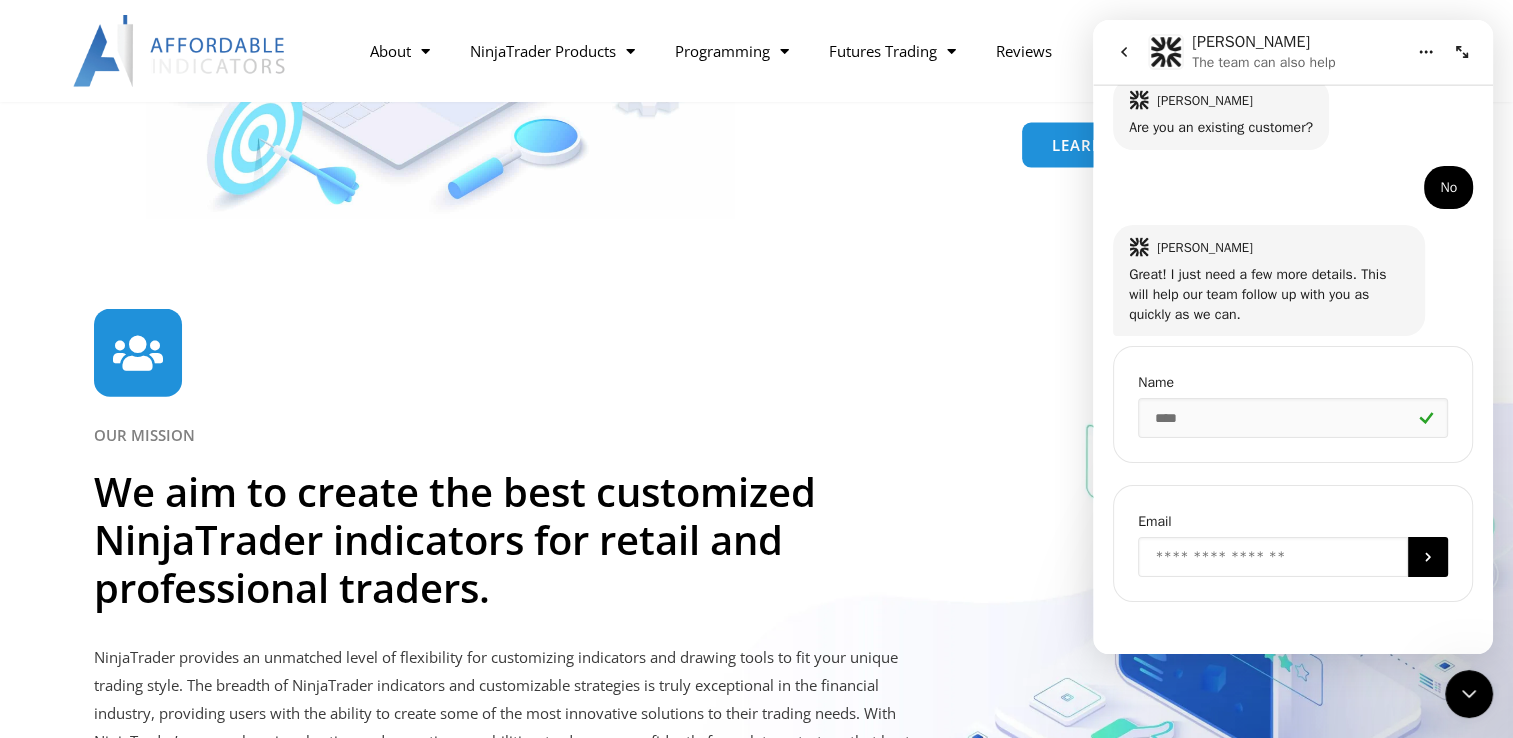 click at bounding box center [1273, 557] 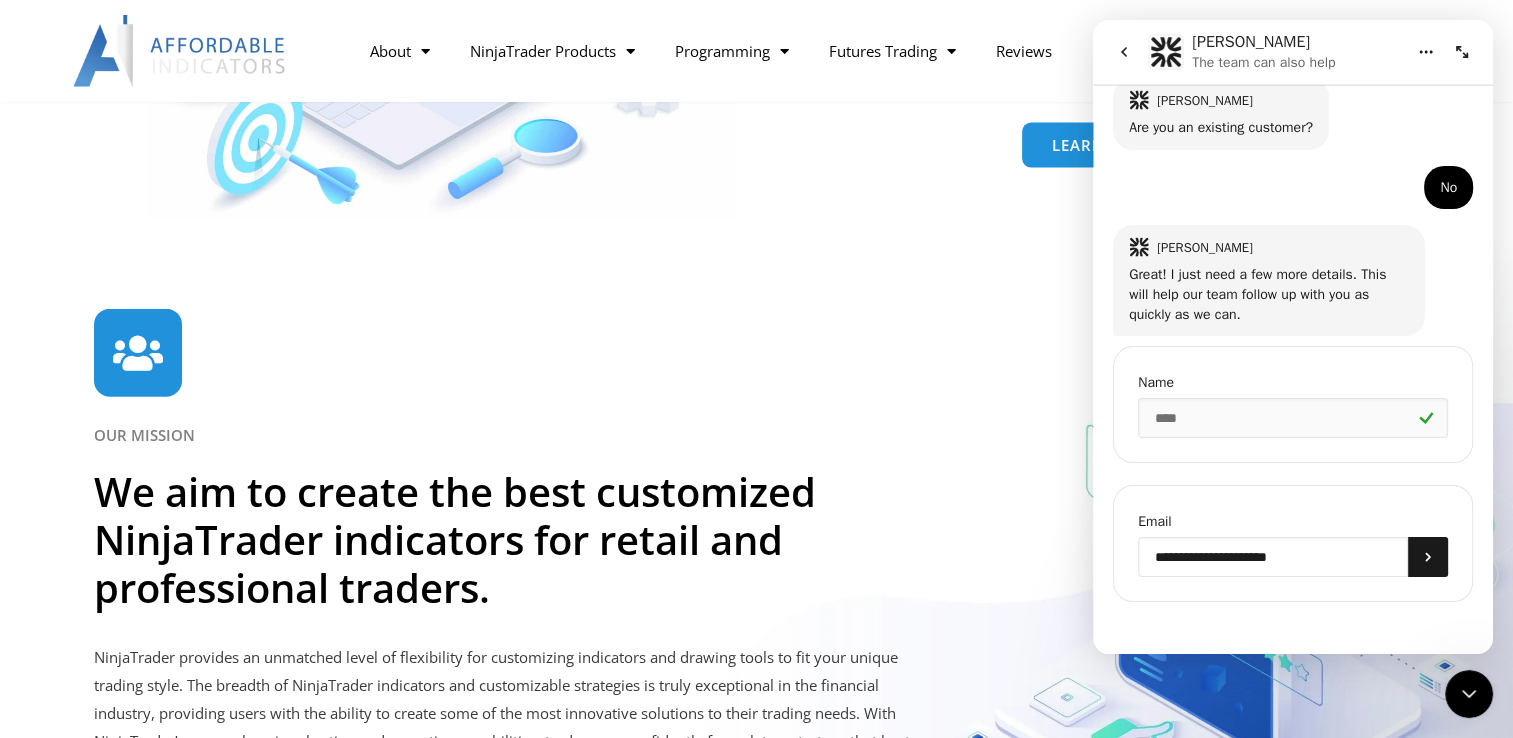 type on "**********" 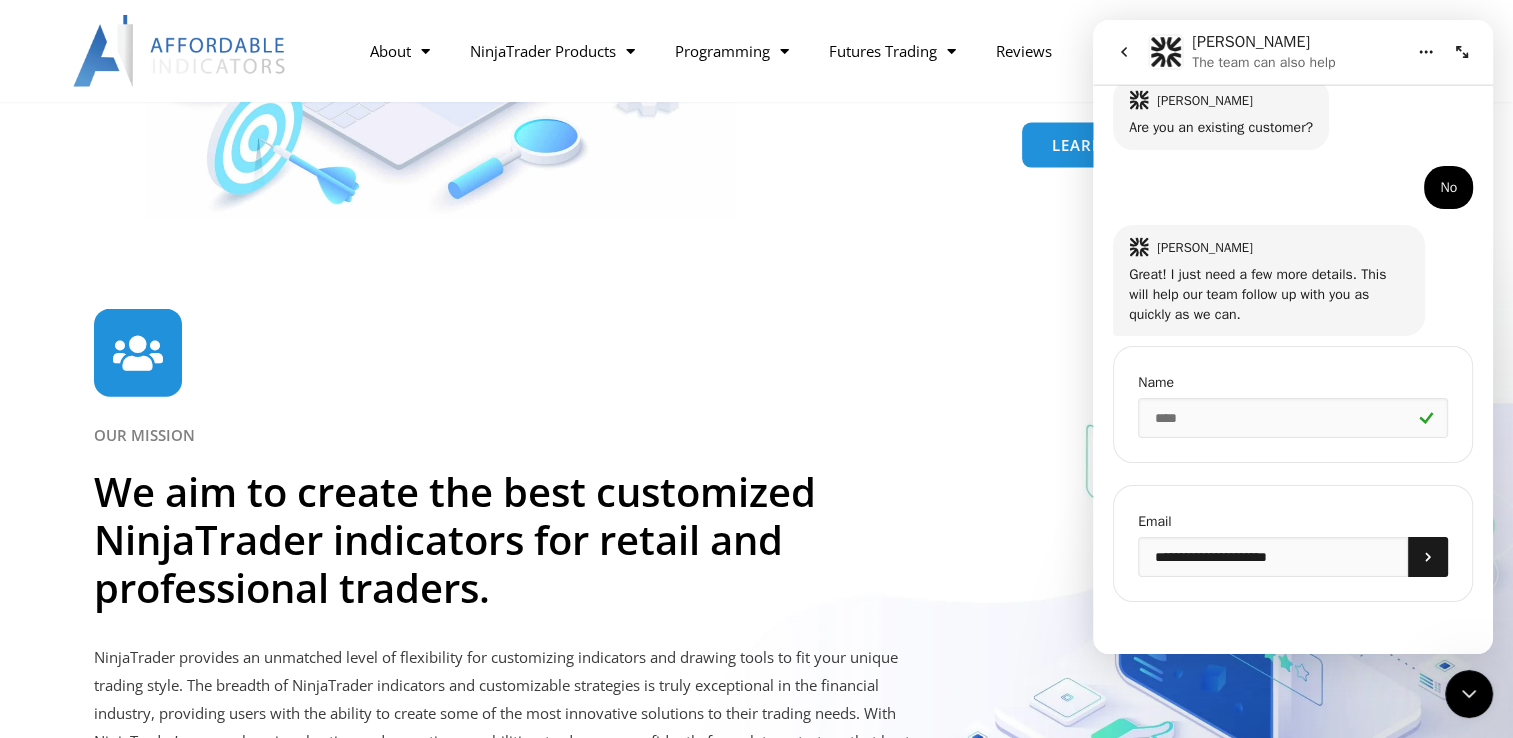 click at bounding box center [1428, 557] 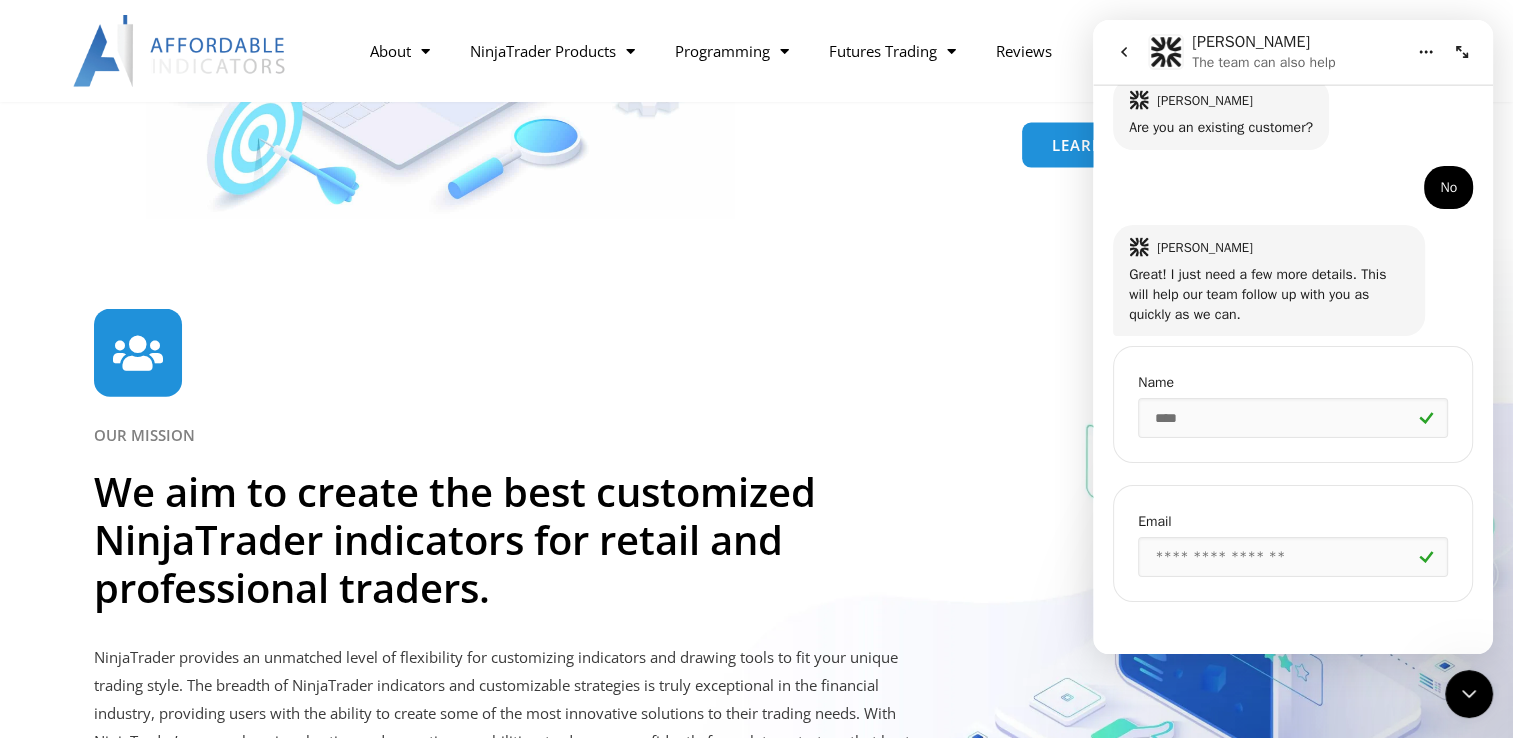 scroll, scrollTop: 2, scrollLeft: 0, axis: vertical 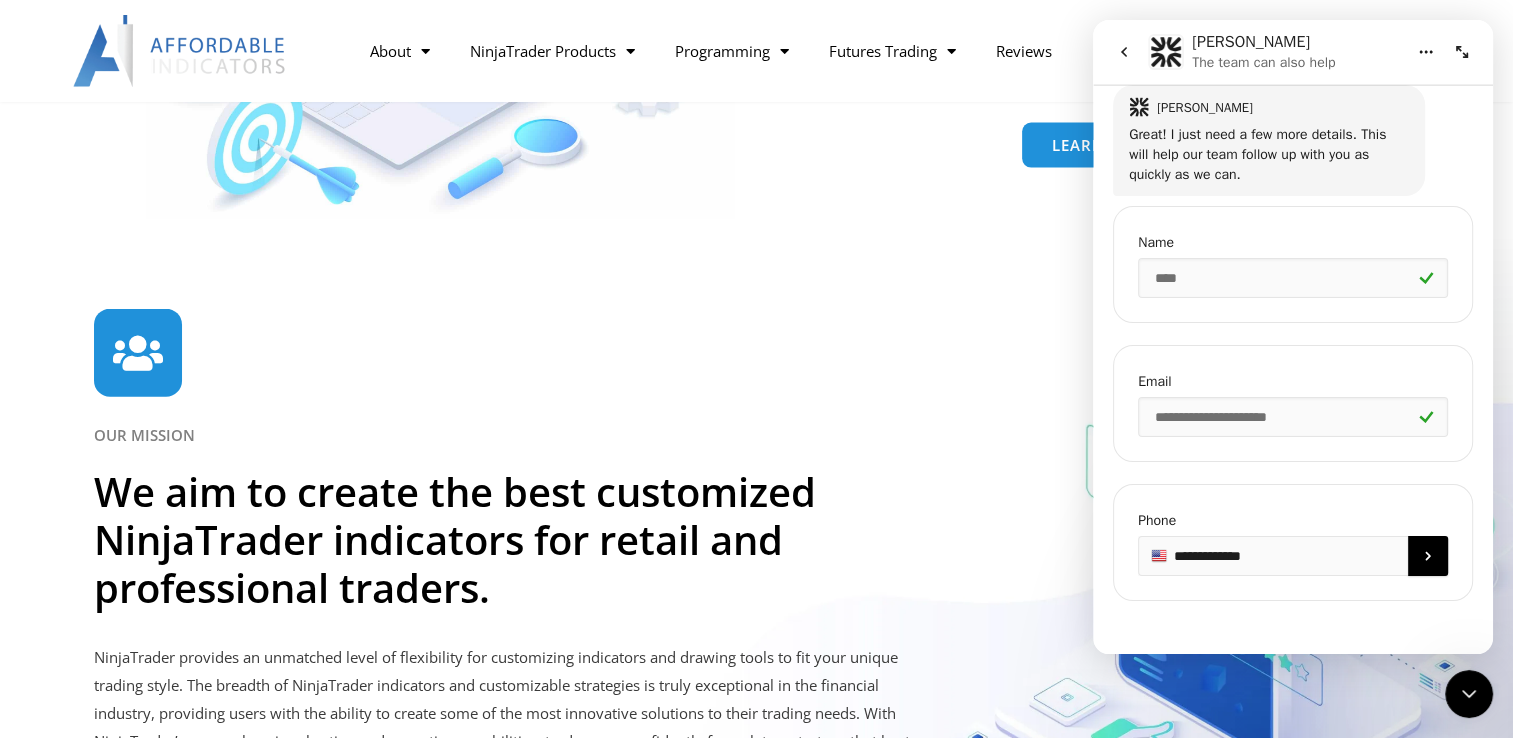 click on "**********" at bounding box center [1293, 556] 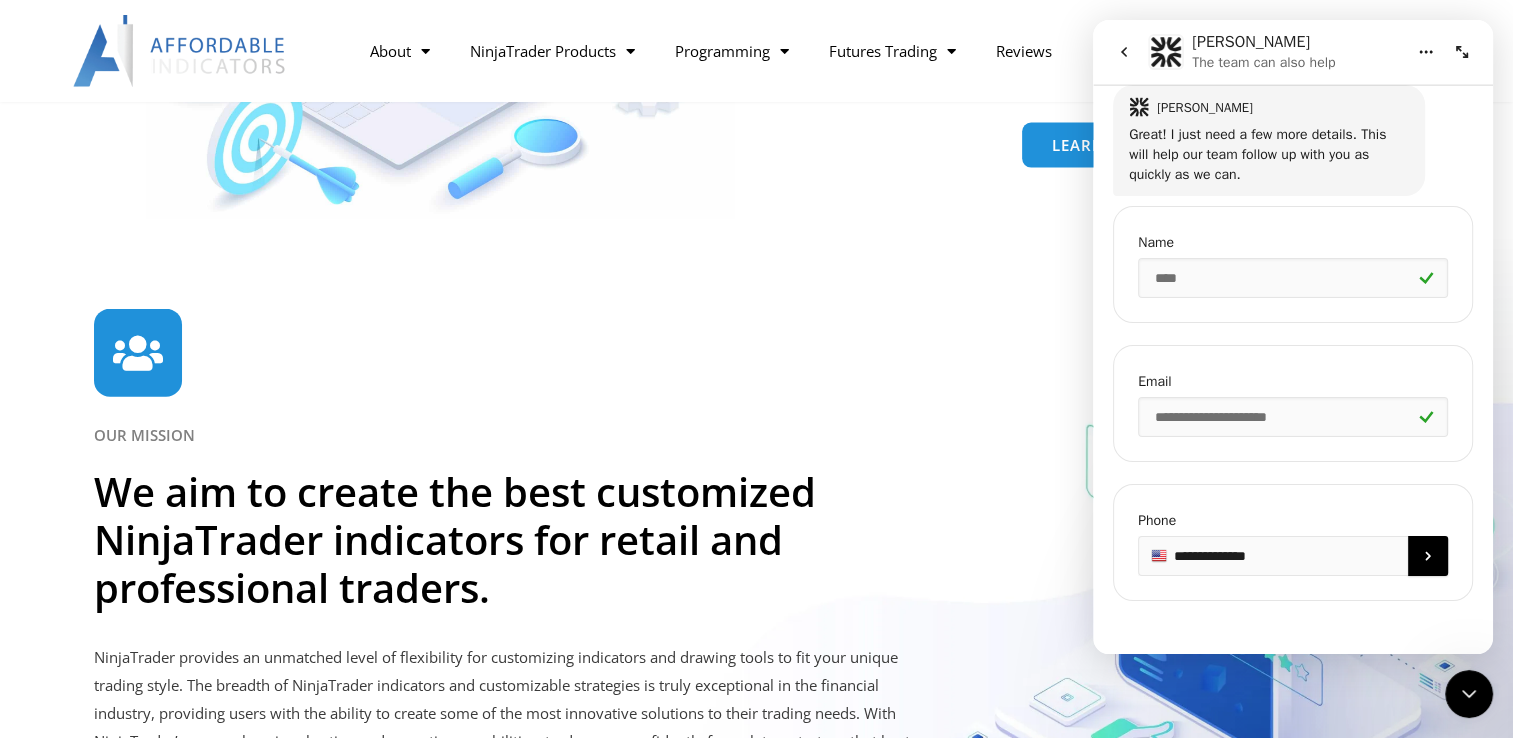 click on "**********" at bounding box center (1293, 556) 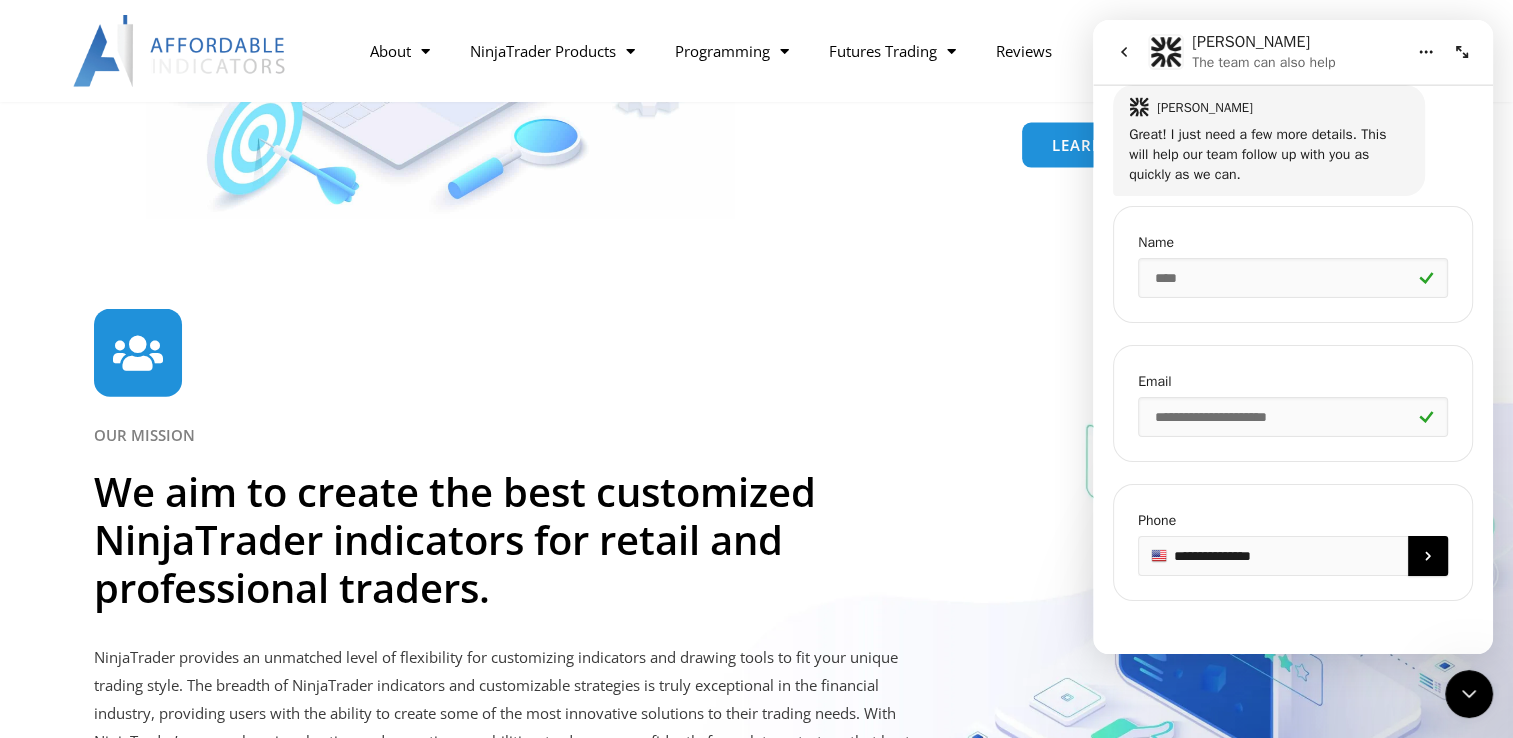type on "**********" 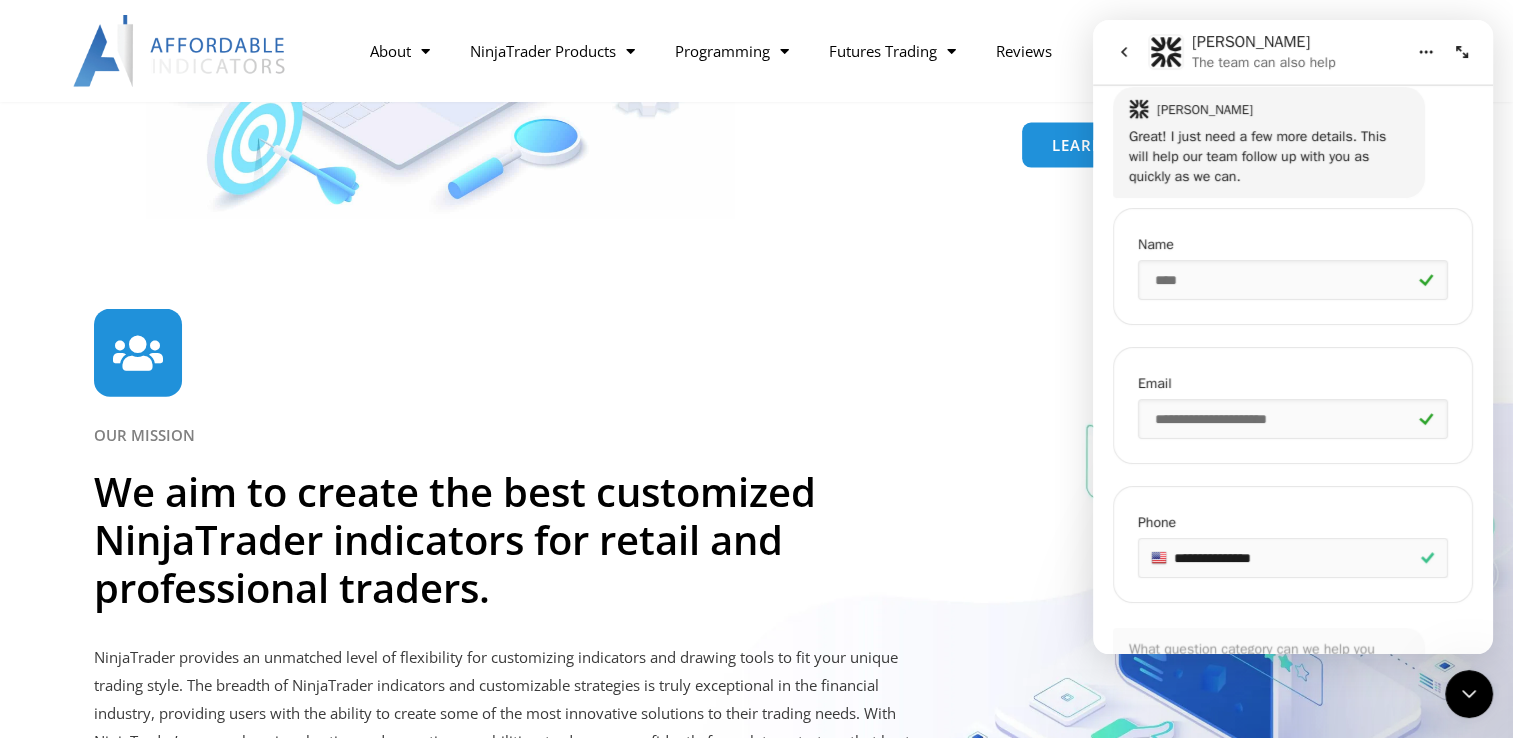 scroll, scrollTop: 0, scrollLeft: 0, axis: both 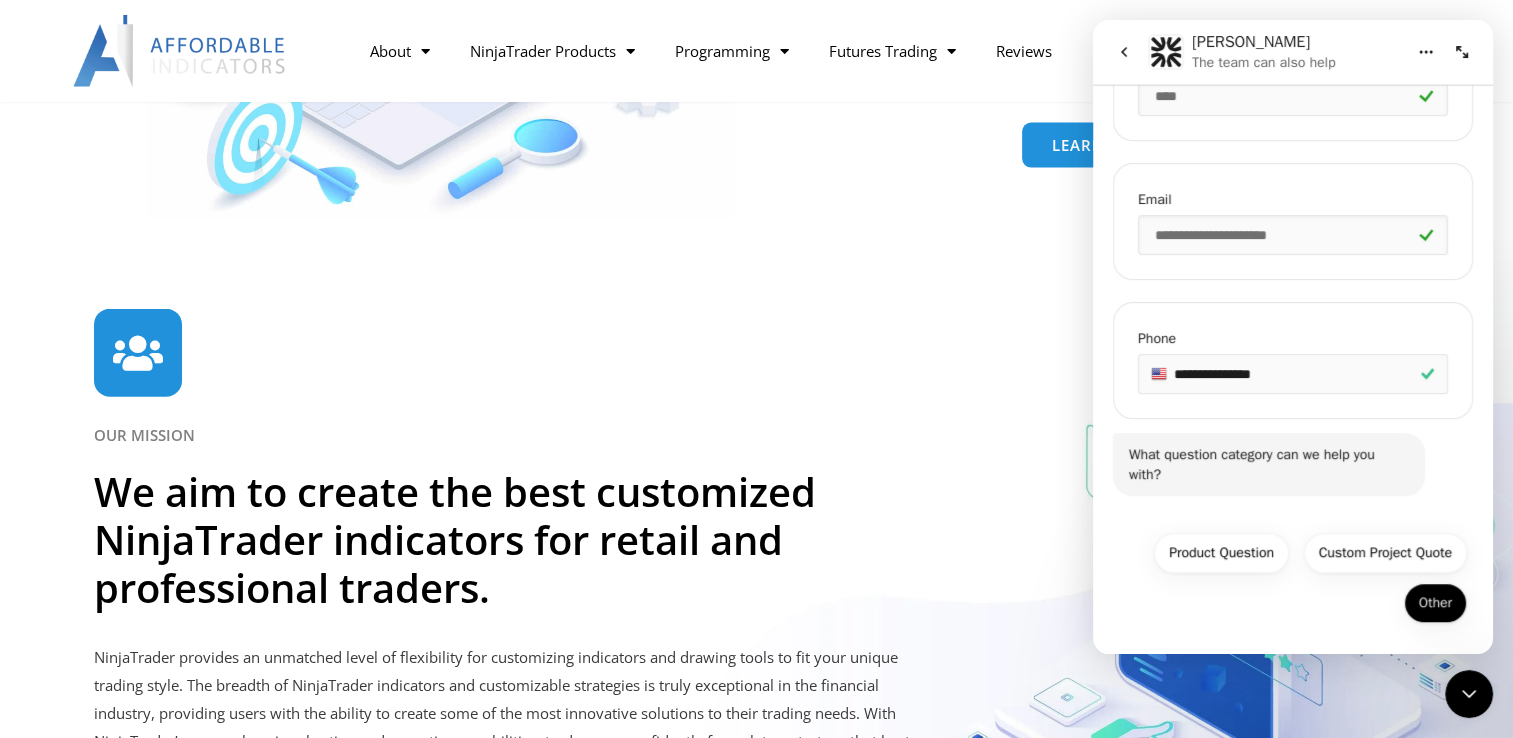 click on "Other" at bounding box center [1435, 603] 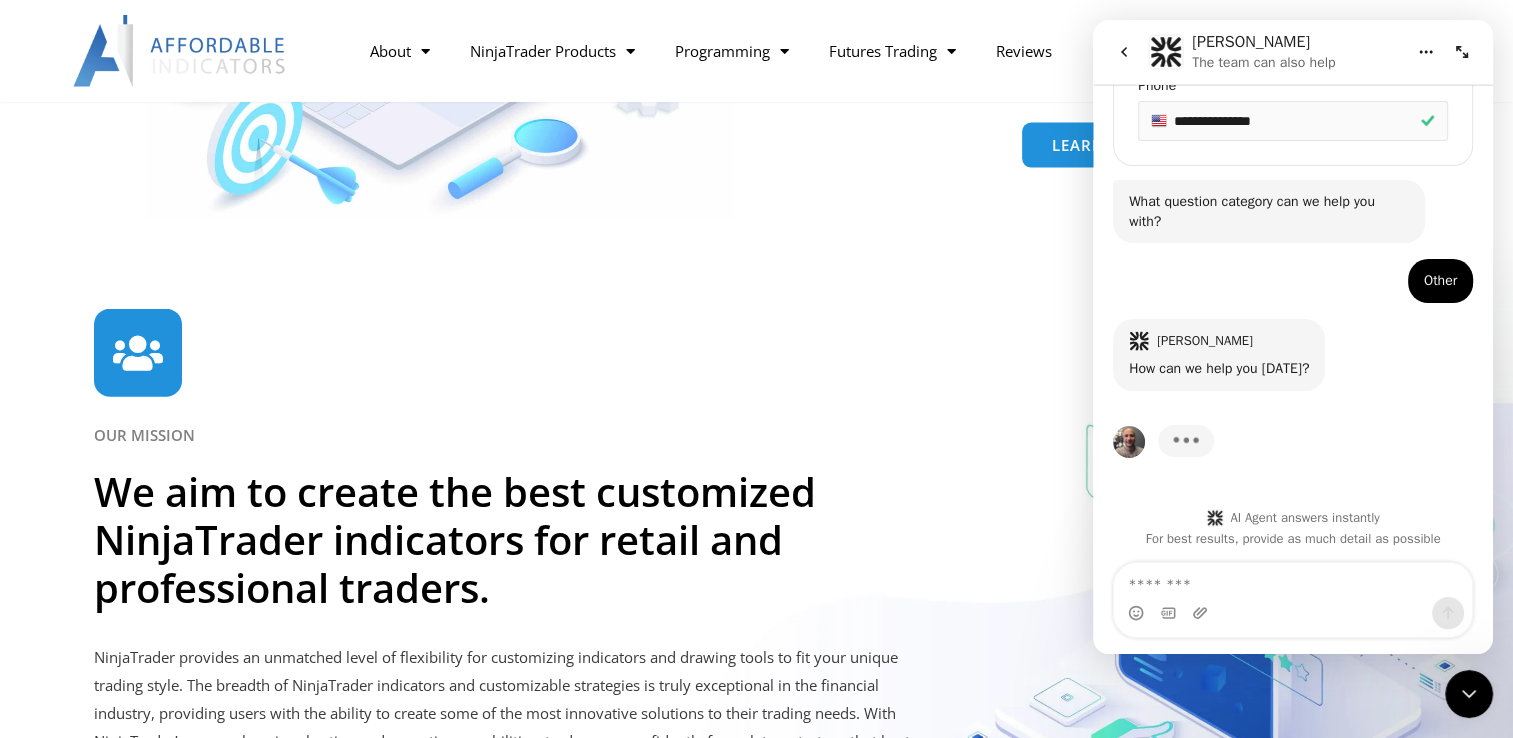 scroll, scrollTop: 812, scrollLeft: 0, axis: vertical 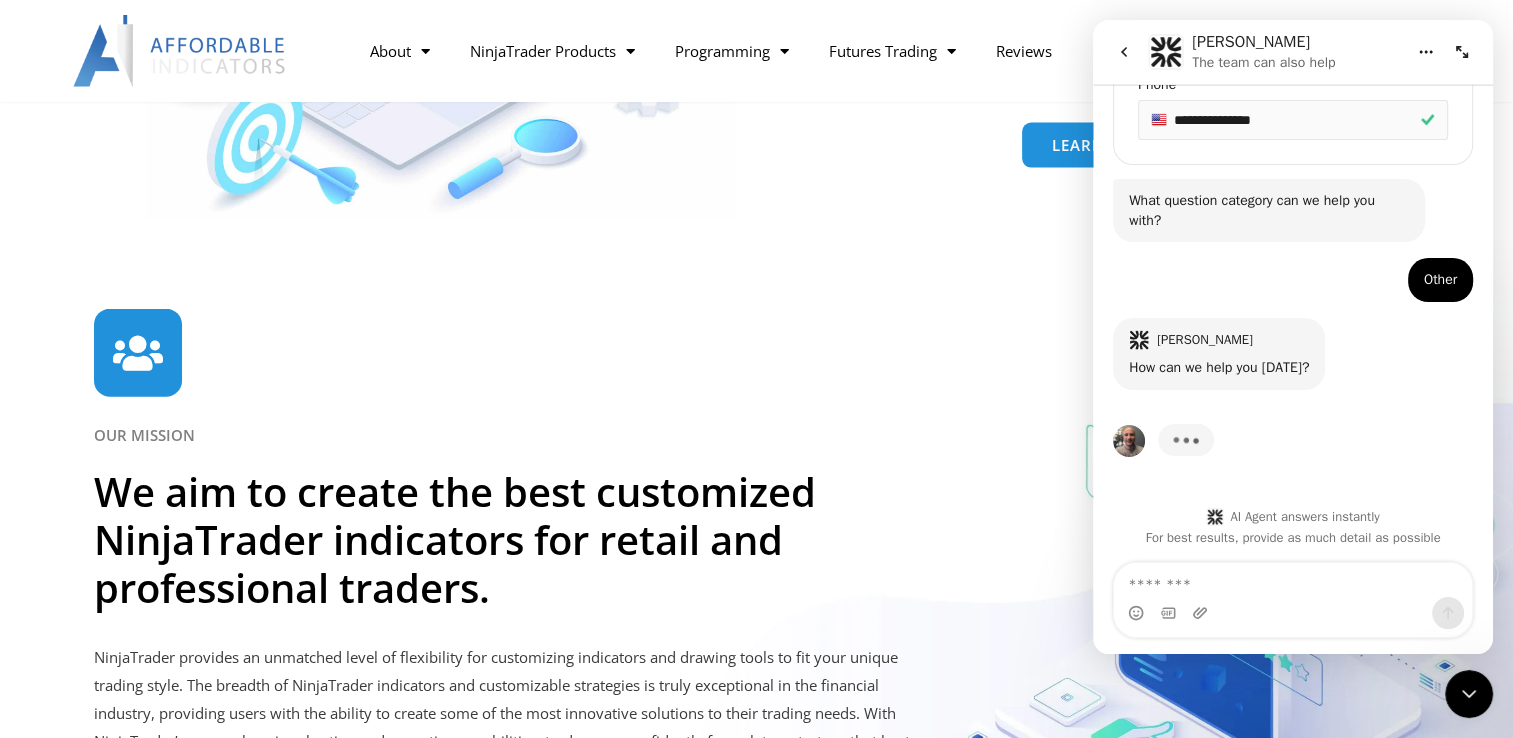 type on "*" 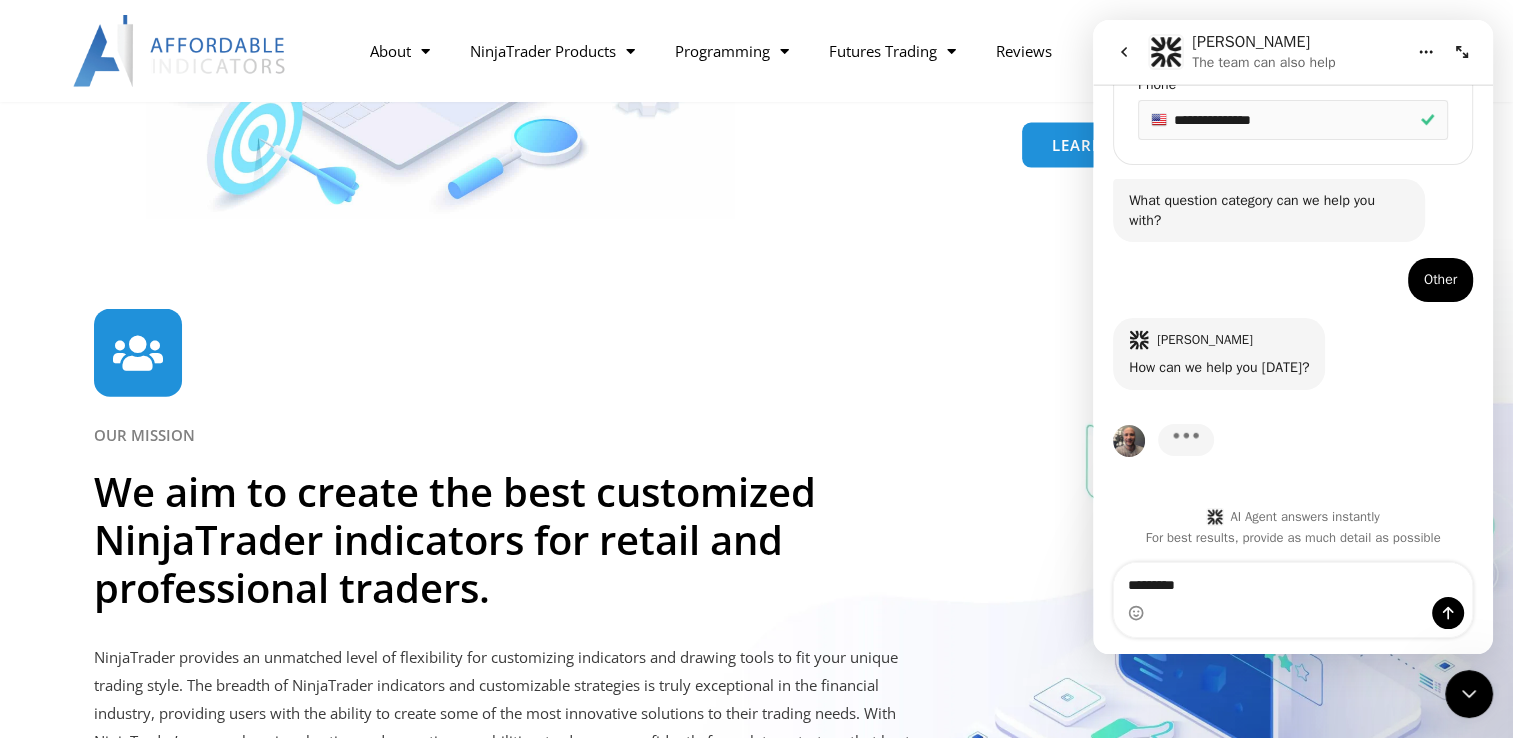 type on "********" 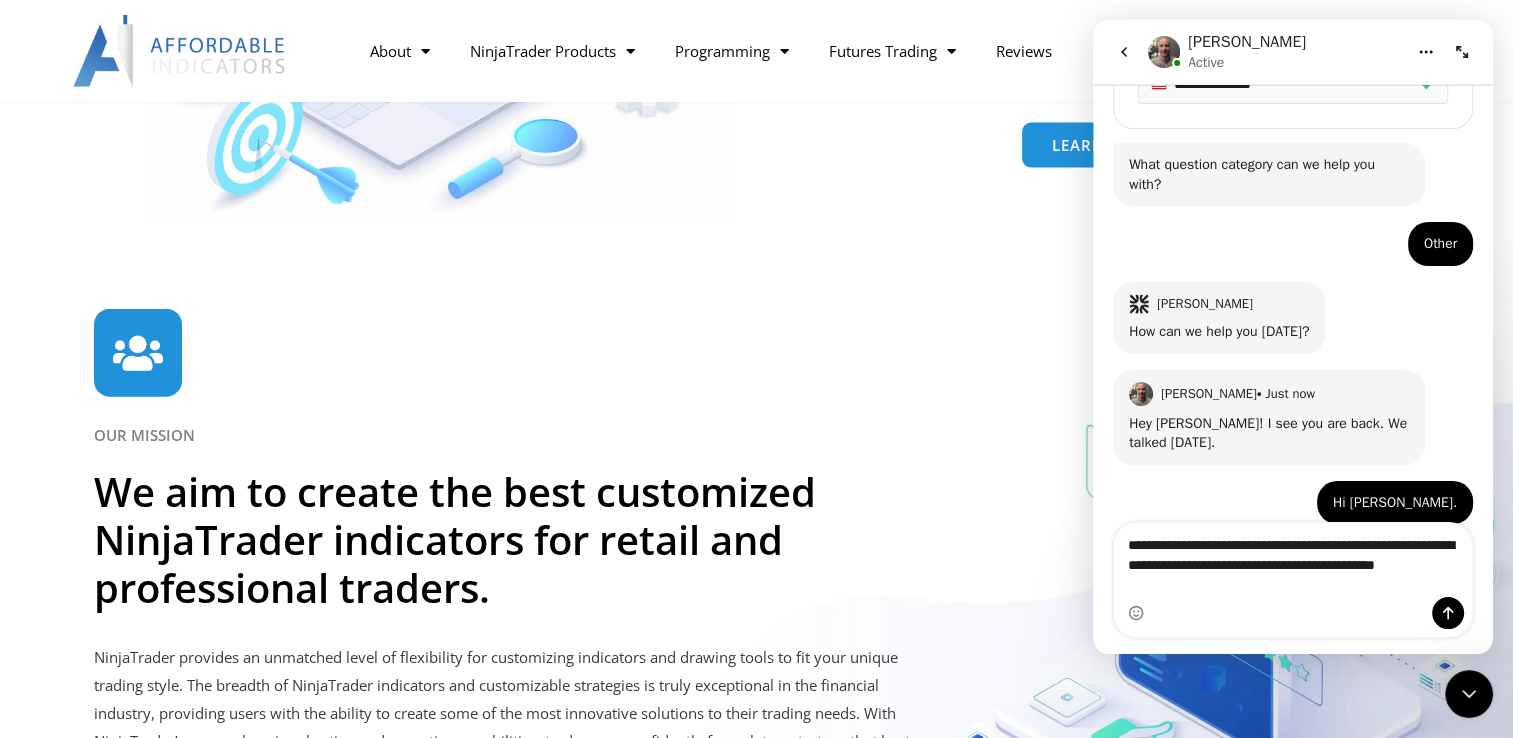 scroll, scrollTop: 868, scrollLeft: 0, axis: vertical 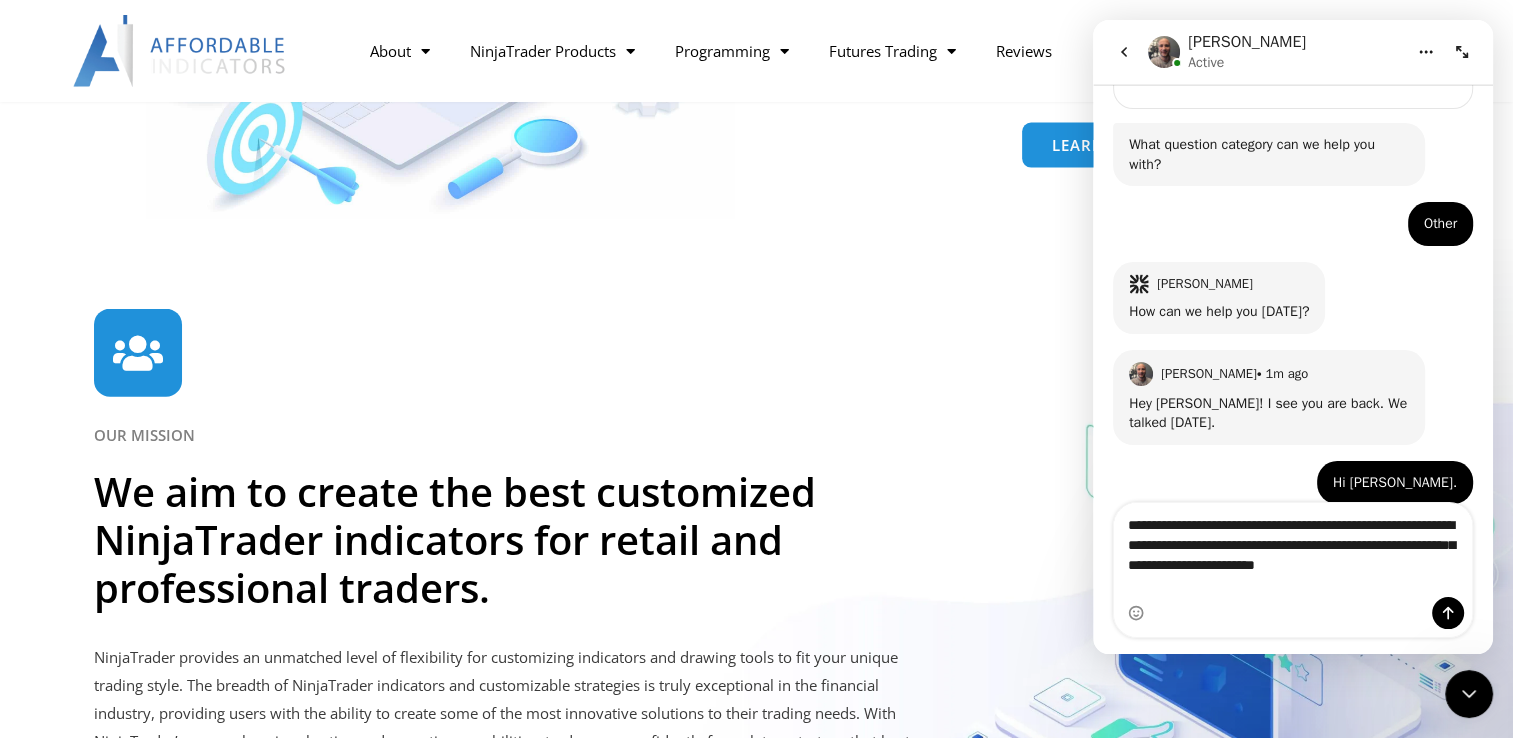 type on "**********" 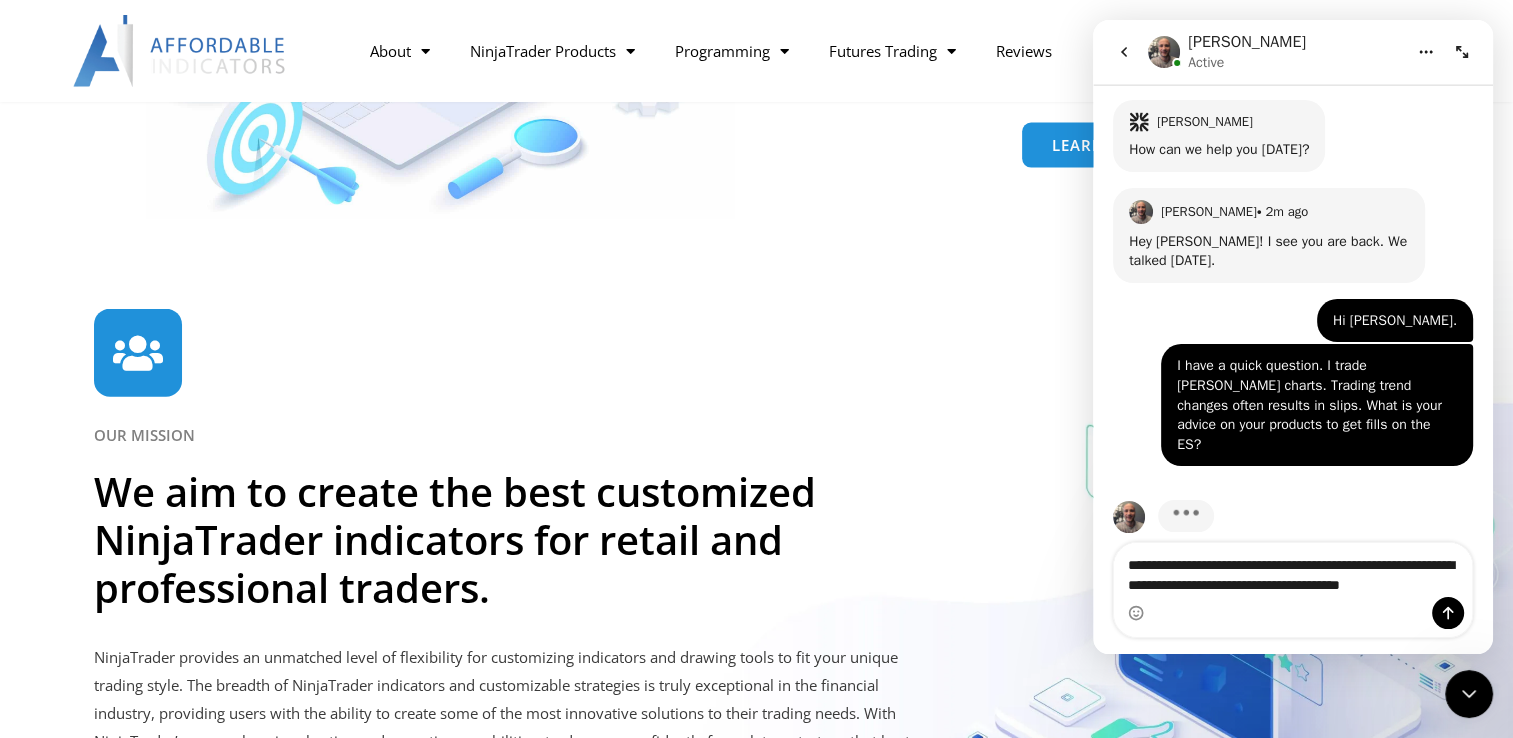 scroll, scrollTop: 1050, scrollLeft: 0, axis: vertical 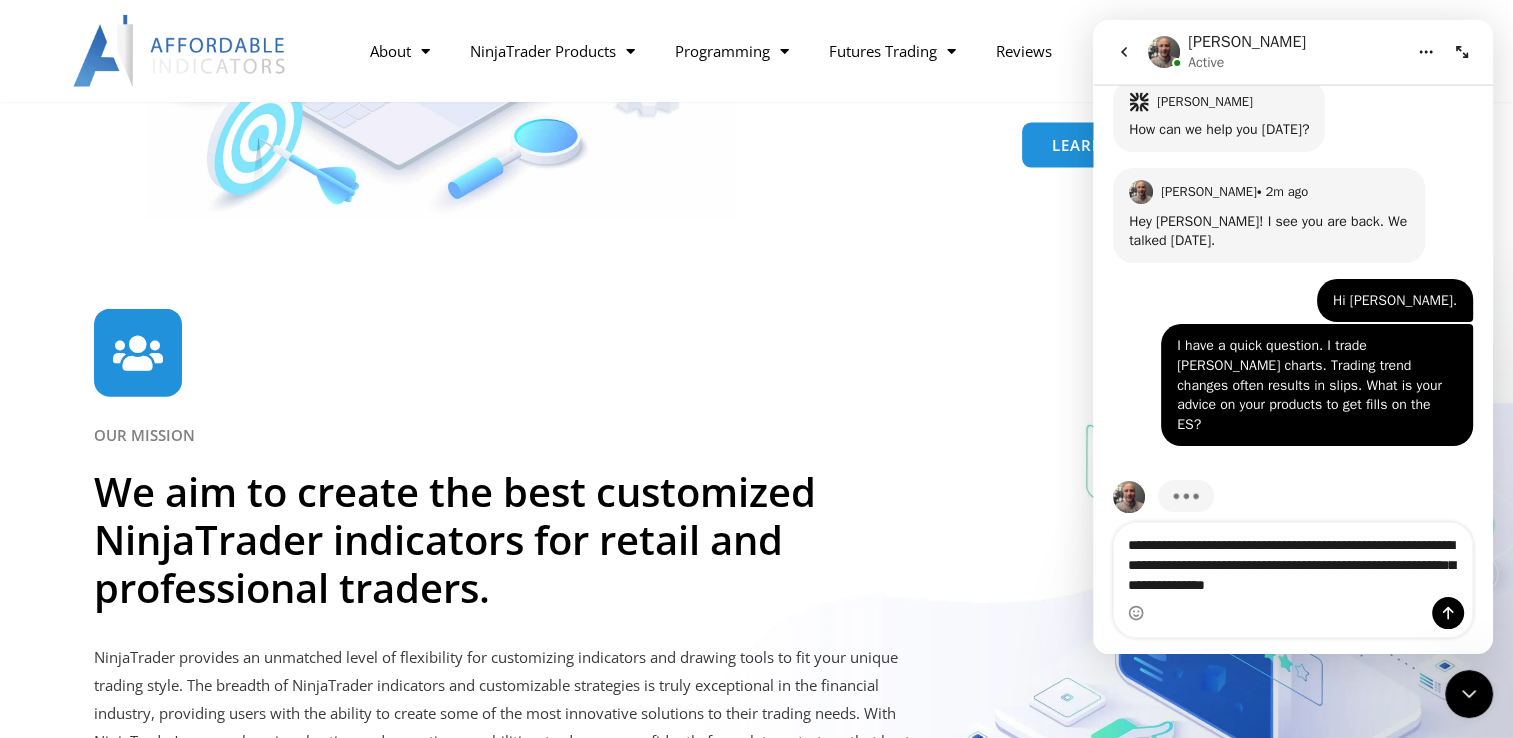 type on "**********" 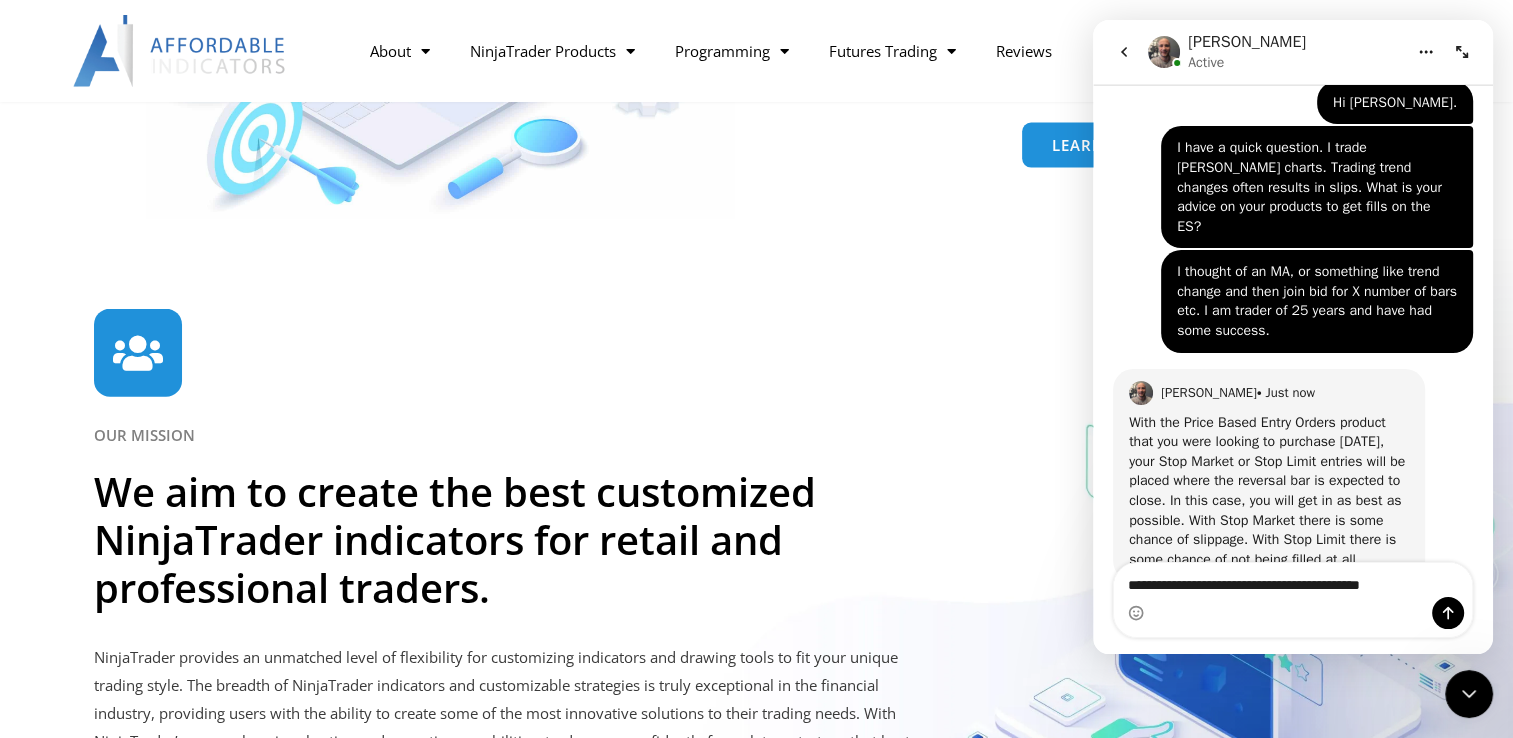 scroll, scrollTop: 1266, scrollLeft: 0, axis: vertical 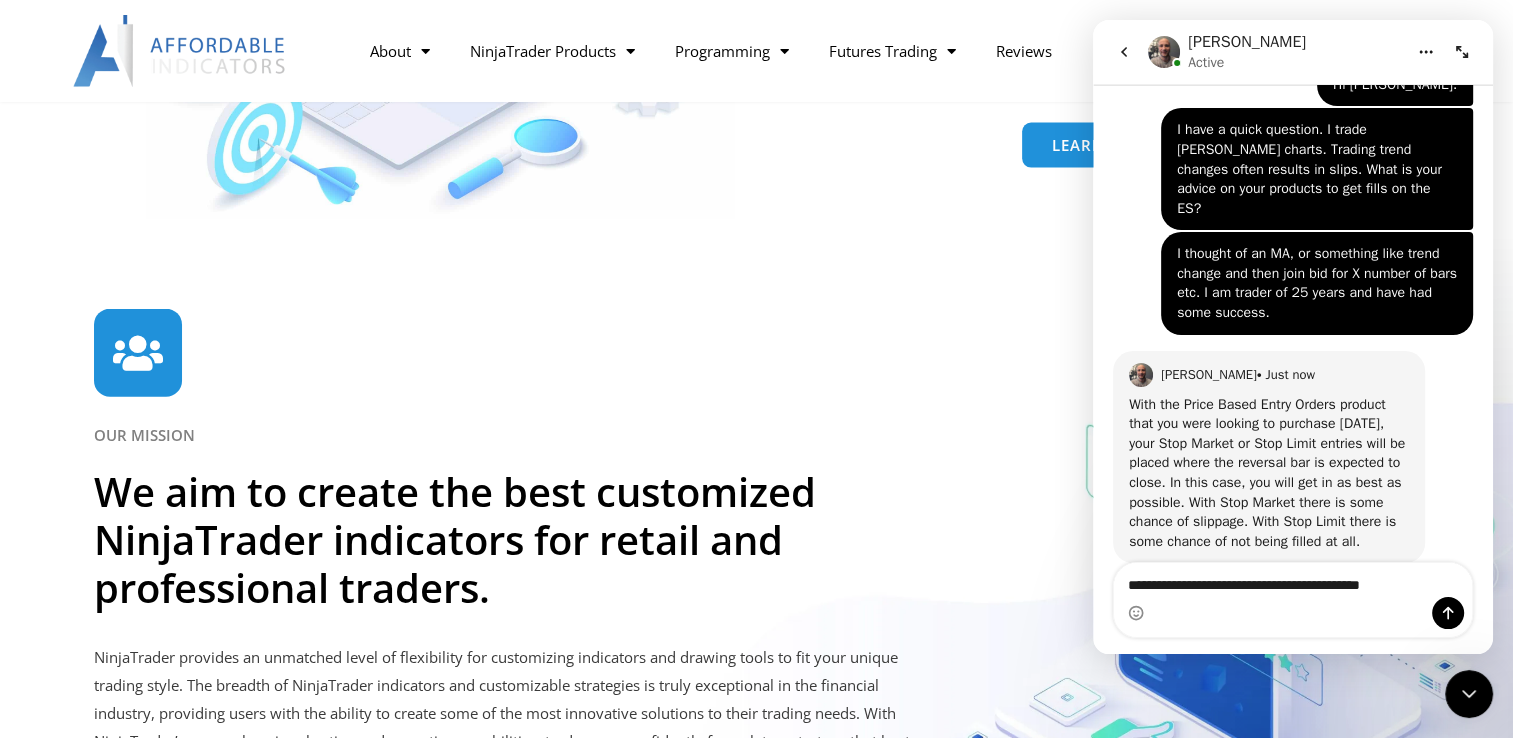 type on "**********" 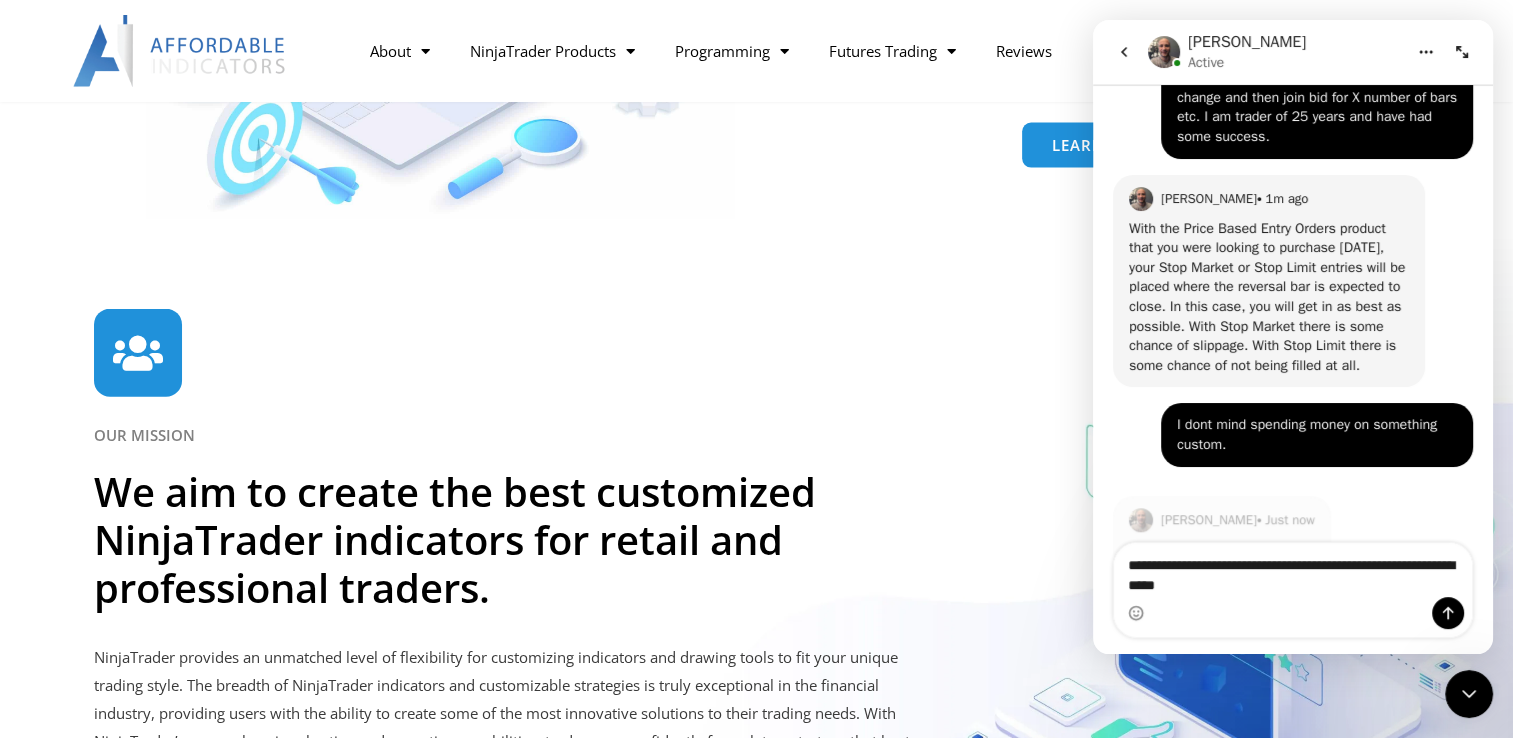 scroll, scrollTop: 1457, scrollLeft: 0, axis: vertical 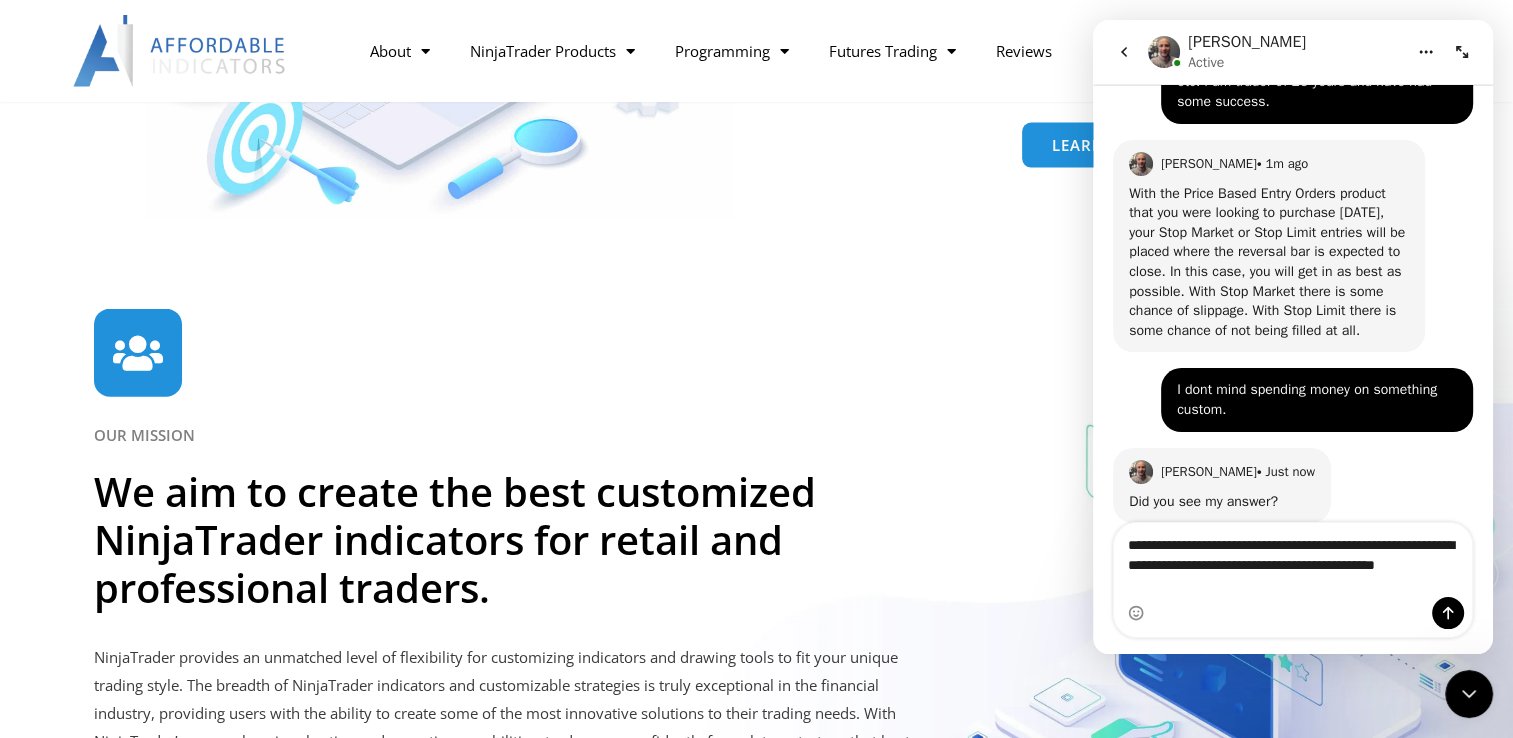 type on "**********" 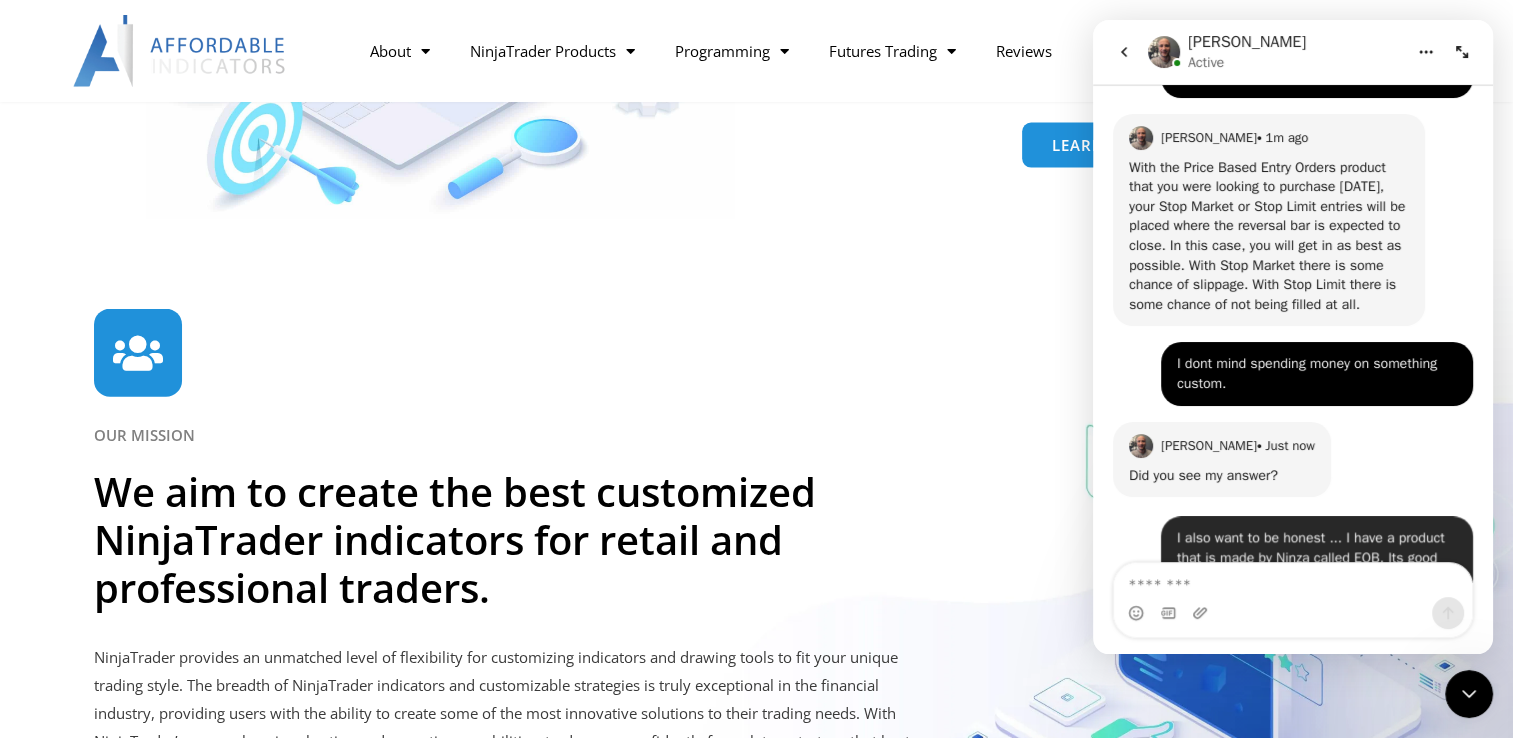scroll, scrollTop: 1536, scrollLeft: 0, axis: vertical 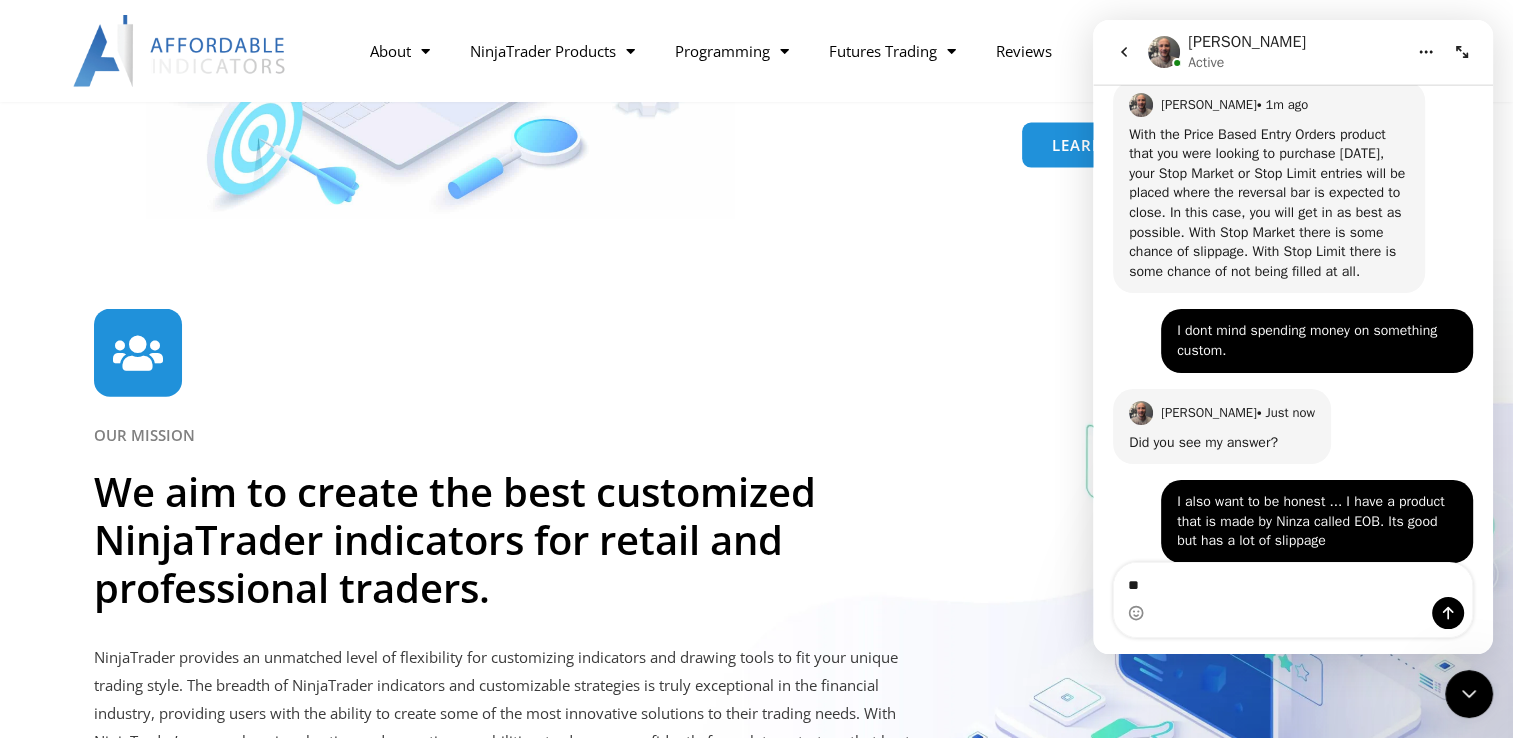 type on "*" 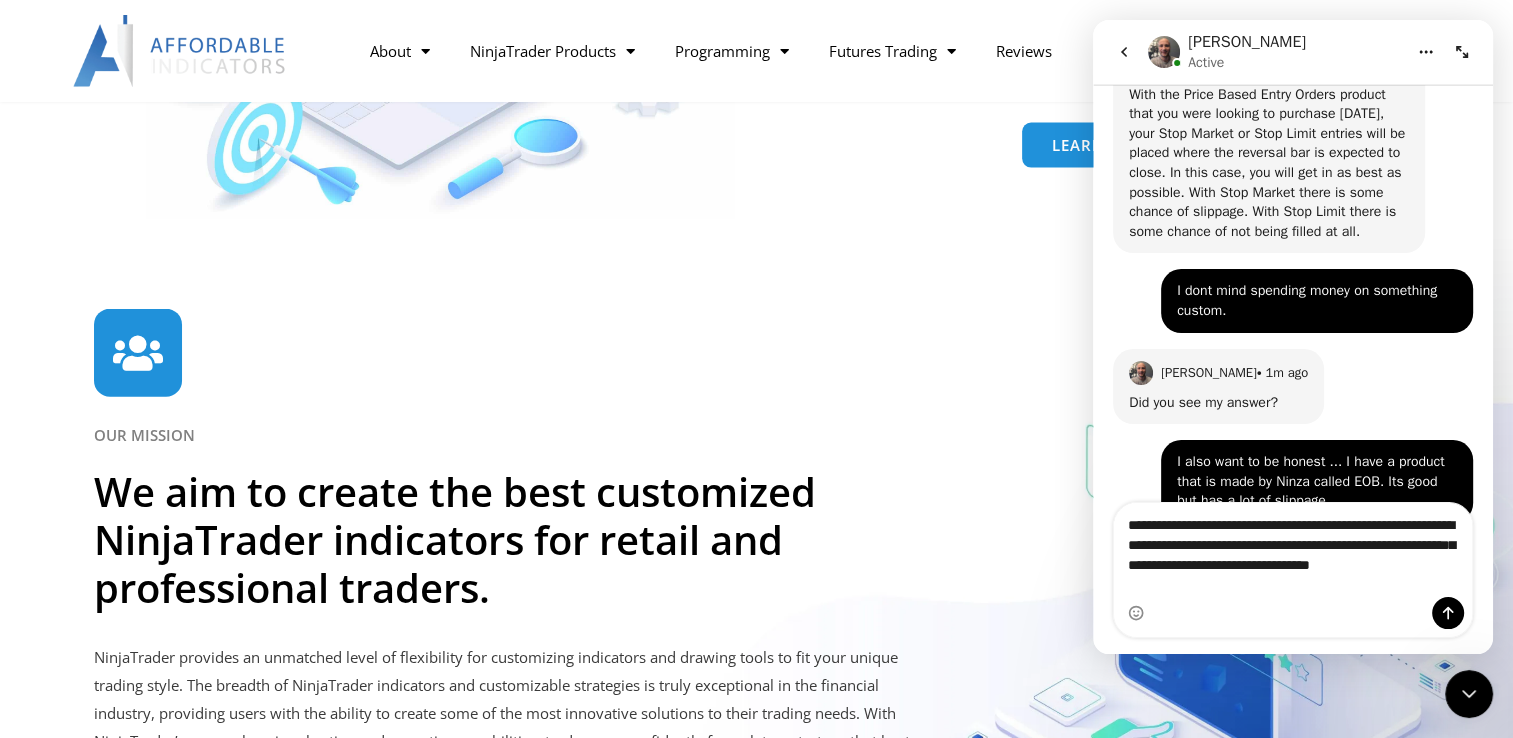 scroll, scrollTop: 1596, scrollLeft: 0, axis: vertical 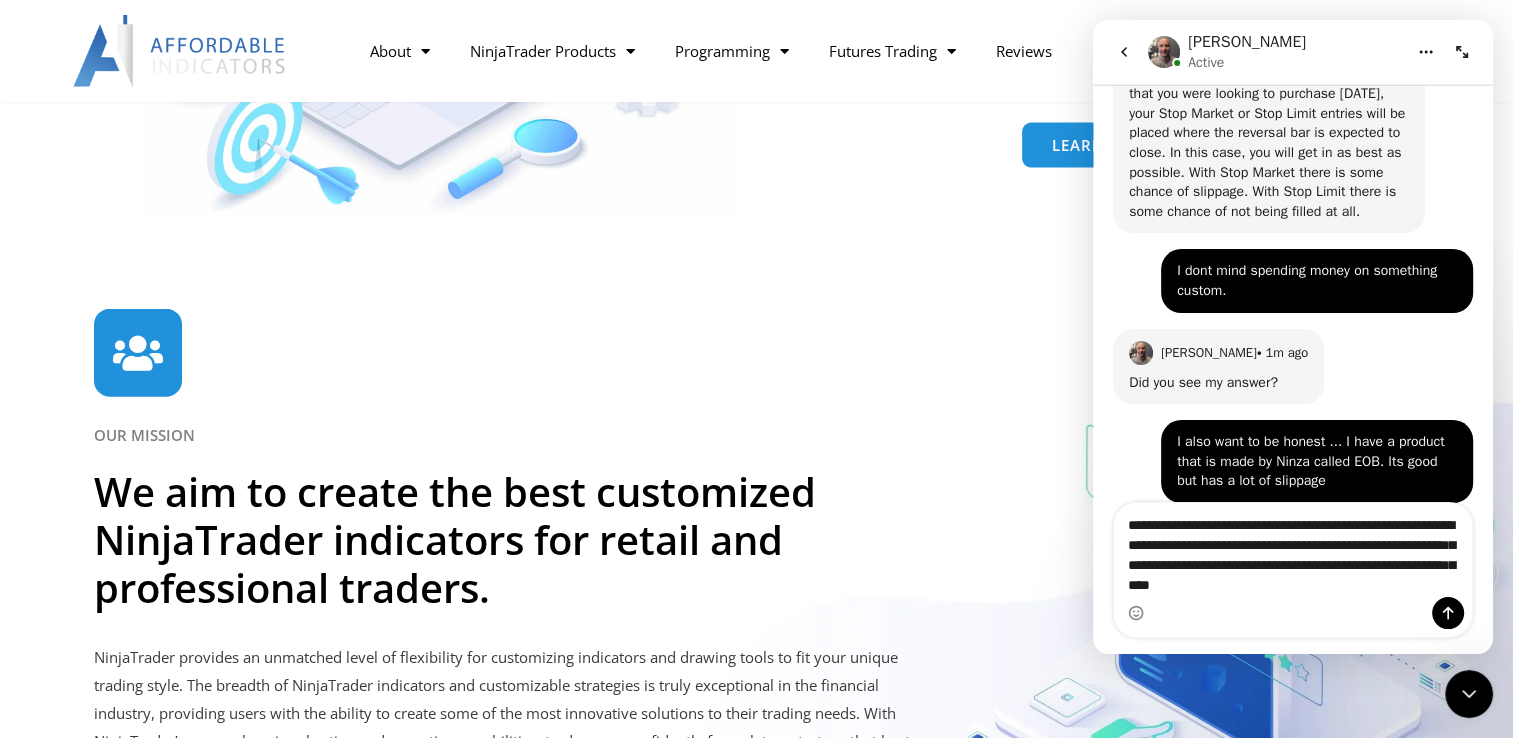 type on "**********" 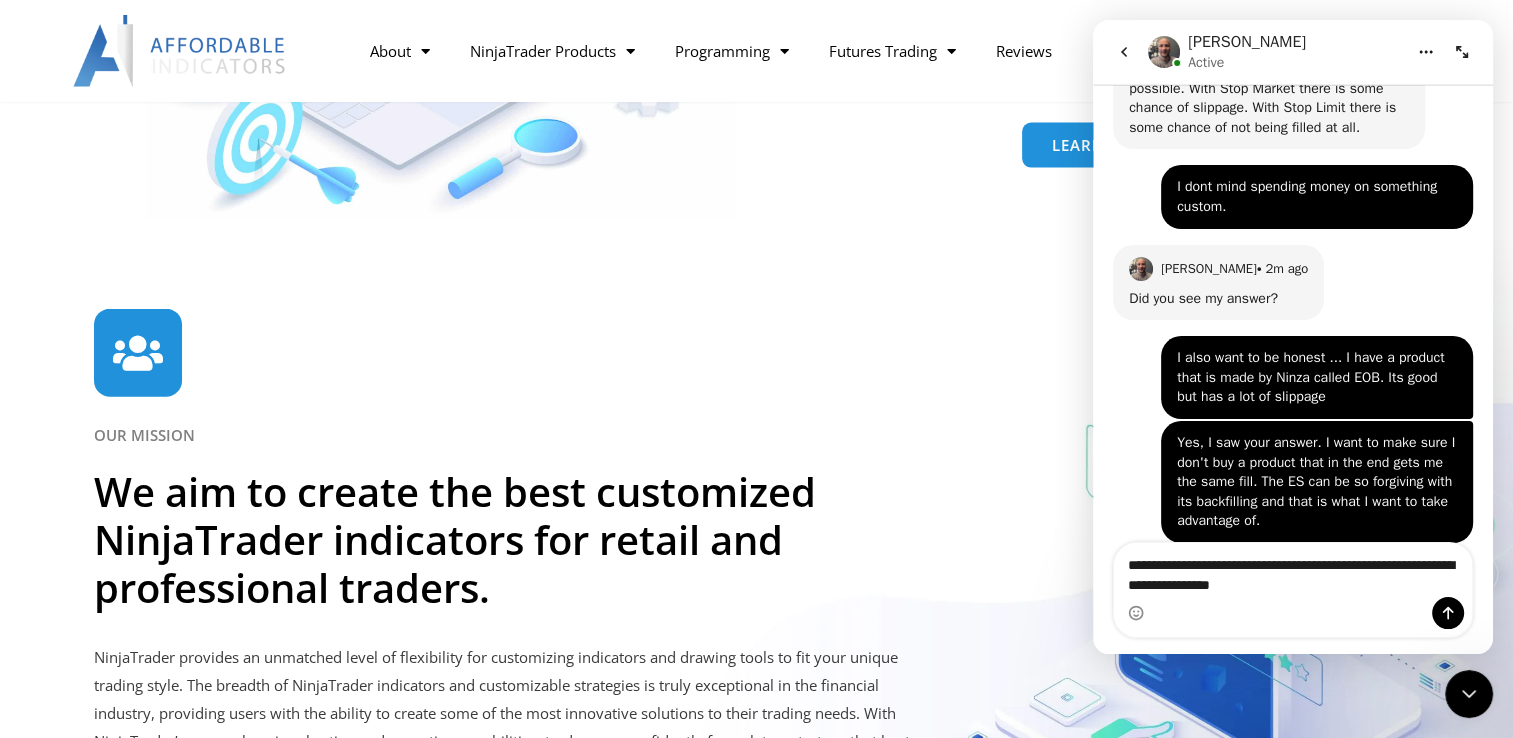 scroll, scrollTop: 1756, scrollLeft: 0, axis: vertical 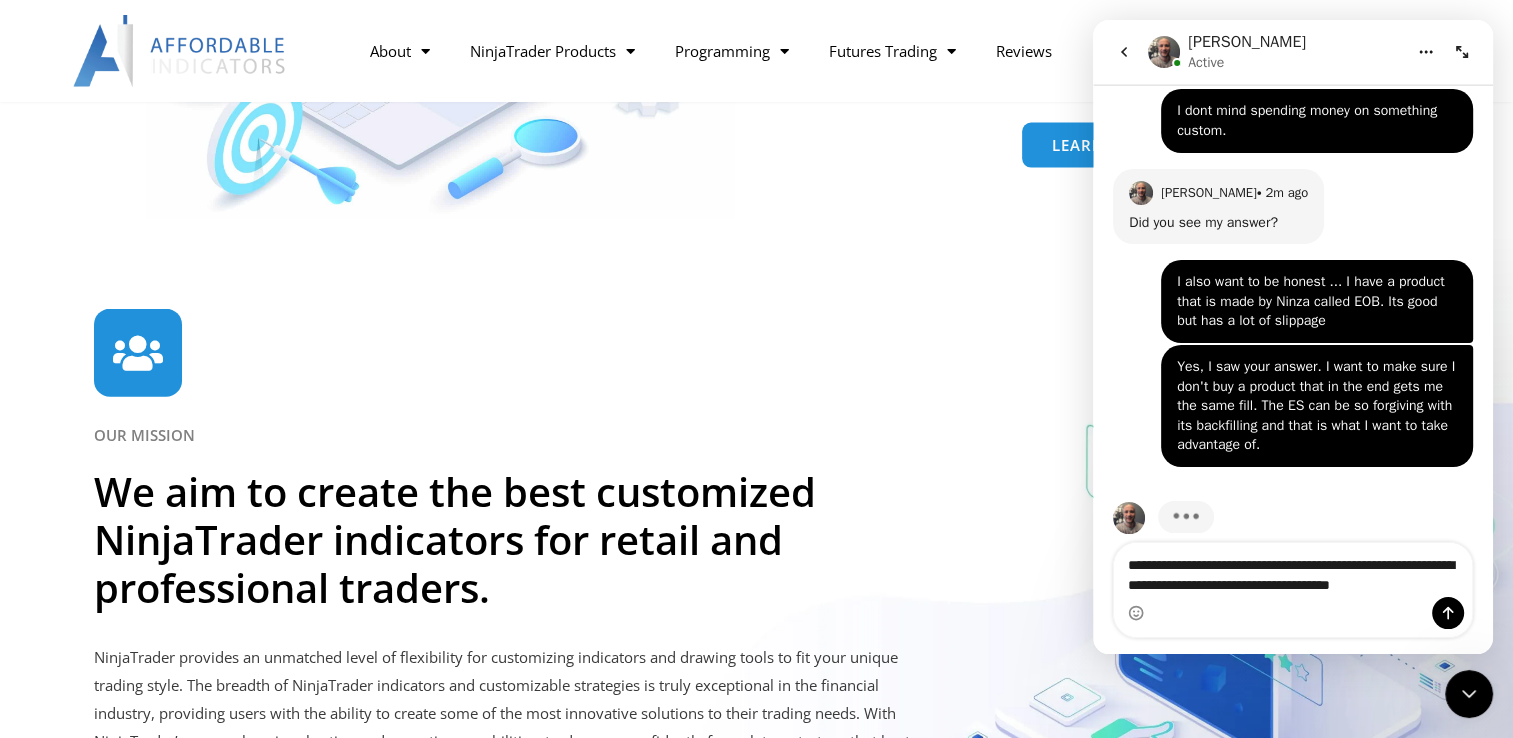 type on "**********" 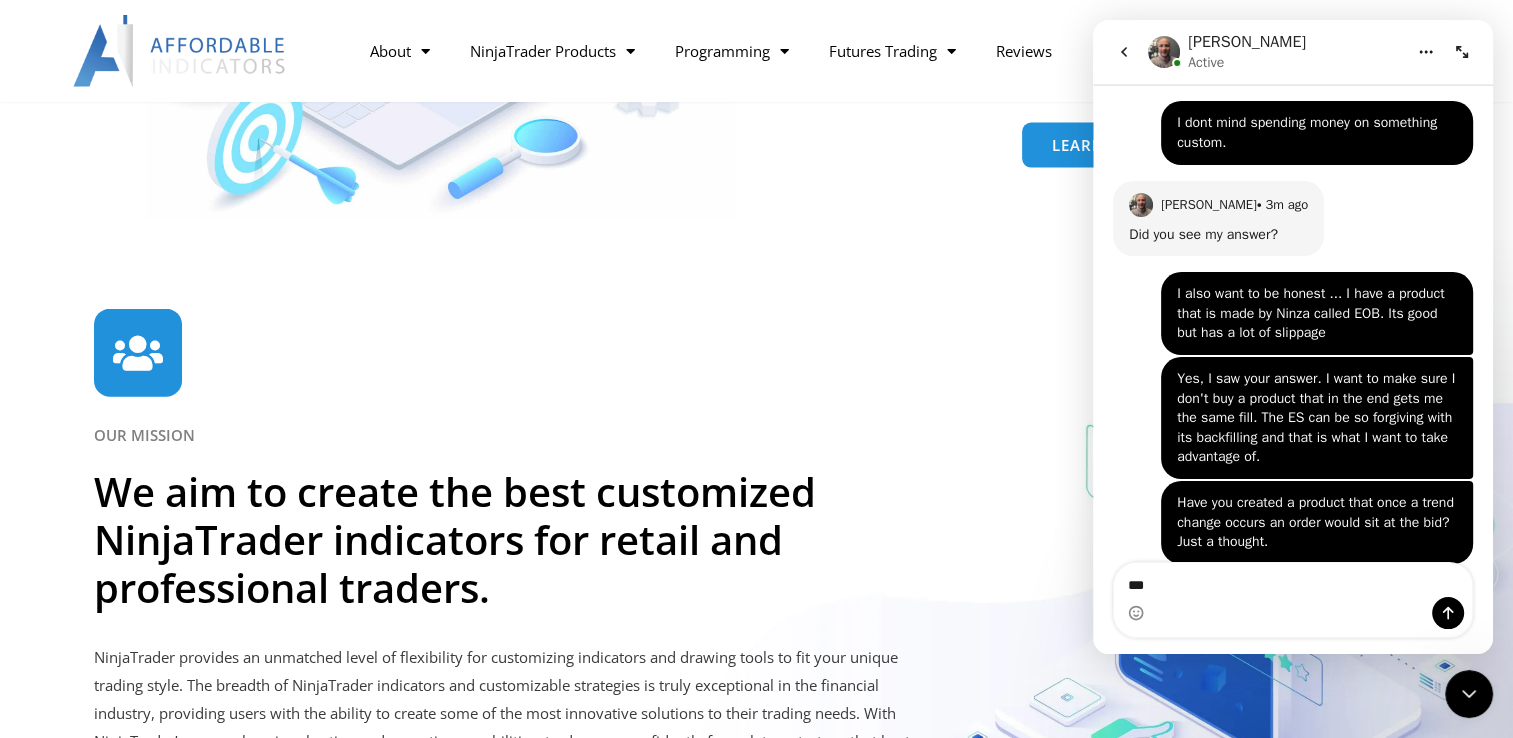 scroll, scrollTop: 1821, scrollLeft: 0, axis: vertical 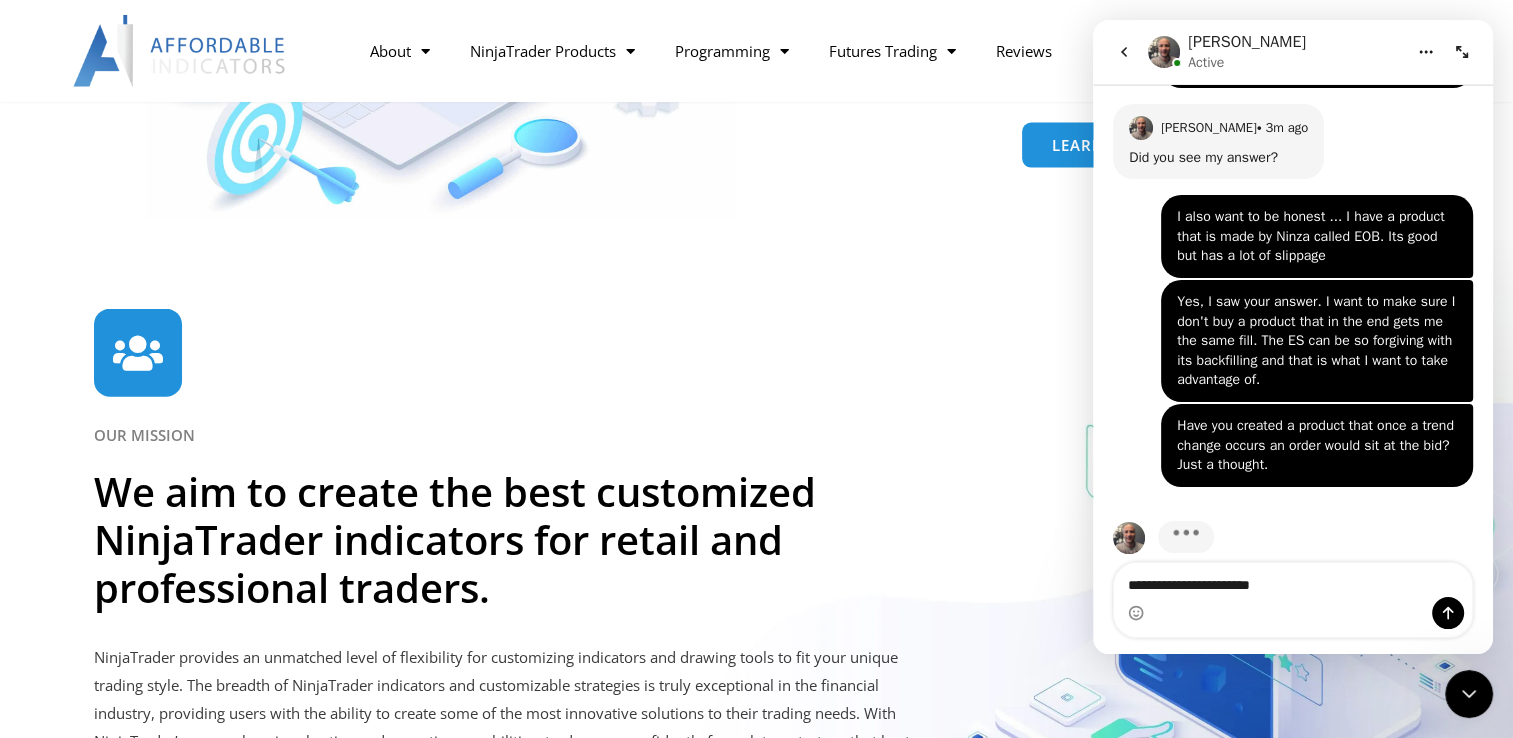 type on "**********" 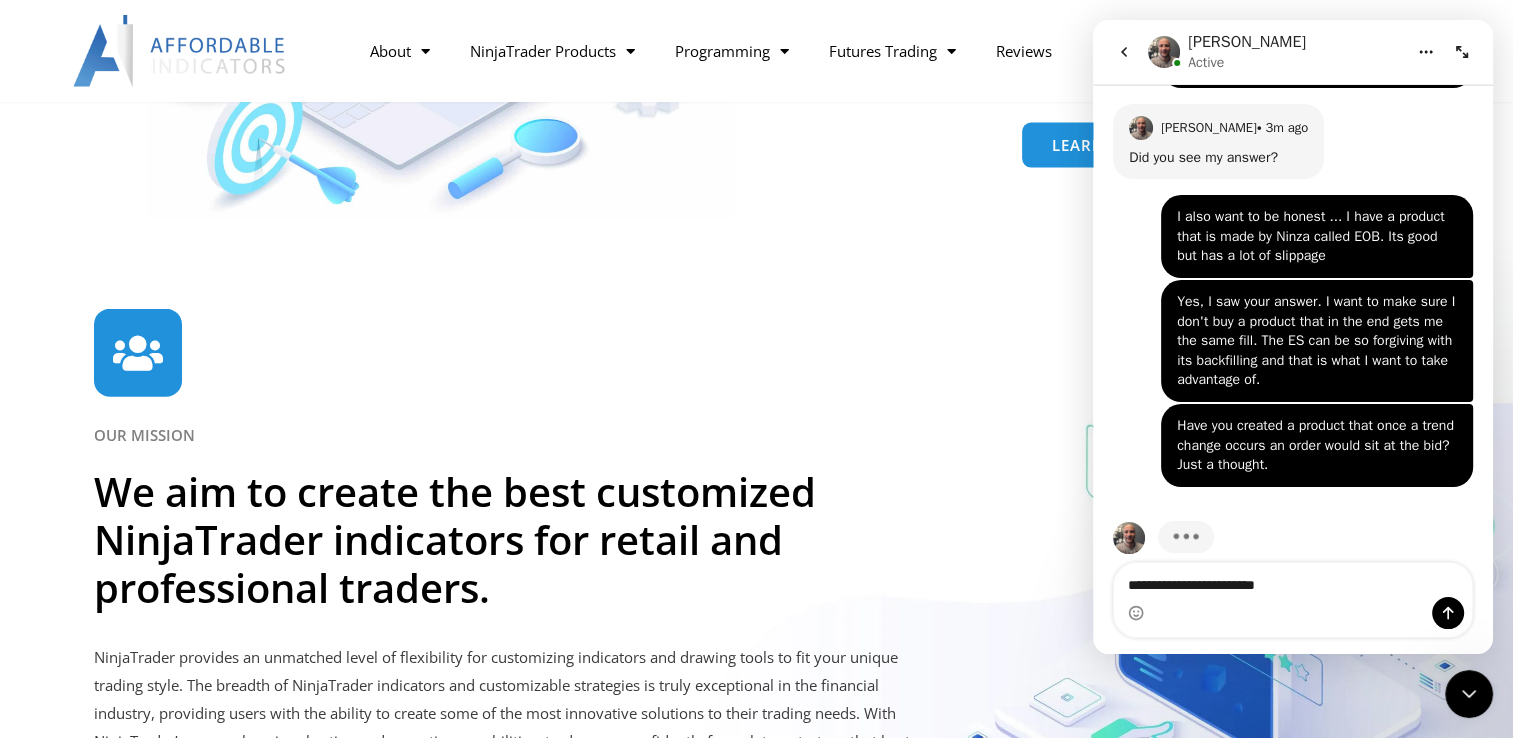 type 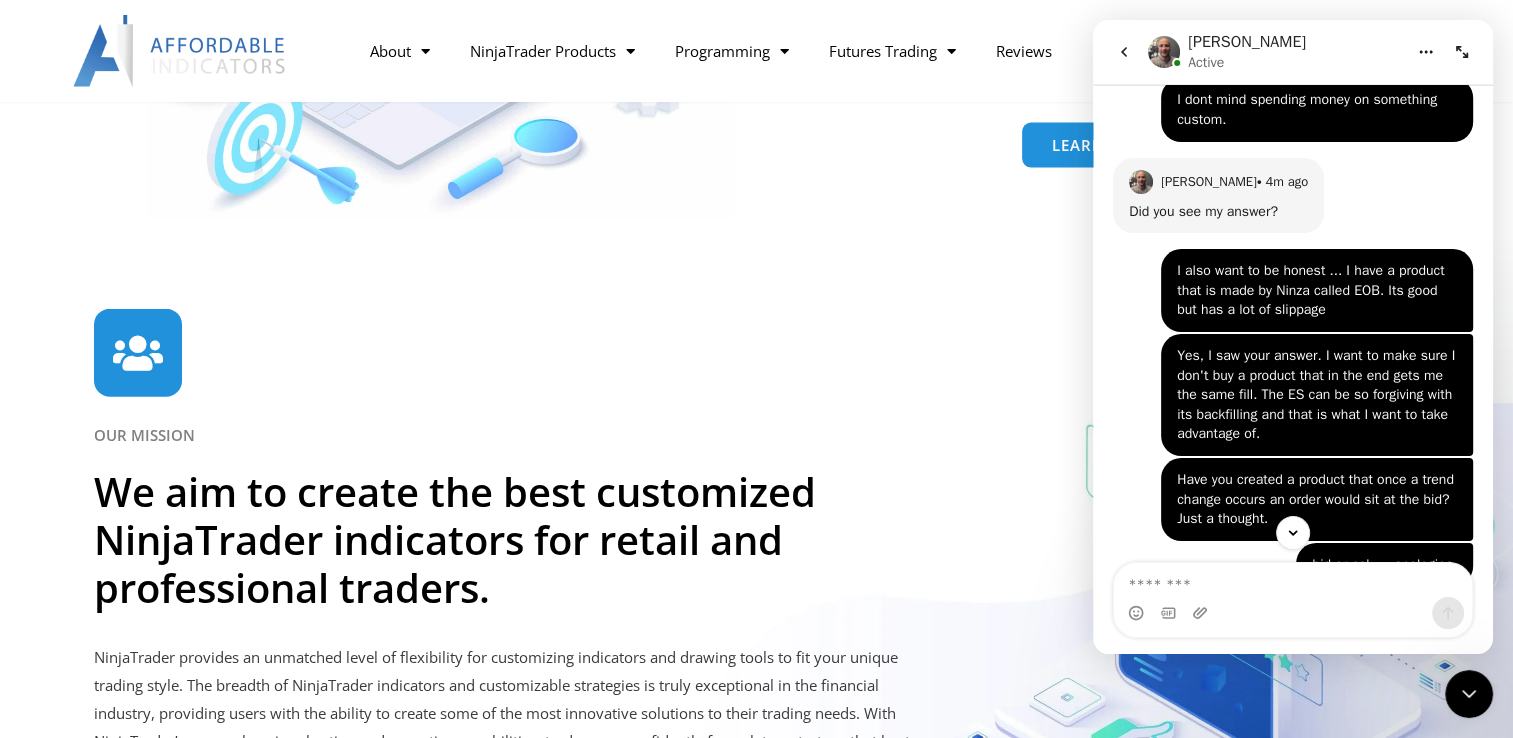 scroll, scrollTop: 1790, scrollLeft: 0, axis: vertical 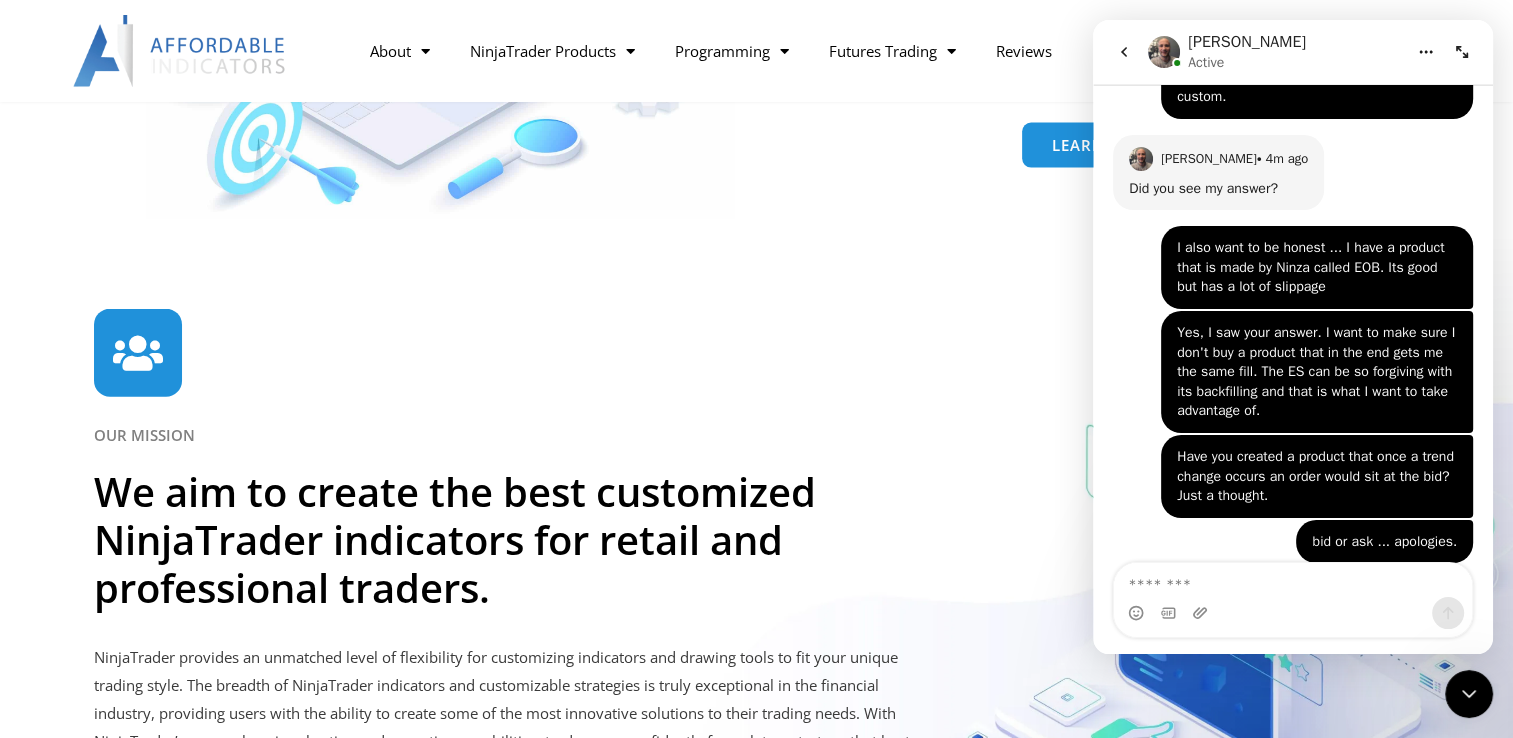 click at bounding box center [1293, 580] 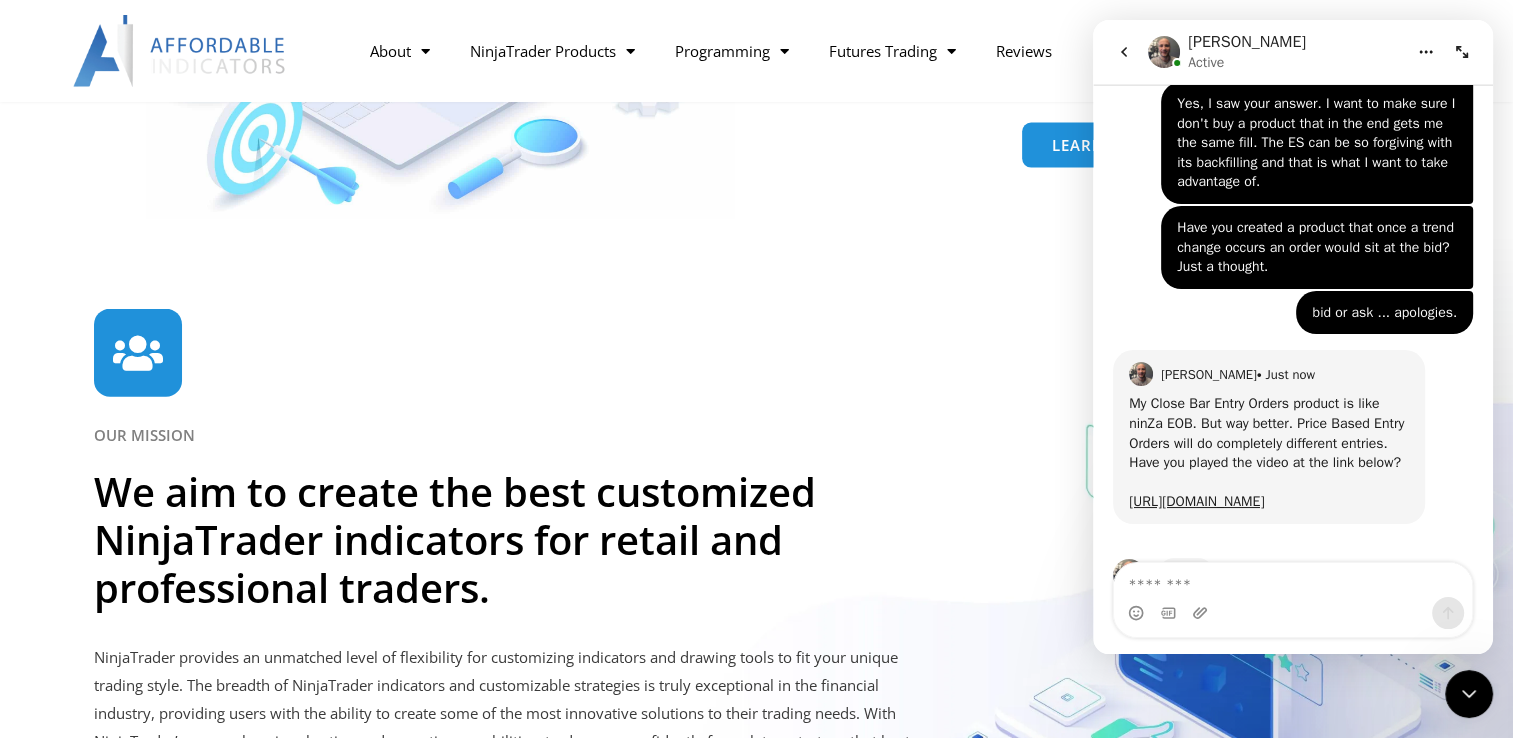 scroll, scrollTop: 2096, scrollLeft: 0, axis: vertical 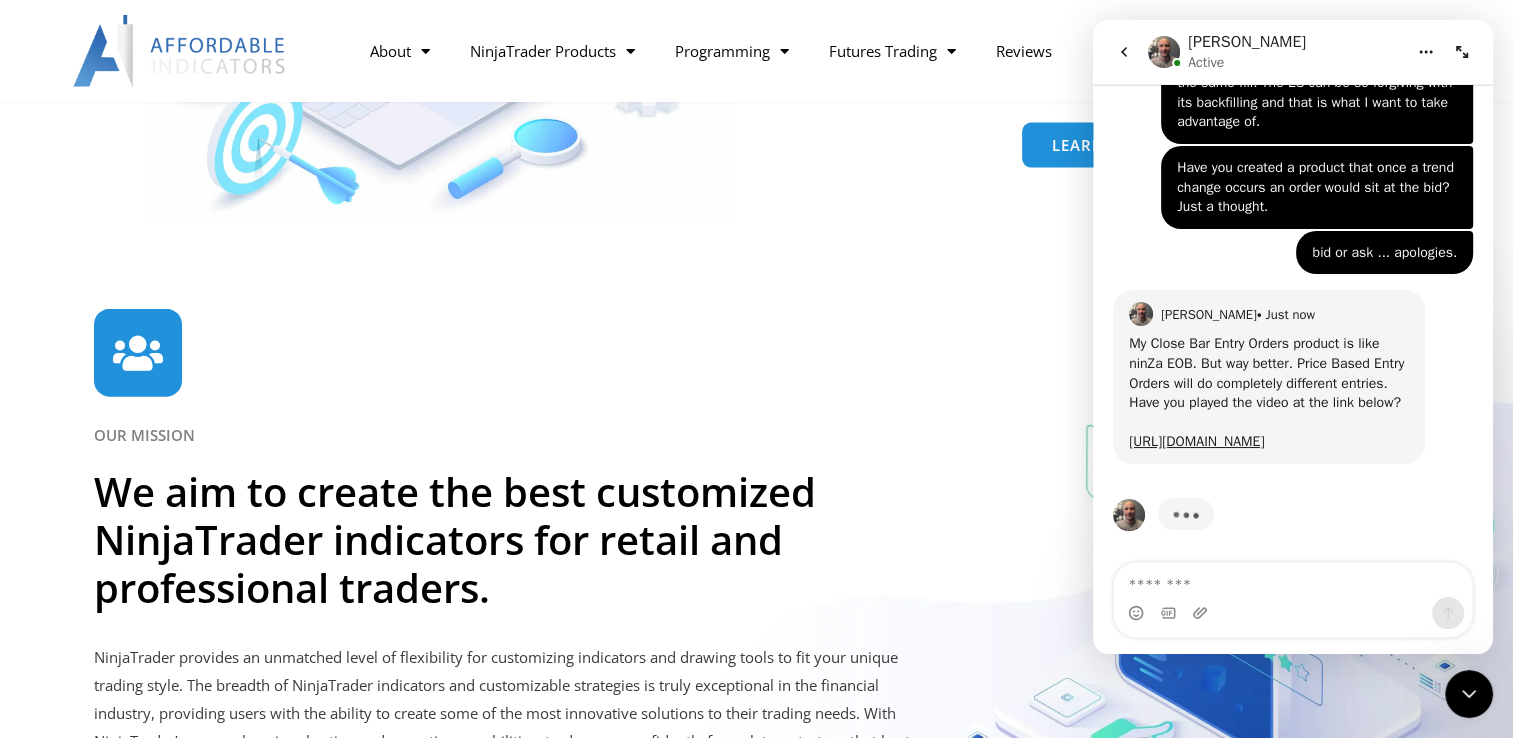 click at bounding box center (1293, 580) 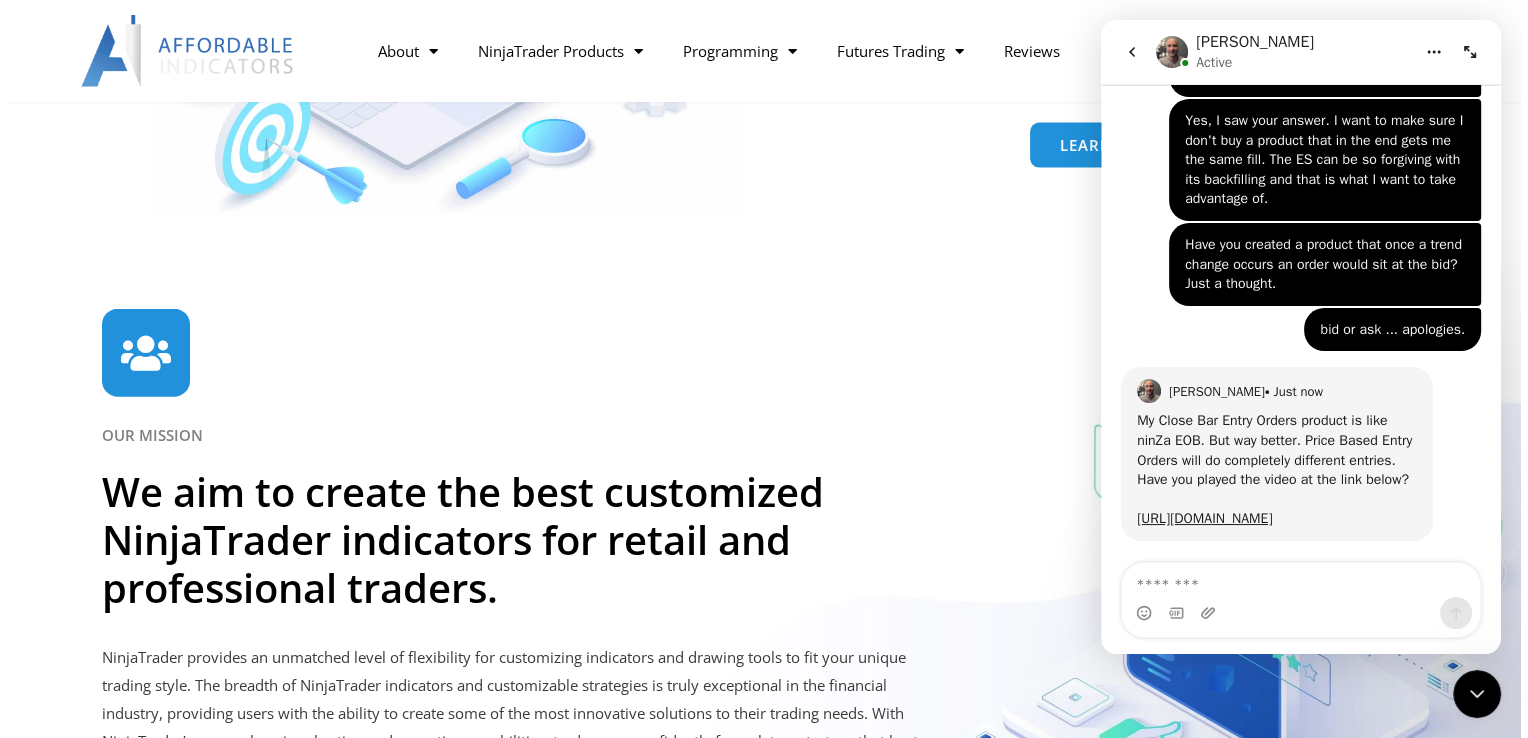 scroll, scrollTop: 2096, scrollLeft: 0, axis: vertical 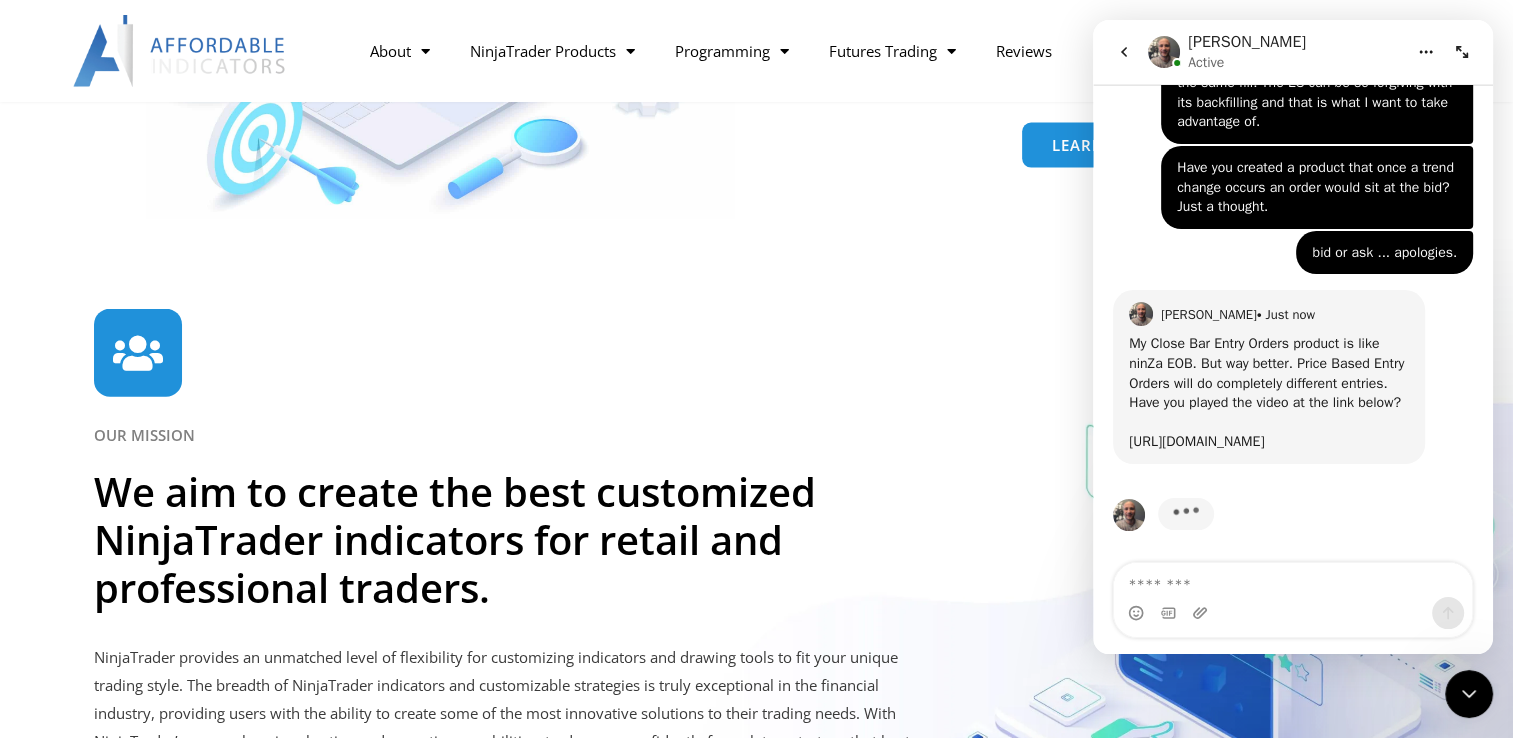 click on "[URL][DOMAIN_NAME]" at bounding box center (1196, 441) 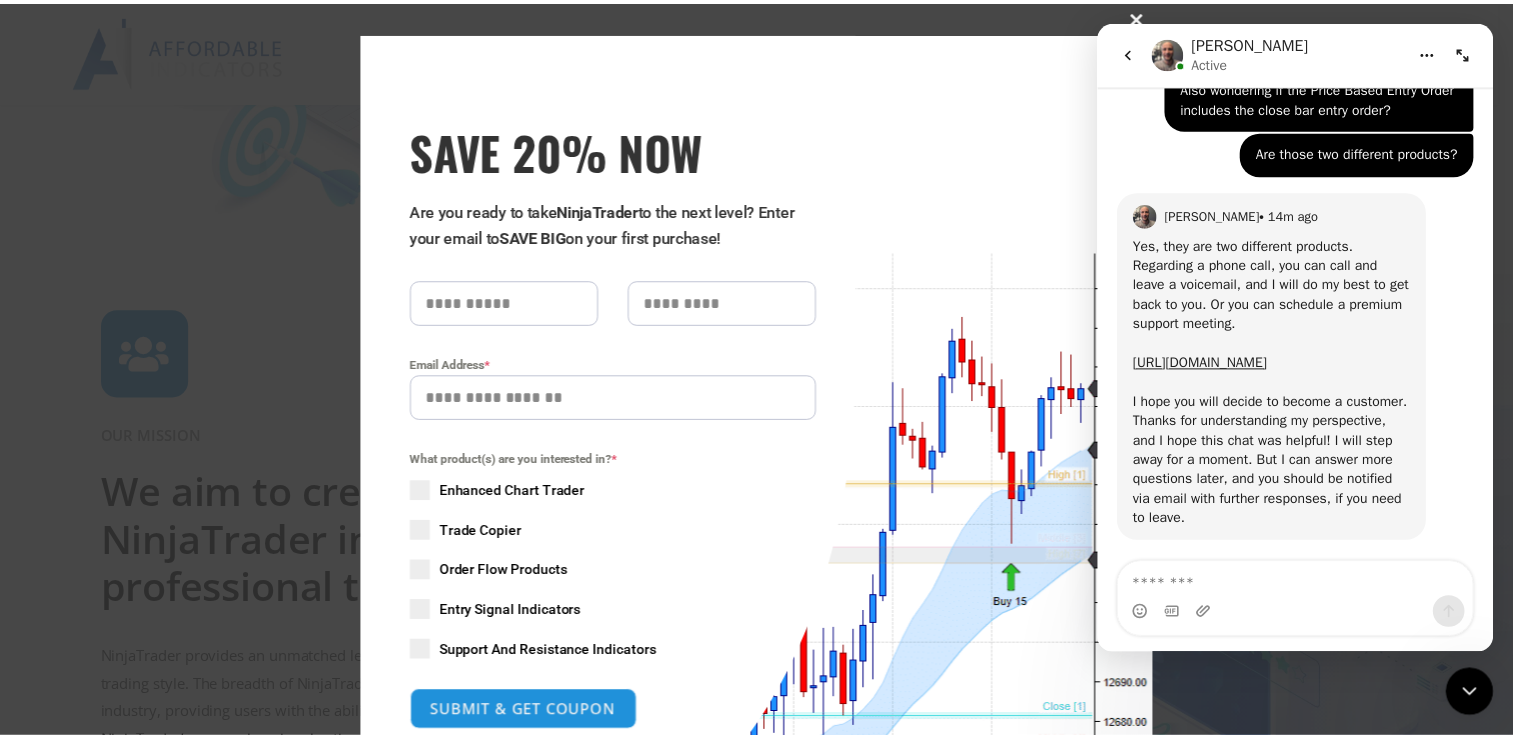 scroll, scrollTop: 2901, scrollLeft: 0, axis: vertical 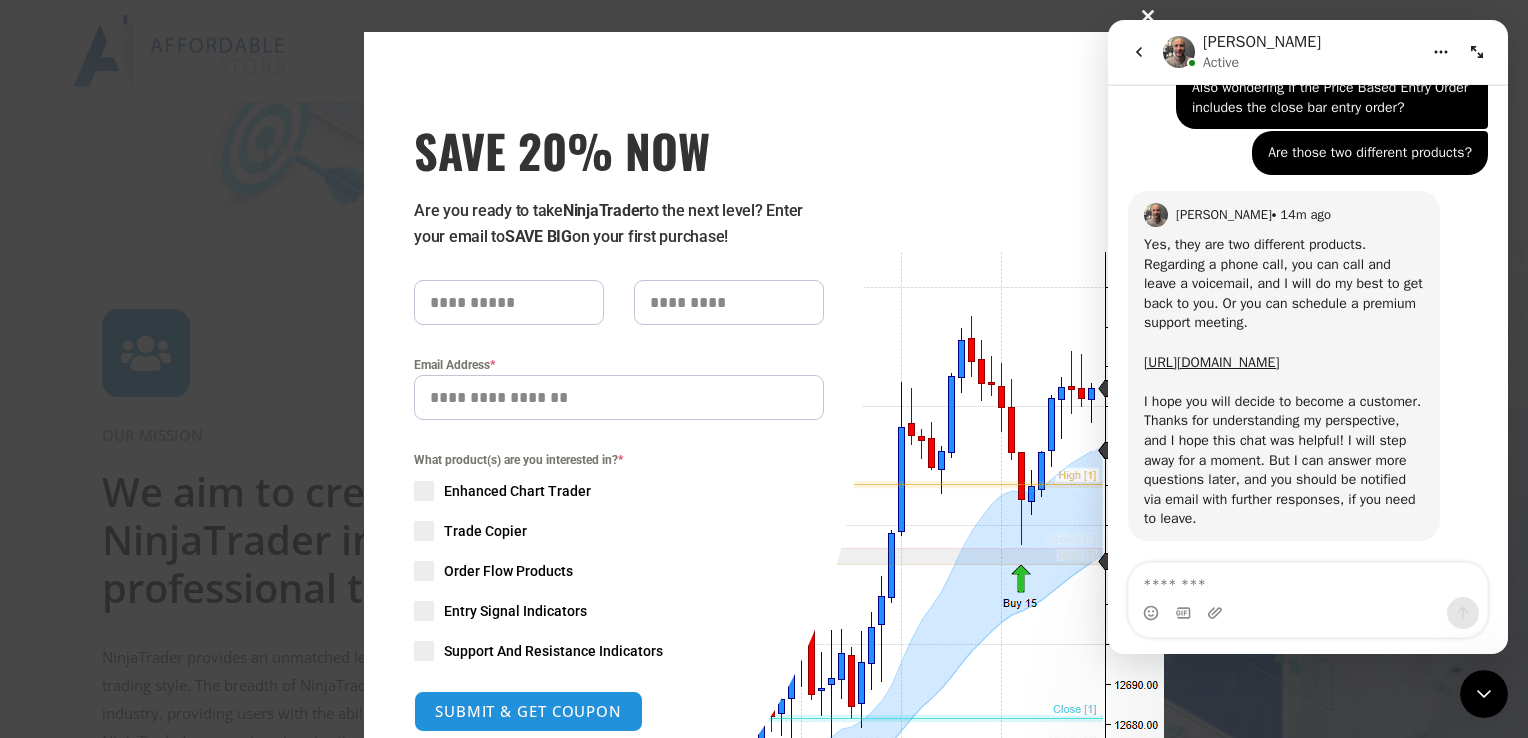 click at bounding box center (1148, 16) 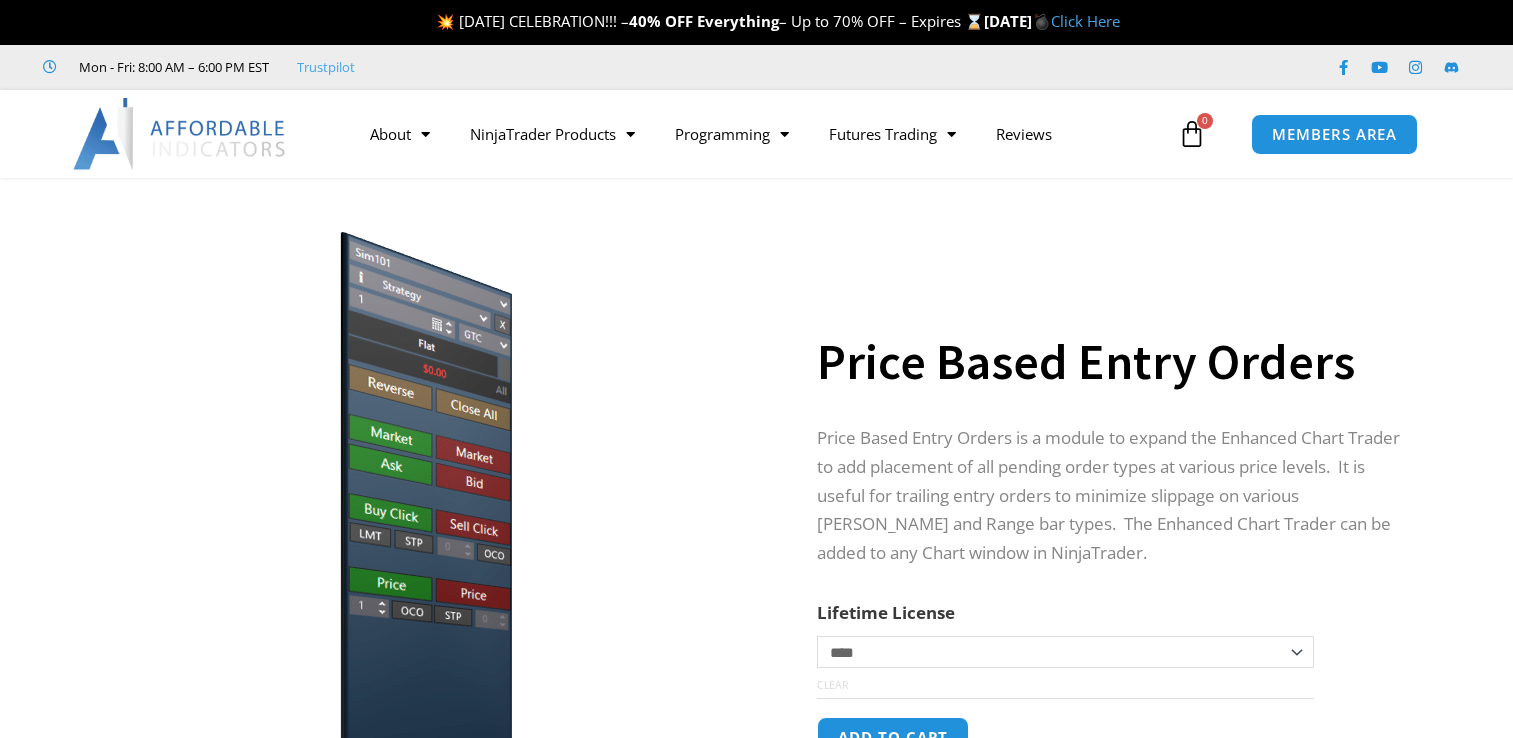 scroll, scrollTop: 0, scrollLeft: 0, axis: both 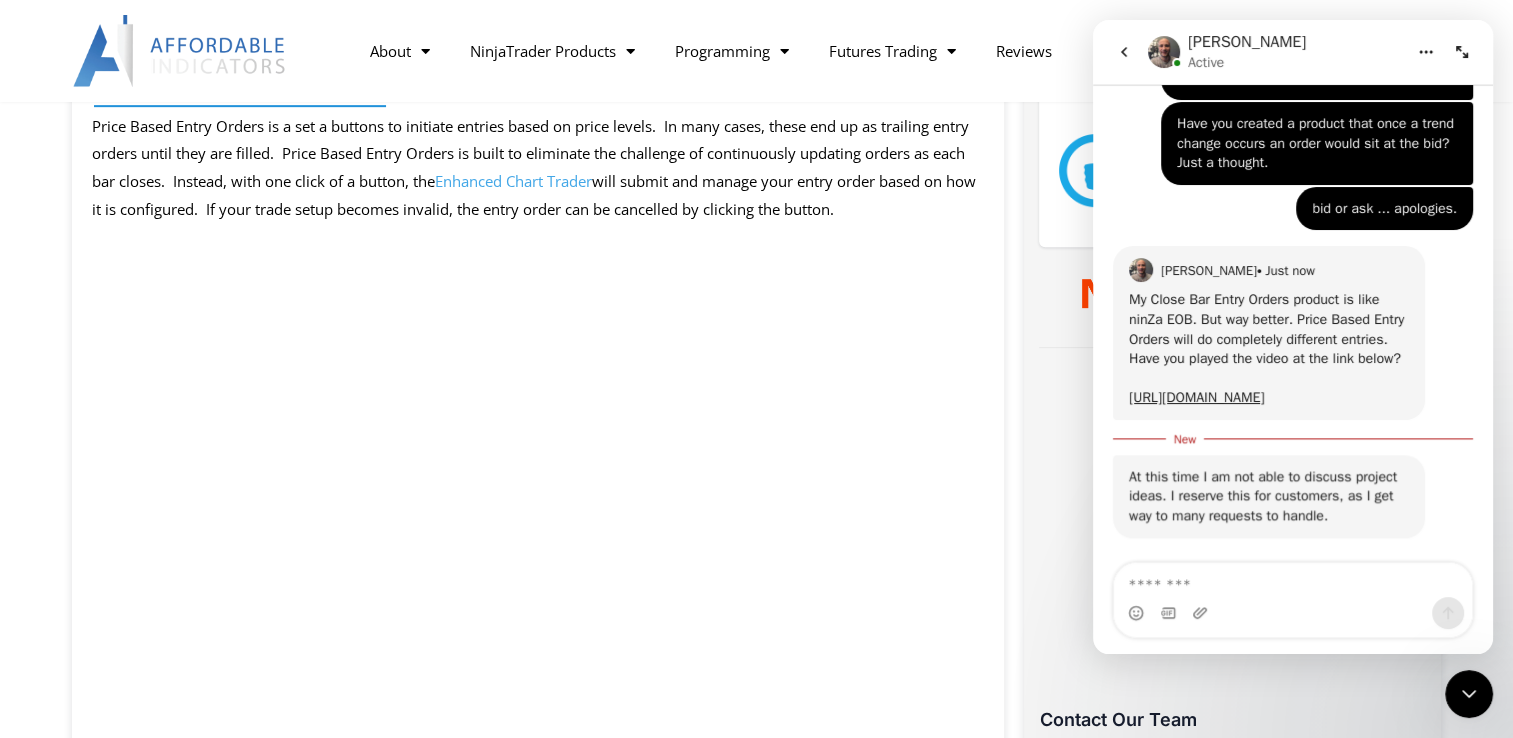click at bounding box center [1293, 613] 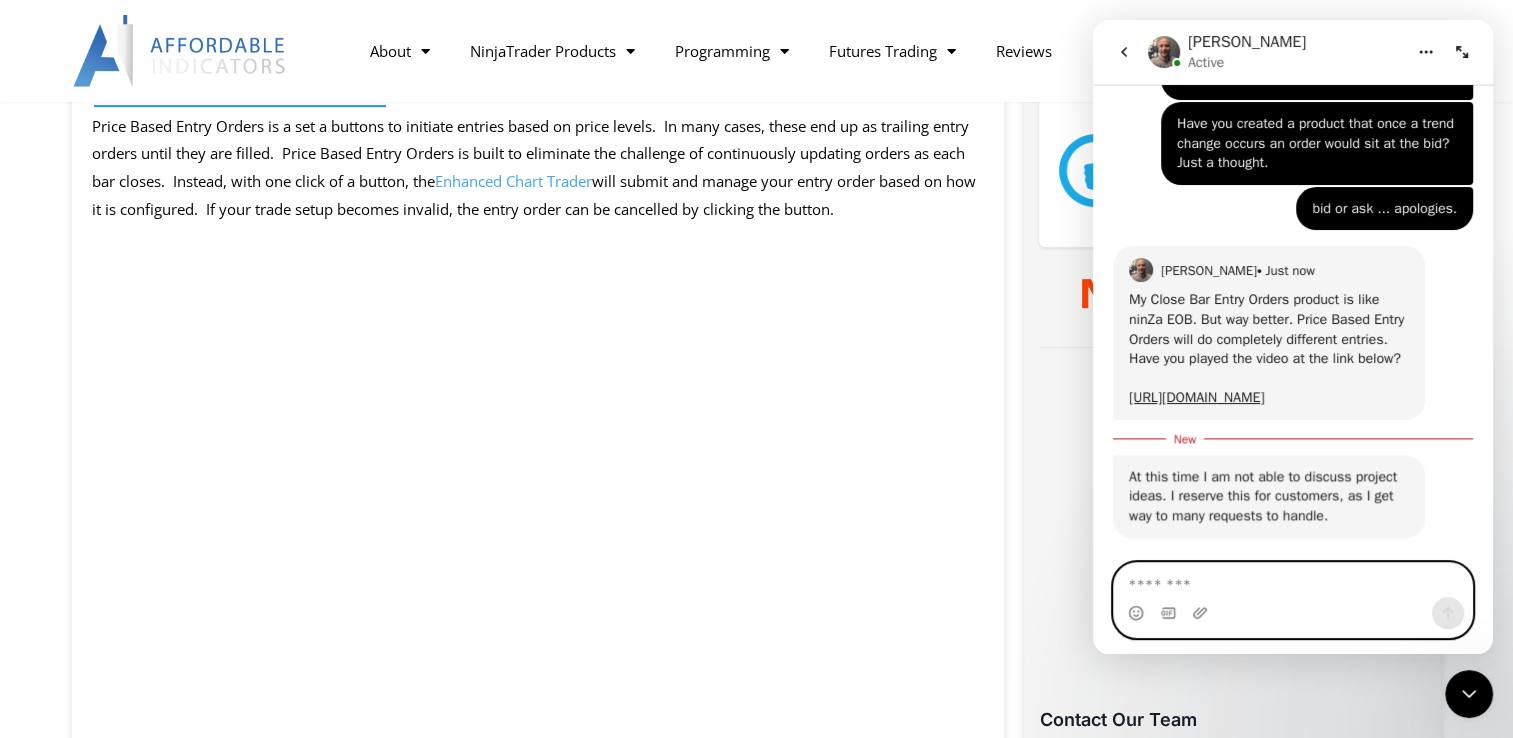 click at bounding box center (1293, 580) 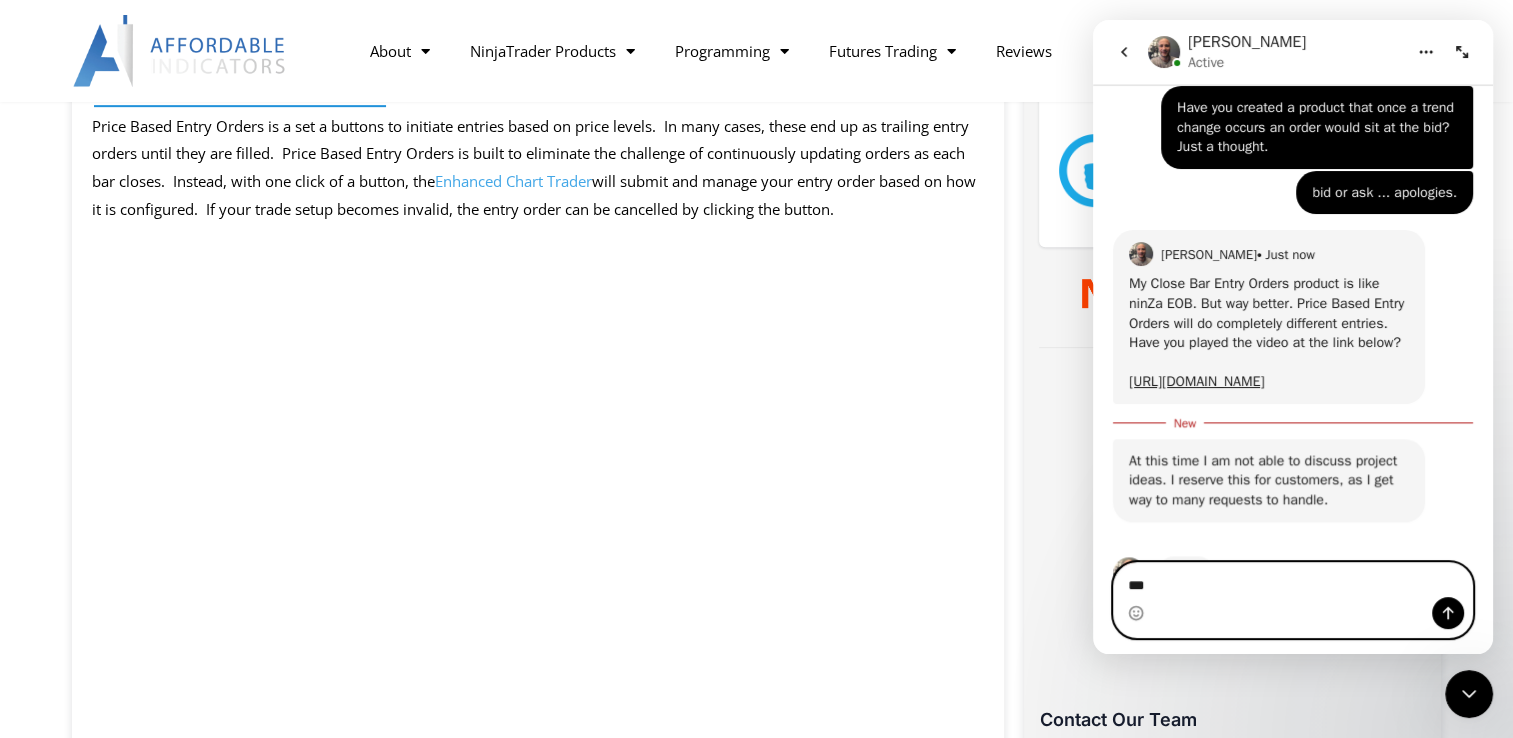 scroll, scrollTop: 2214, scrollLeft: 0, axis: vertical 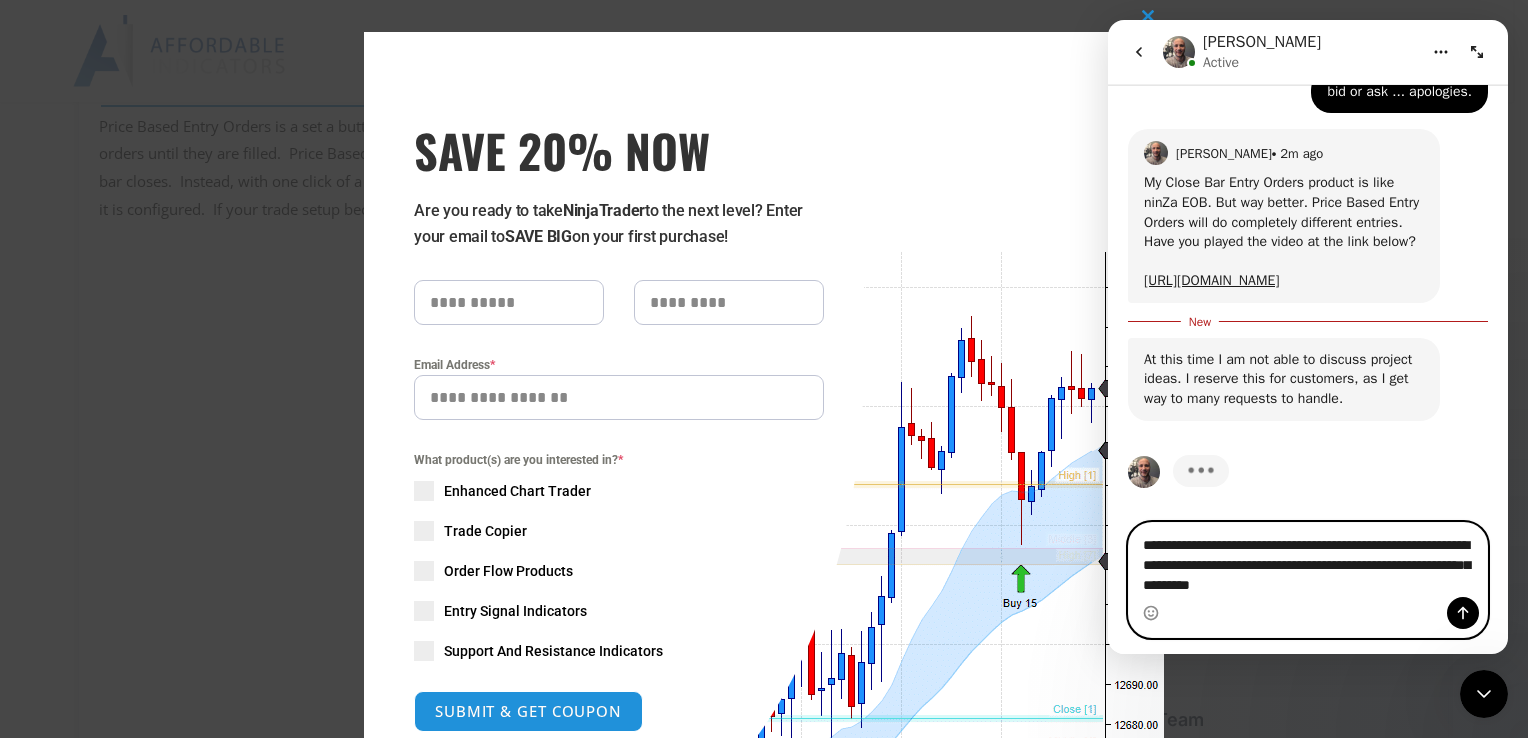 click on "**********" at bounding box center [1308, 560] 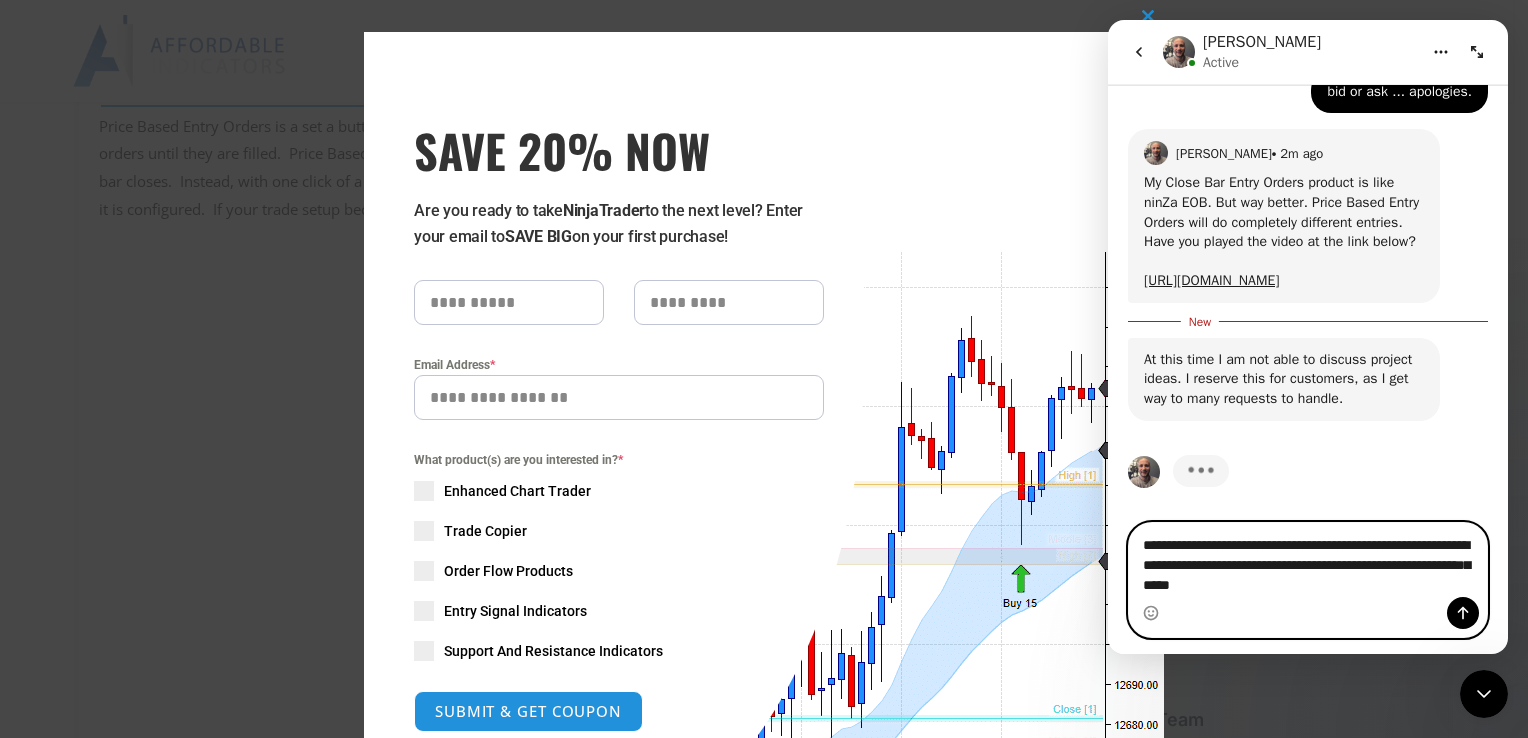 type on "**********" 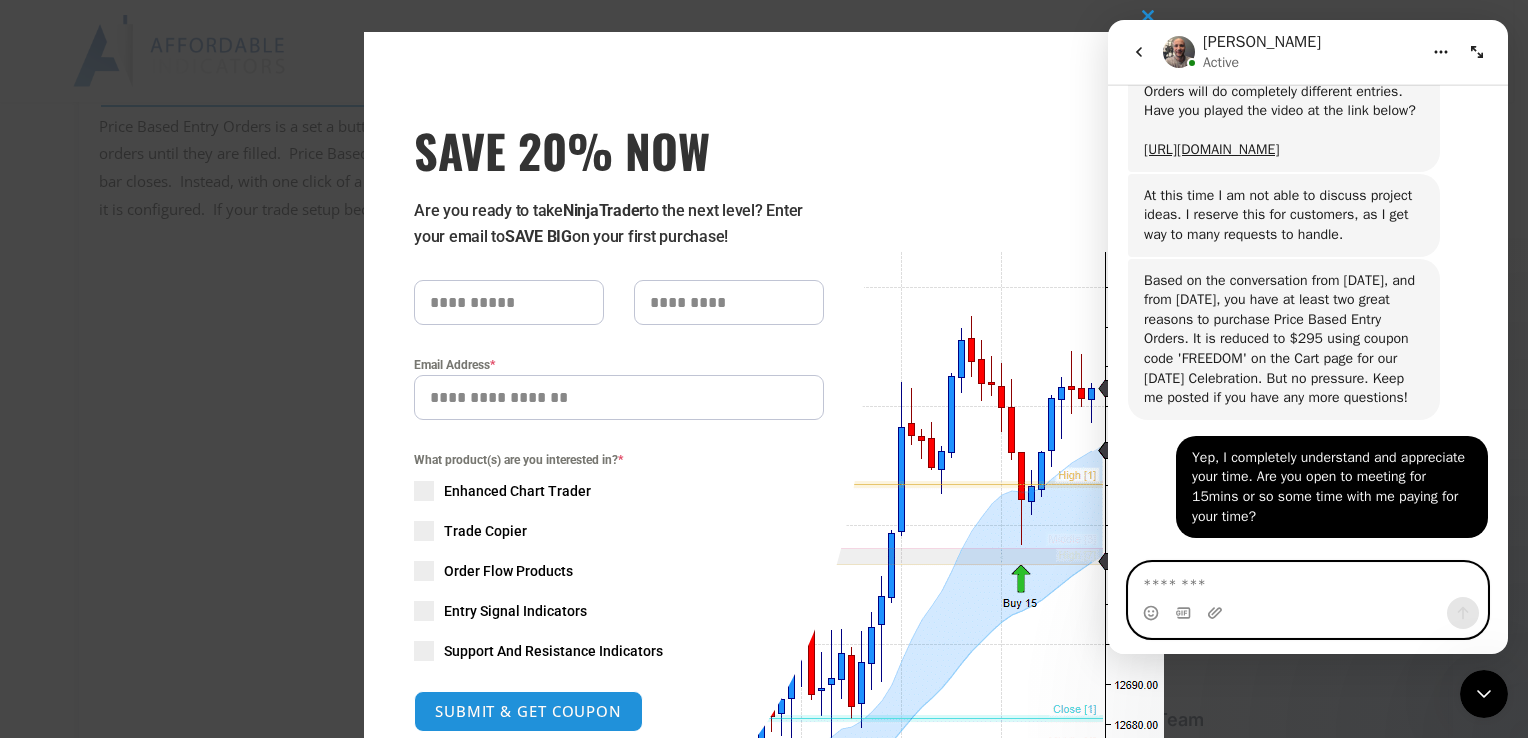scroll, scrollTop: 2405, scrollLeft: 0, axis: vertical 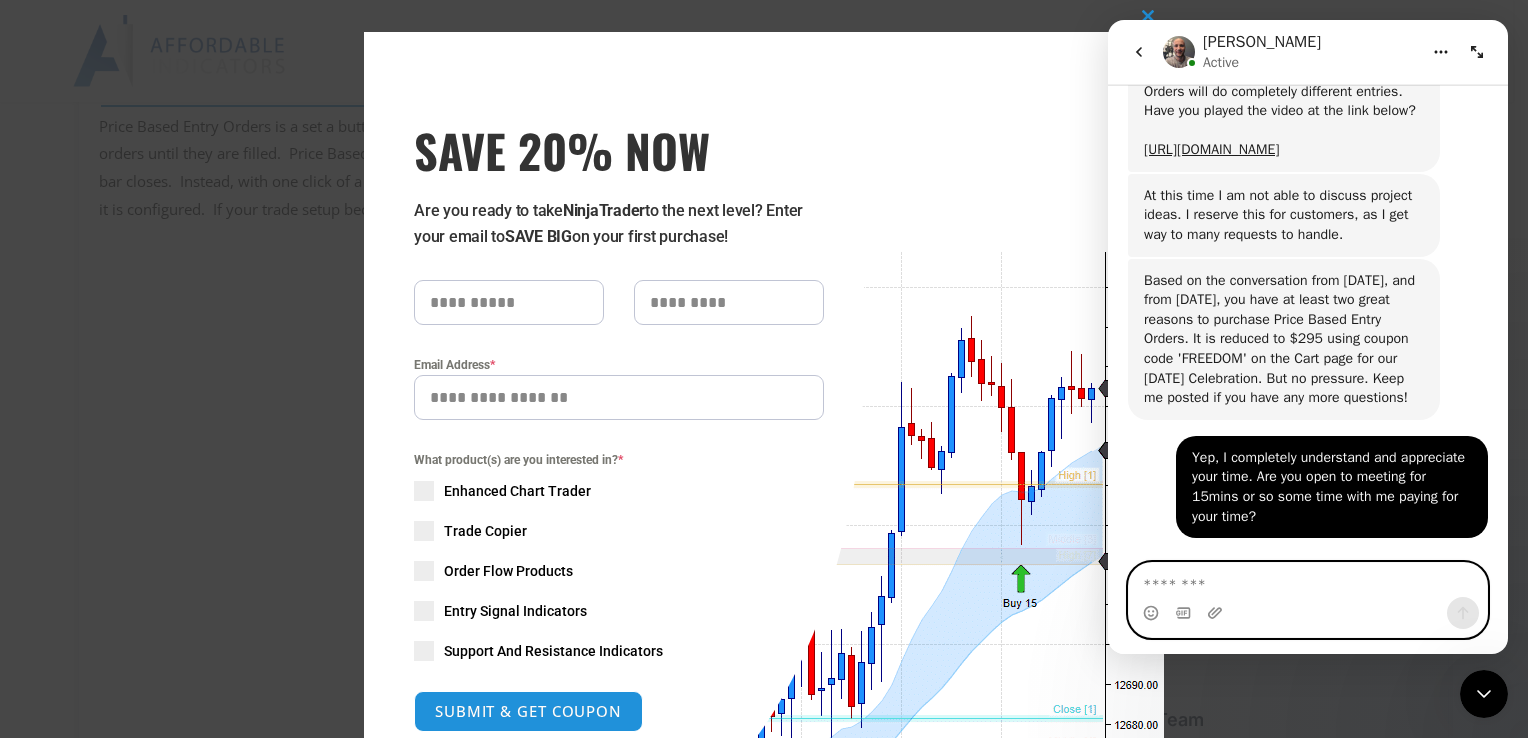 click at bounding box center [1308, 580] 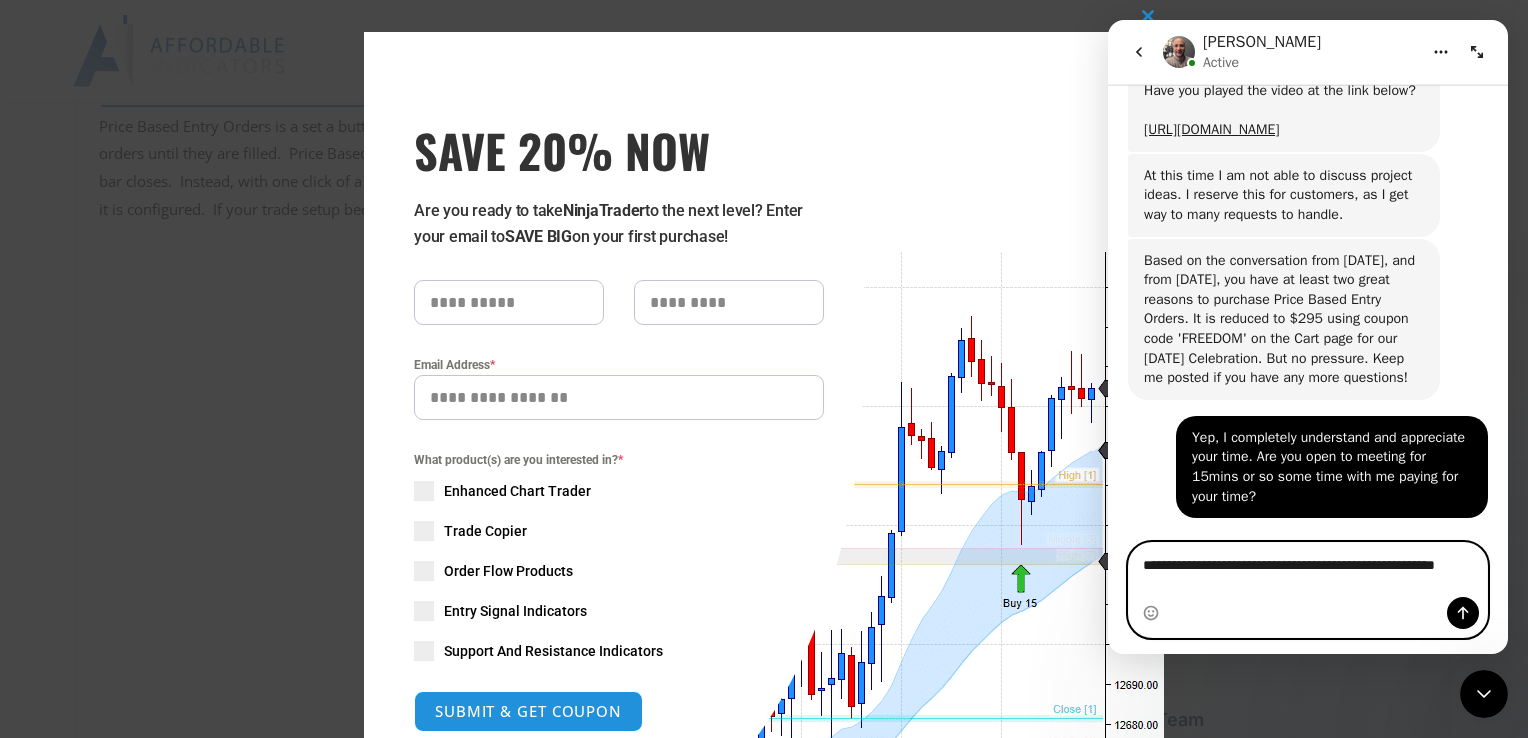 scroll, scrollTop: 2425, scrollLeft: 0, axis: vertical 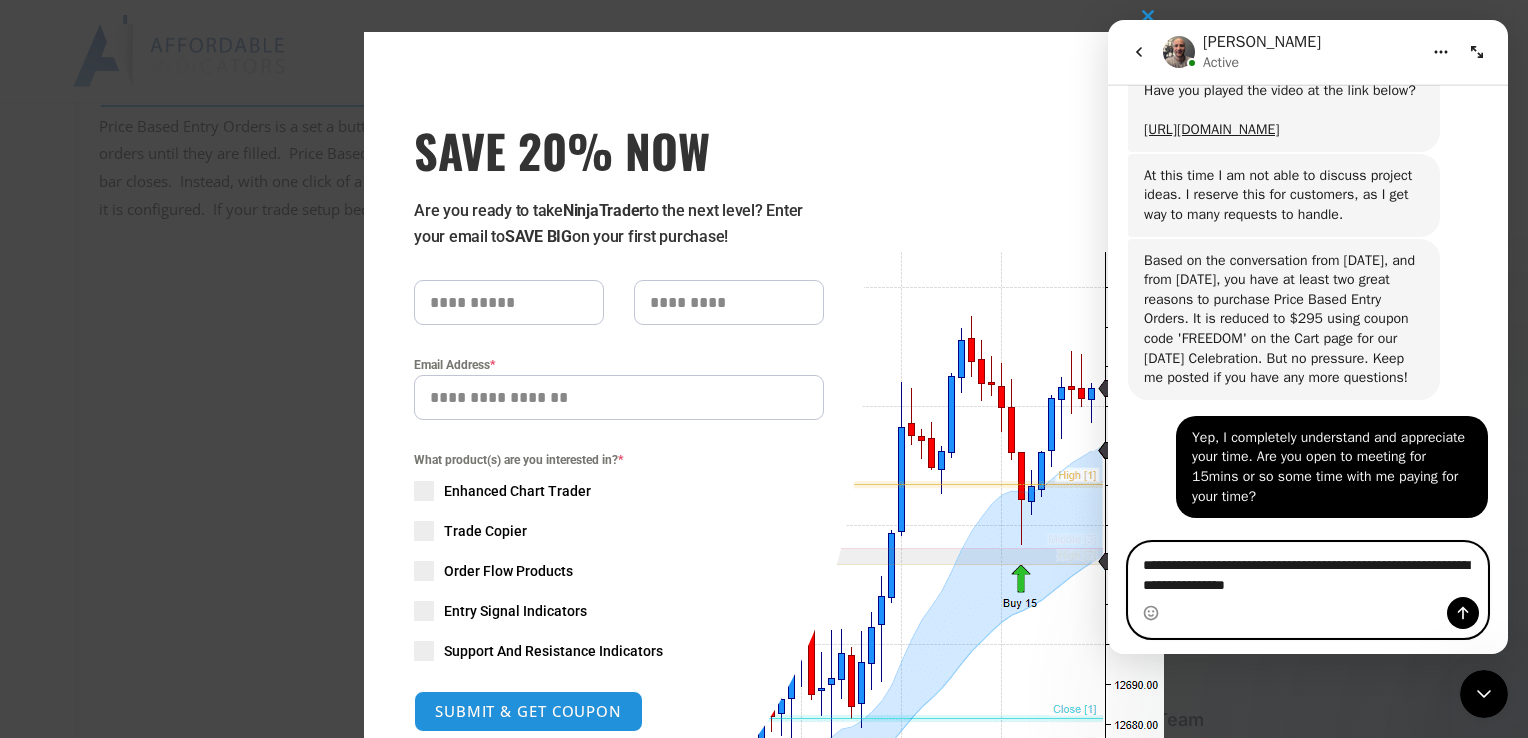 type on "**********" 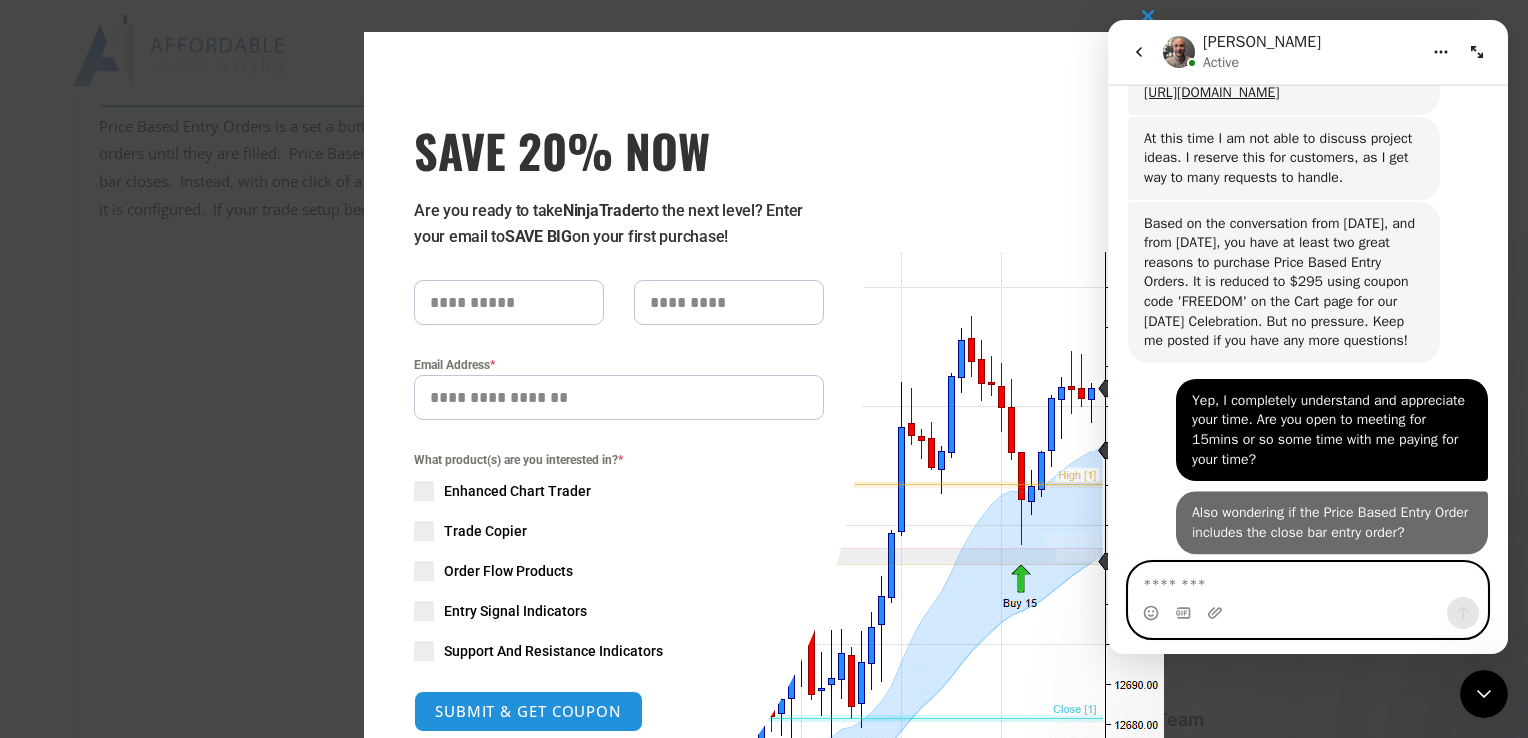 scroll, scrollTop: 2470, scrollLeft: 0, axis: vertical 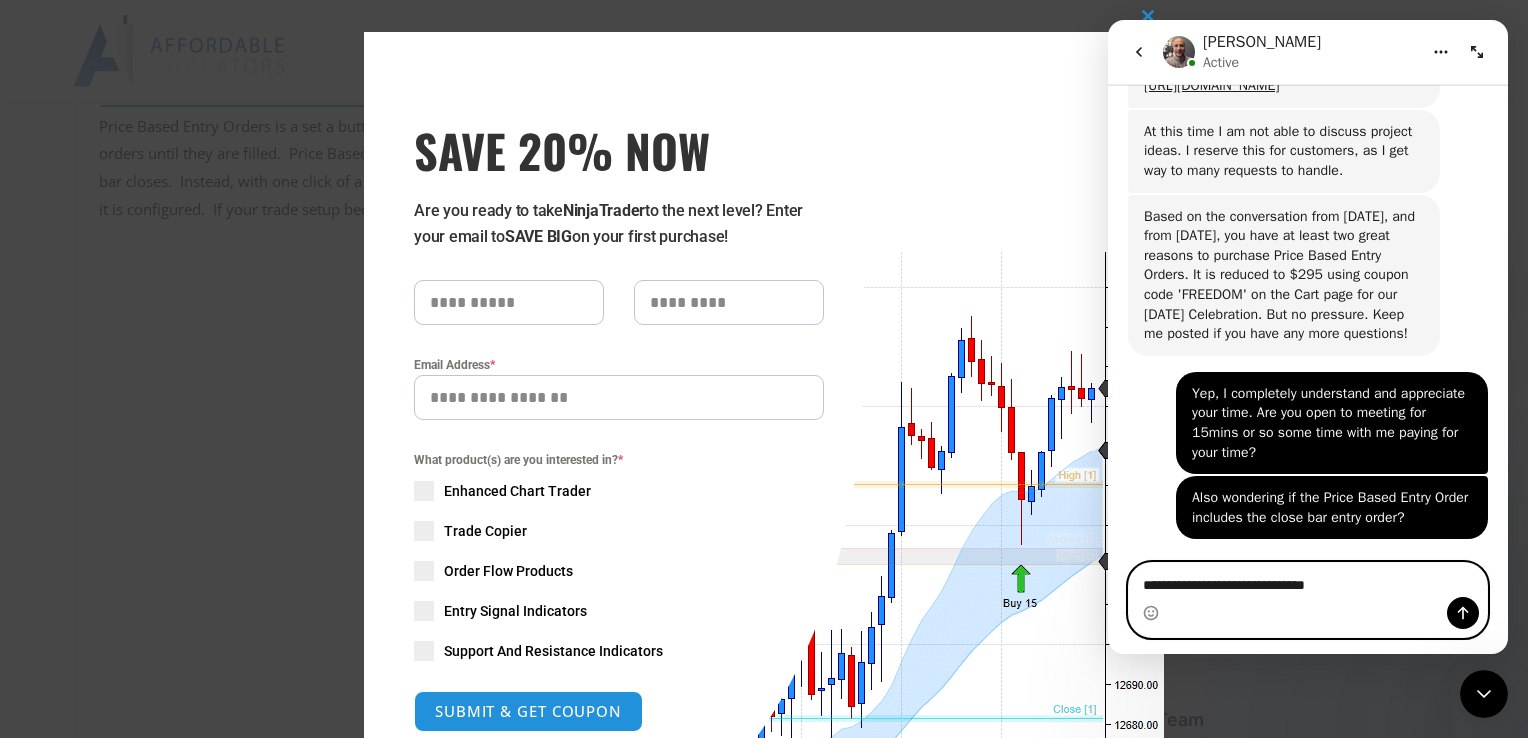 type on "**********" 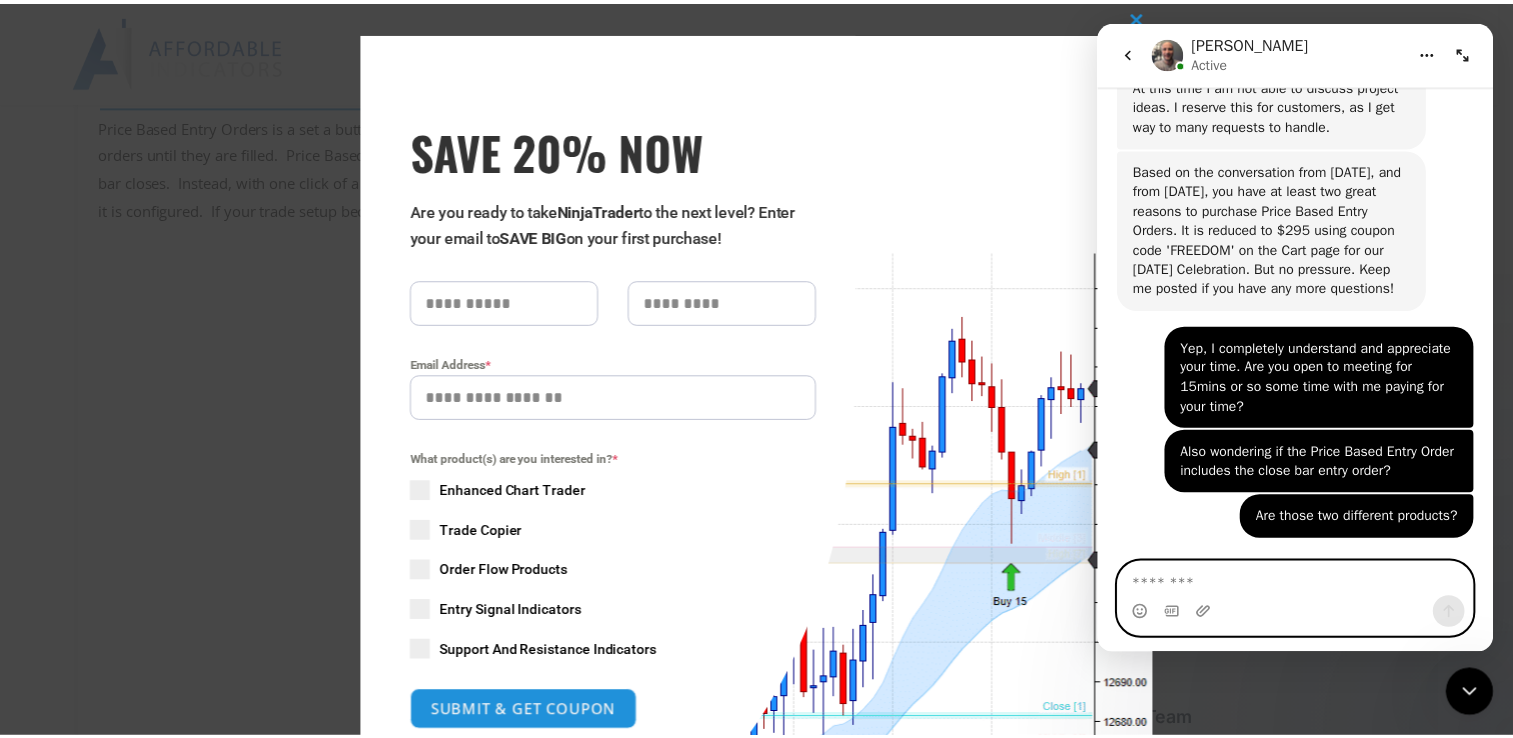 scroll, scrollTop: 2516, scrollLeft: 0, axis: vertical 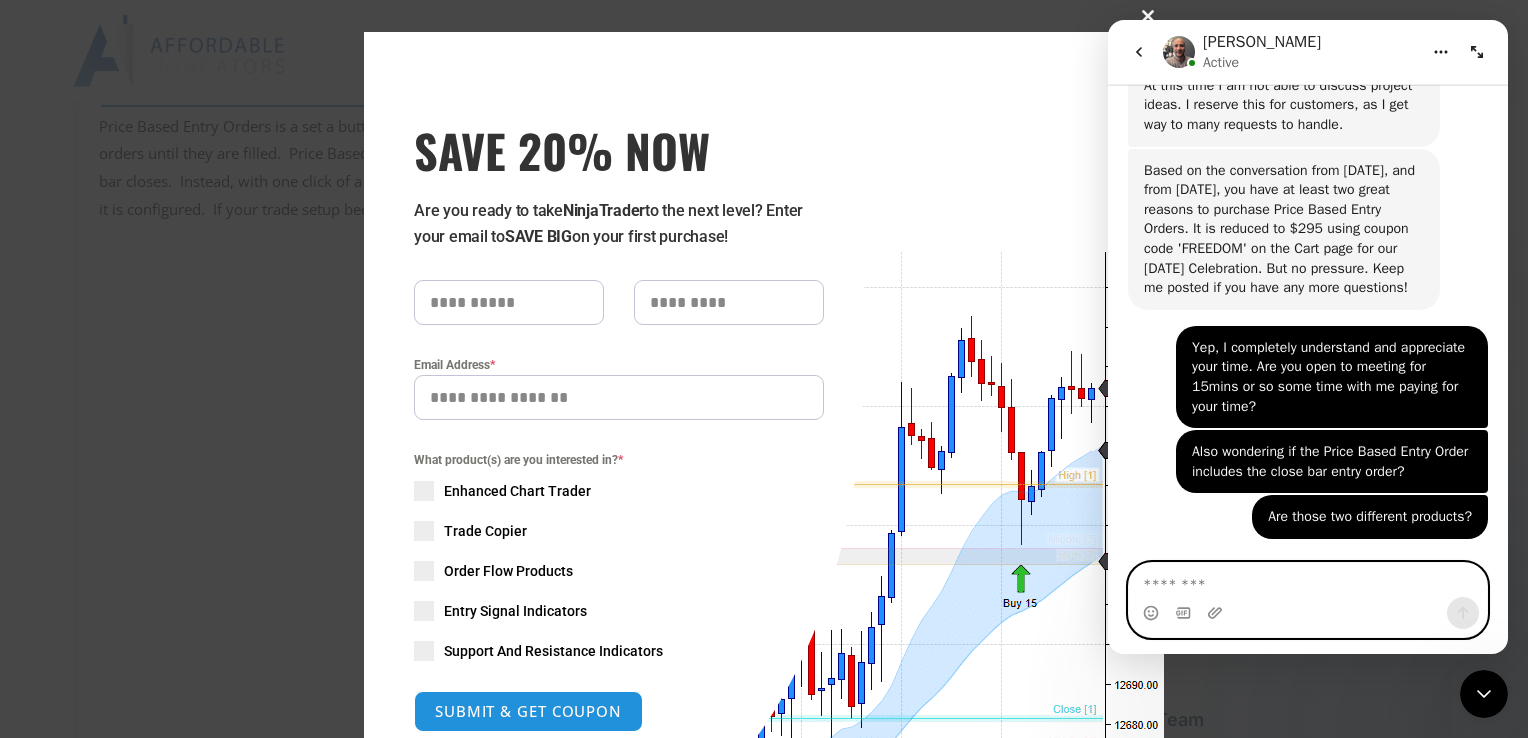 type 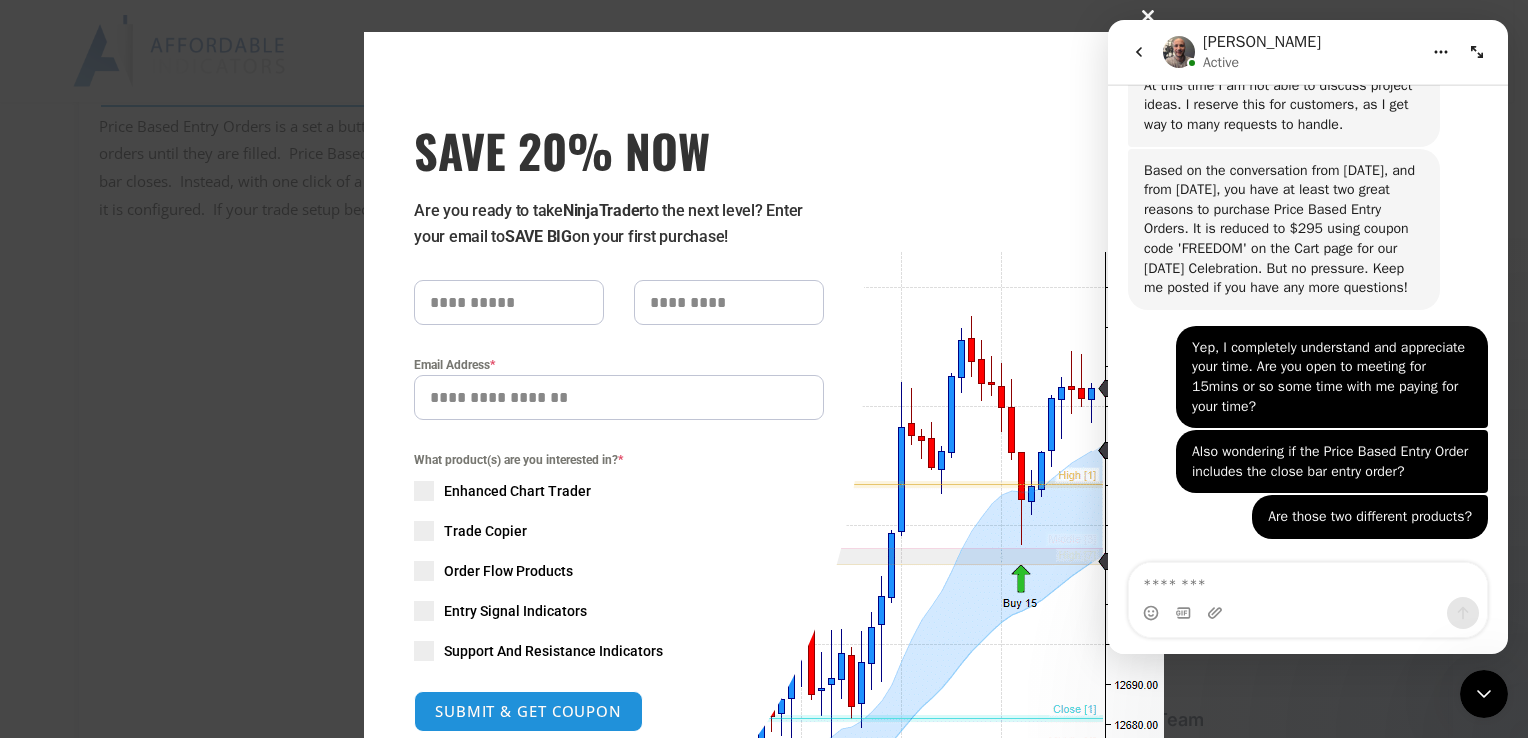 click at bounding box center [1148, 16] 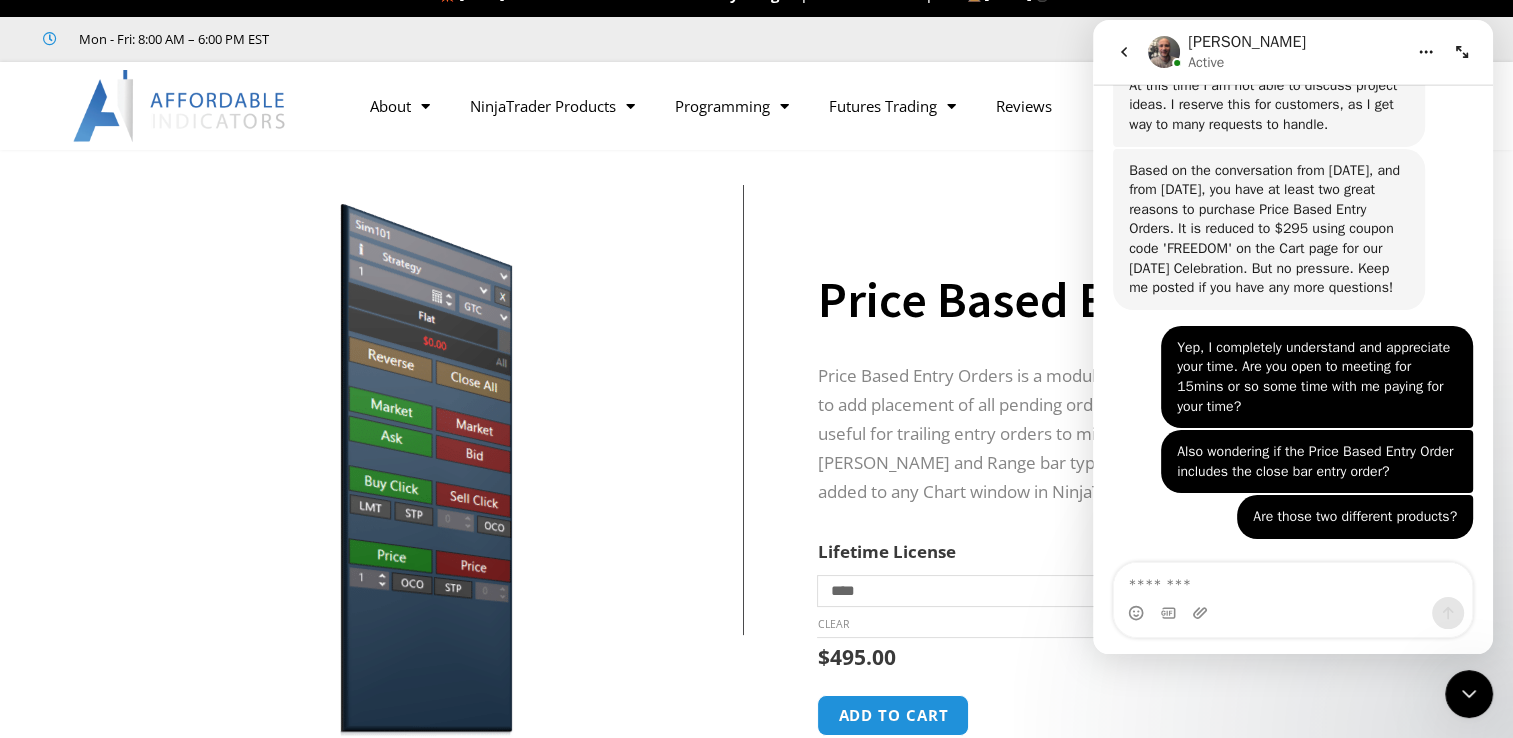 scroll, scrollTop: 0, scrollLeft: 0, axis: both 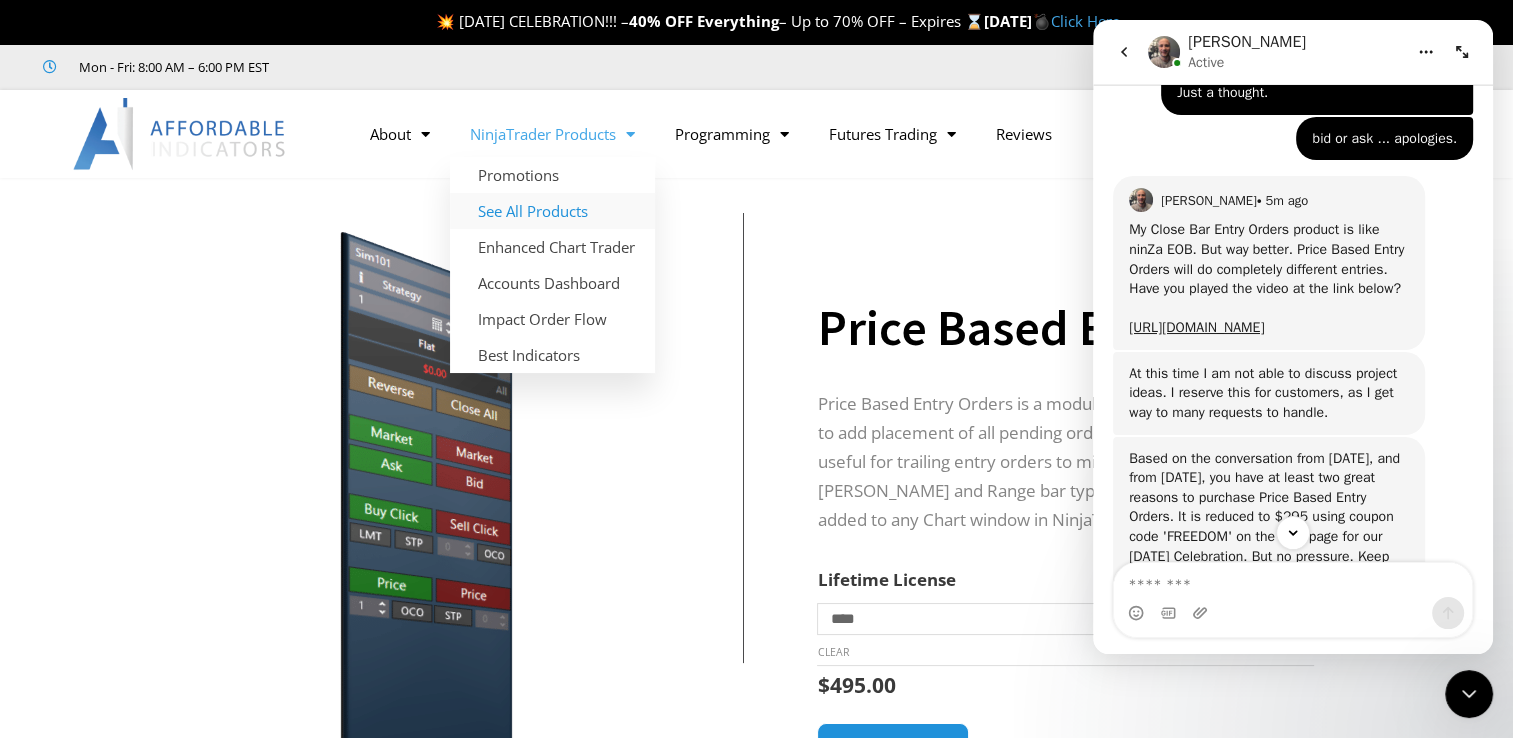 click on "See All Products" 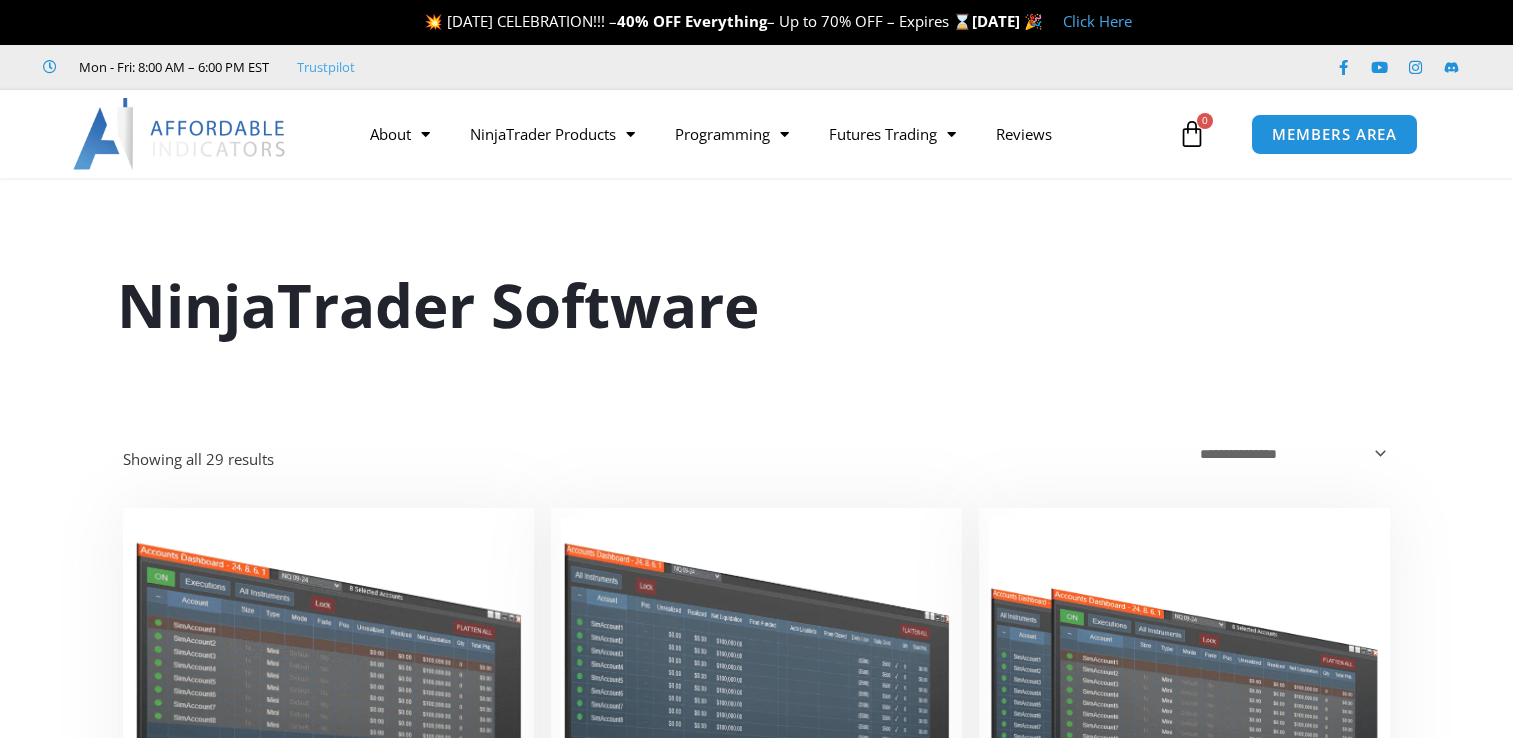 scroll, scrollTop: 0, scrollLeft: 0, axis: both 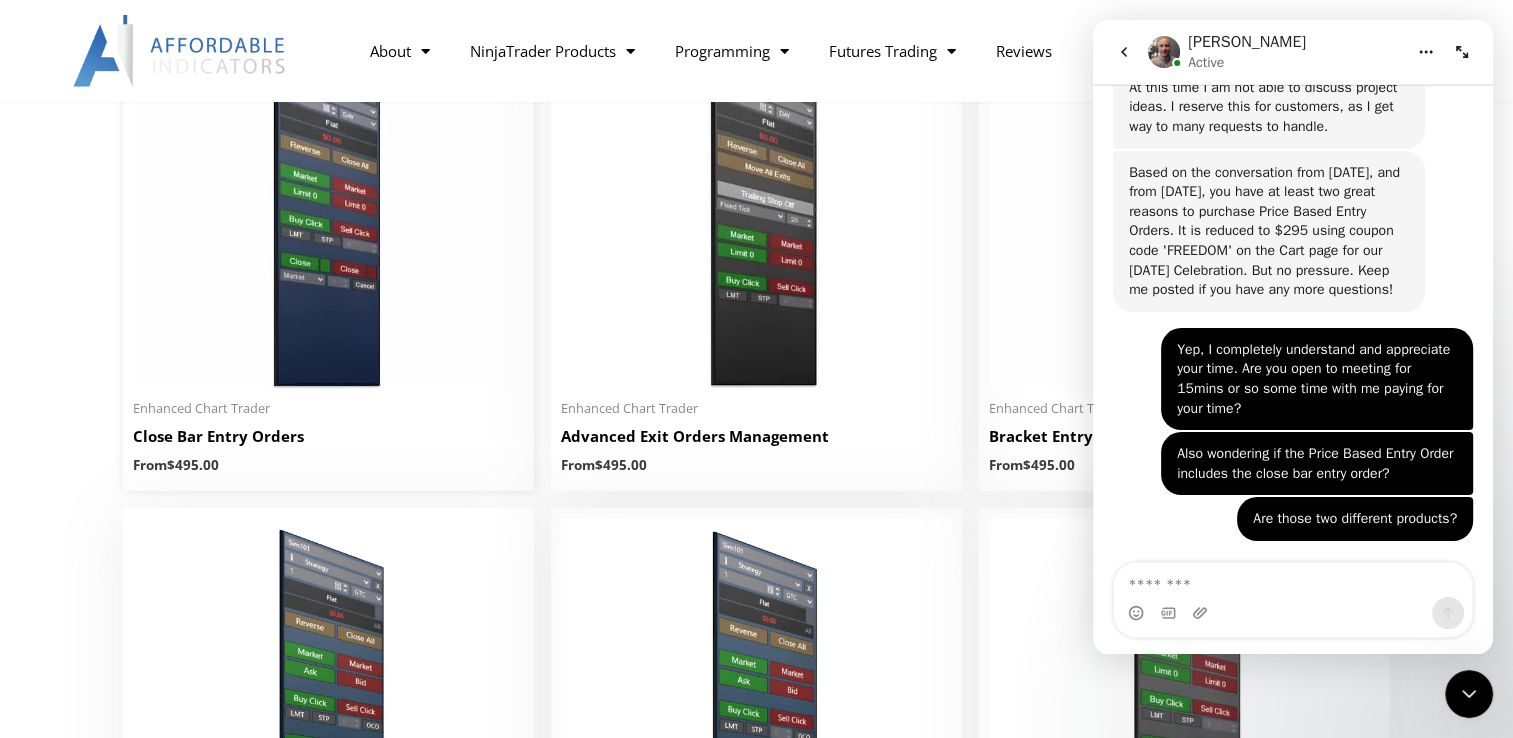 click at bounding box center (328, 220) 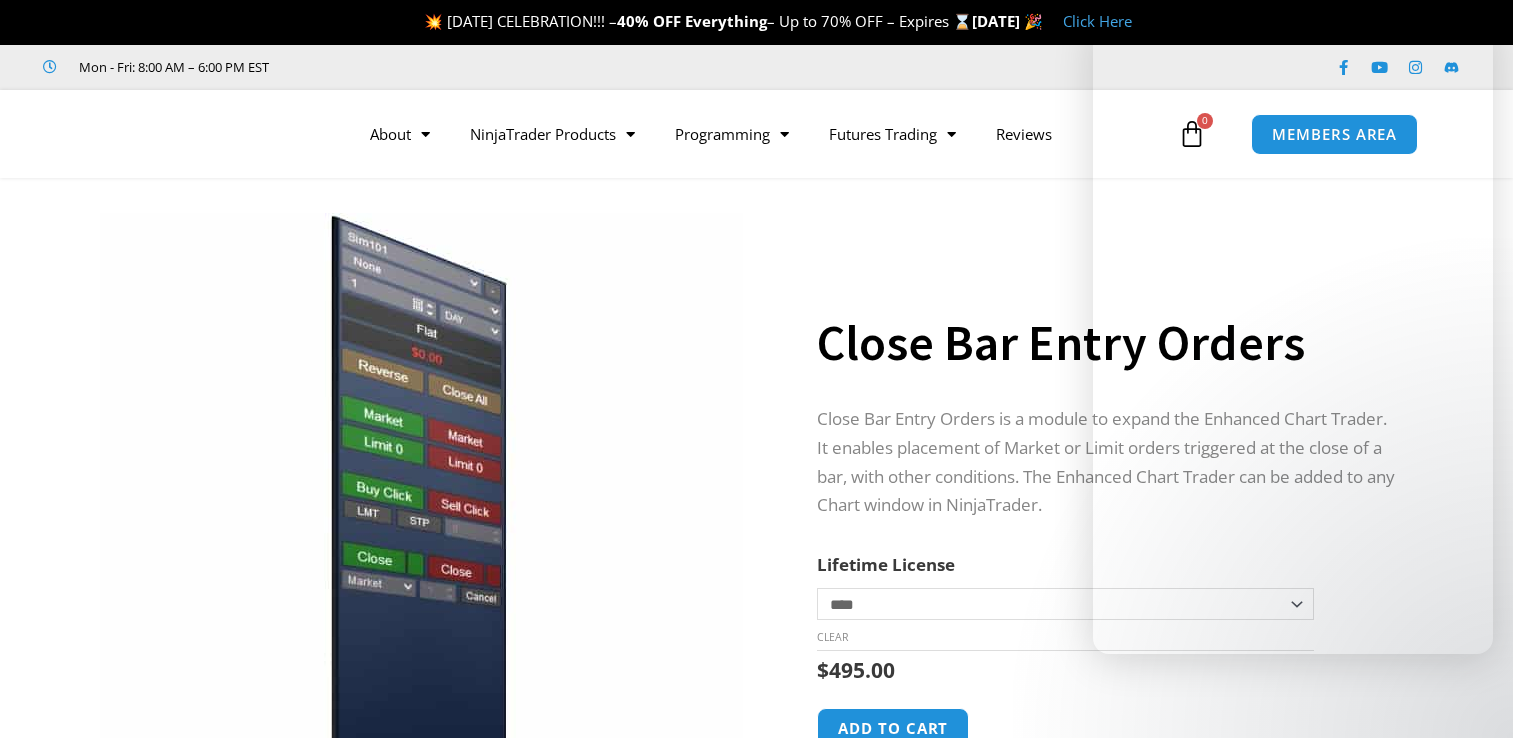 scroll, scrollTop: 0, scrollLeft: 0, axis: both 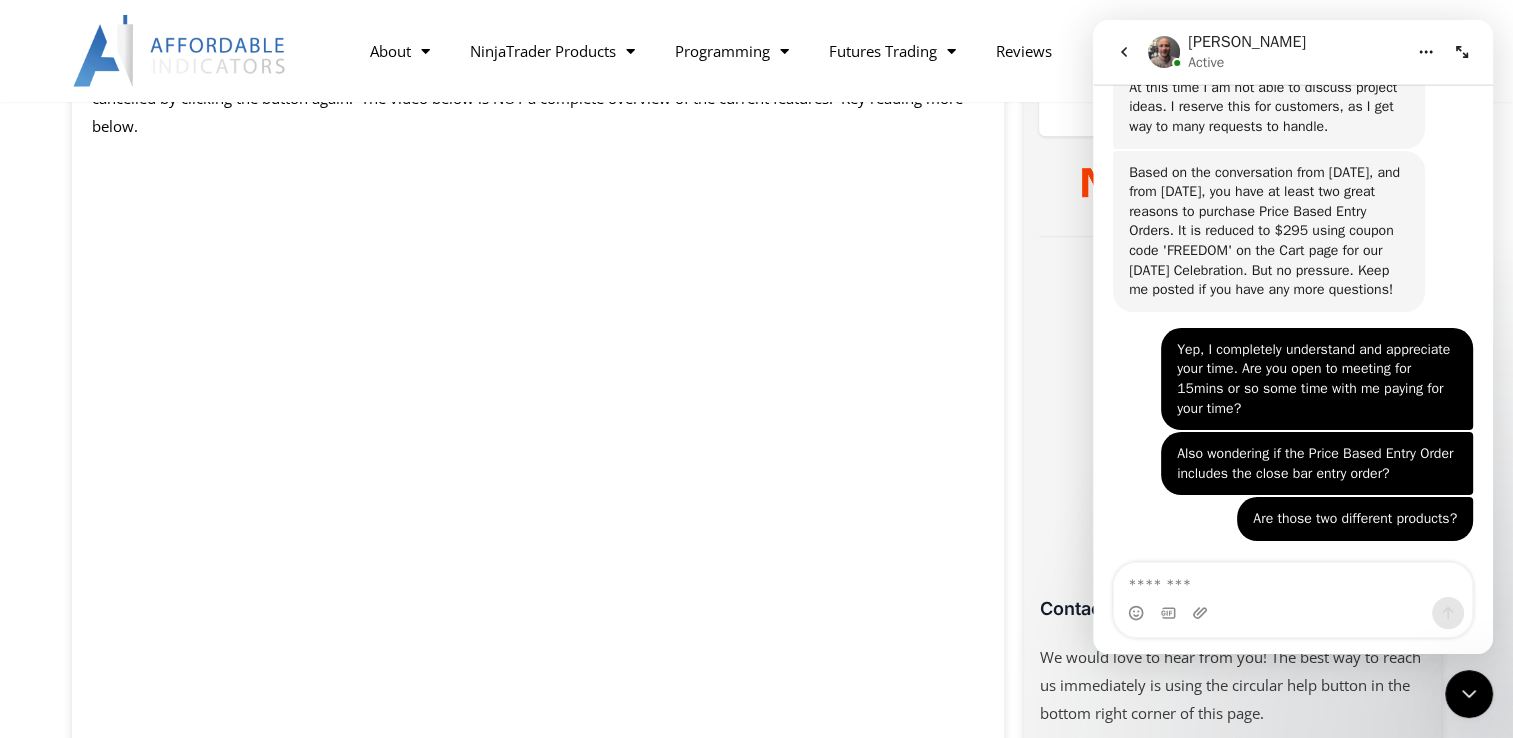 click at bounding box center [1293, 613] 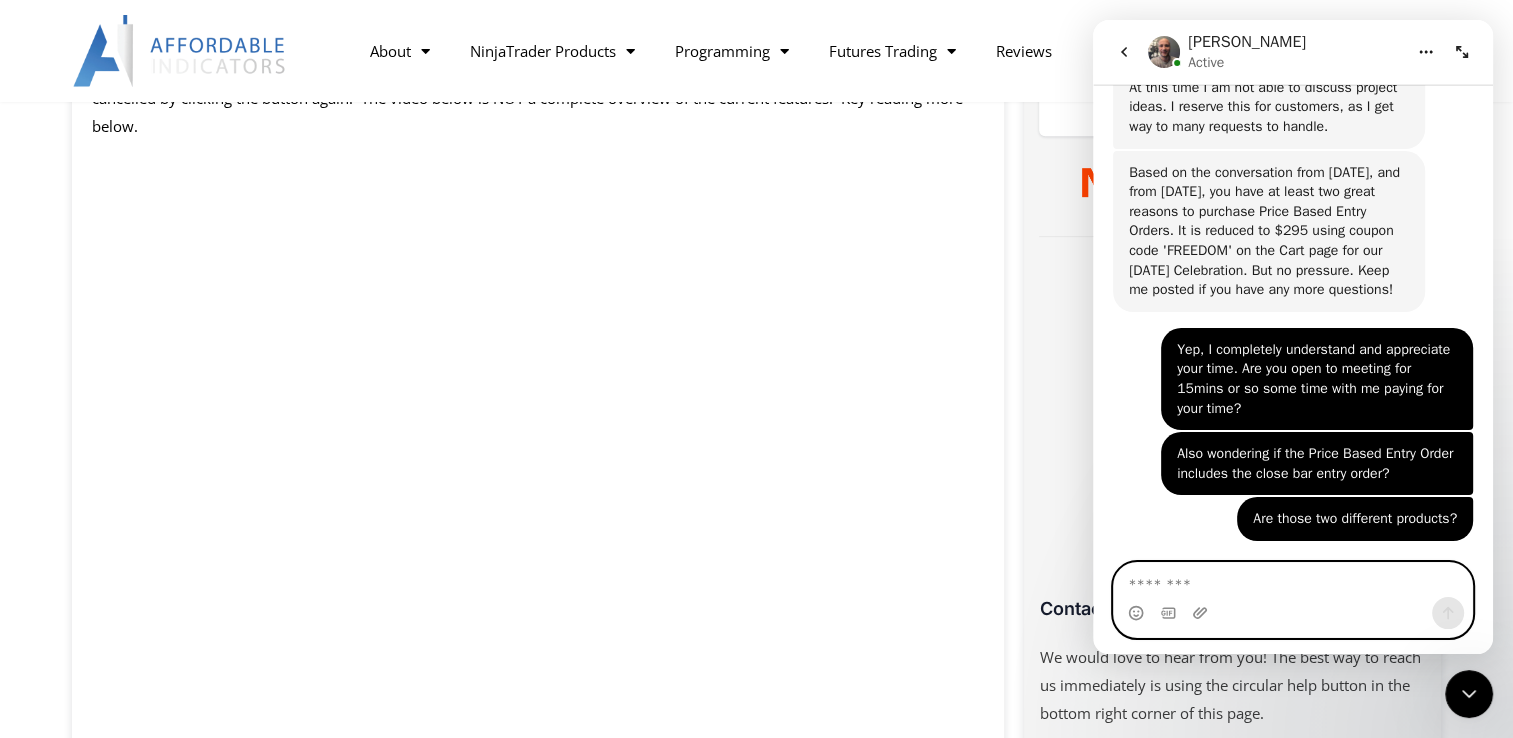 click at bounding box center [1293, 580] 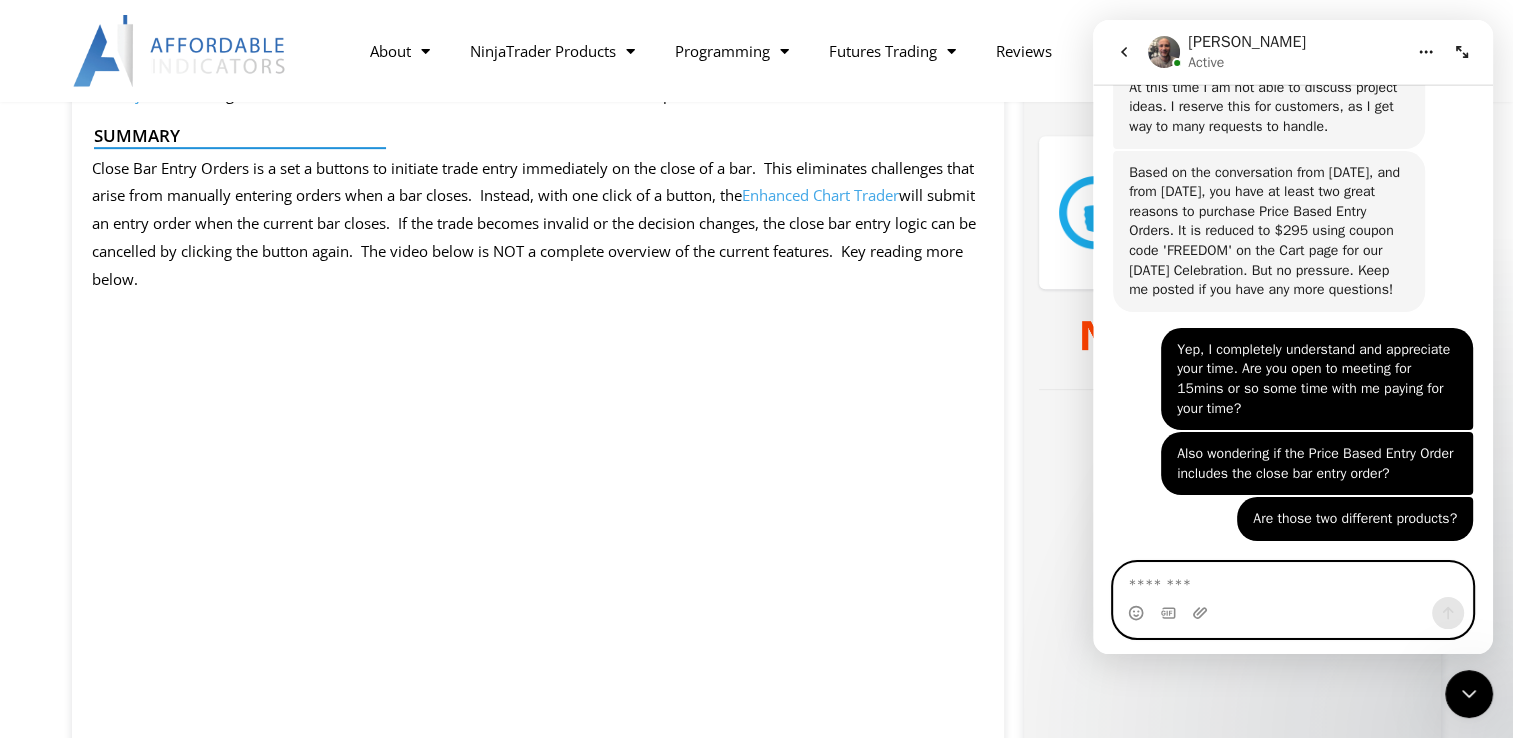 scroll, scrollTop: 775, scrollLeft: 0, axis: vertical 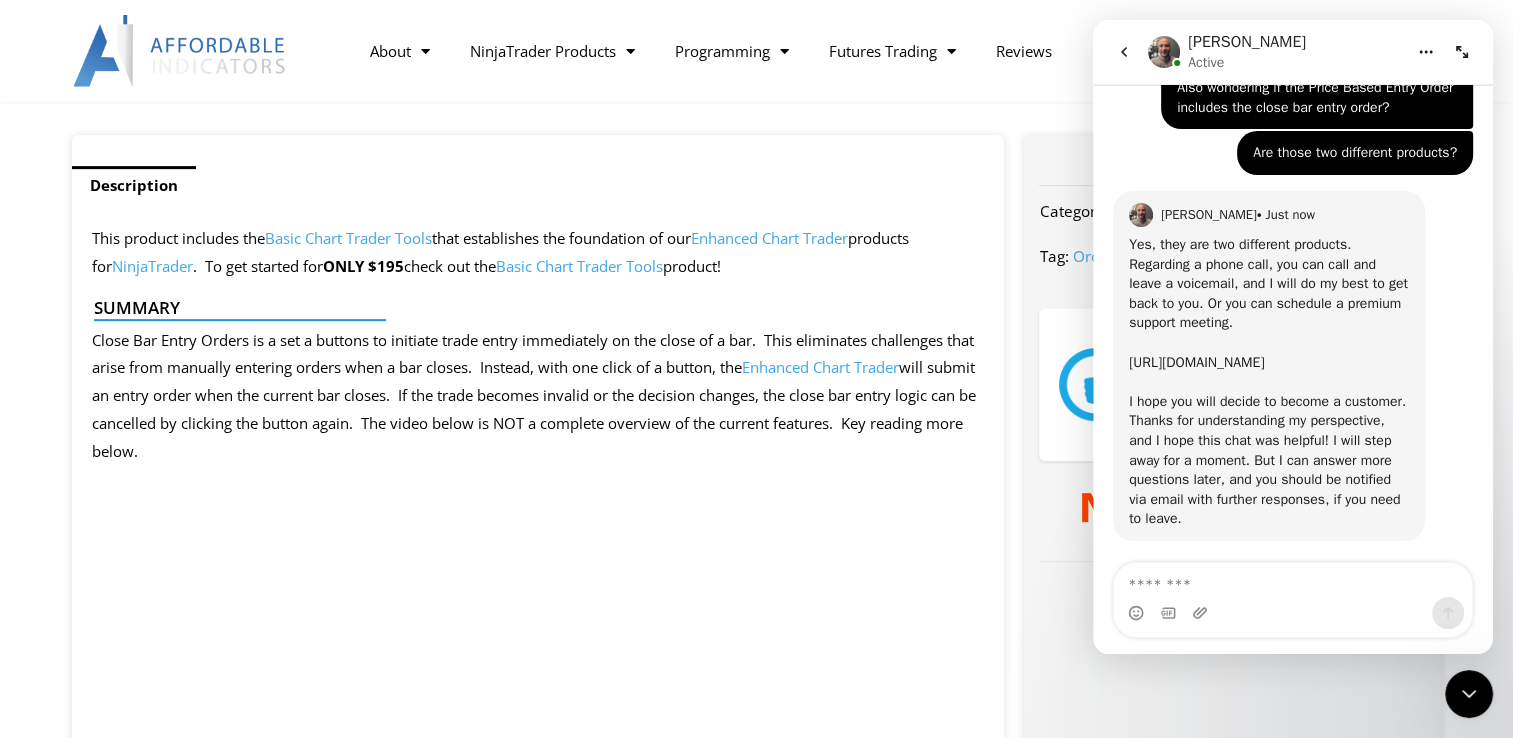 click on "[URL][DOMAIN_NAME]" at bounding box center [1196, 362] 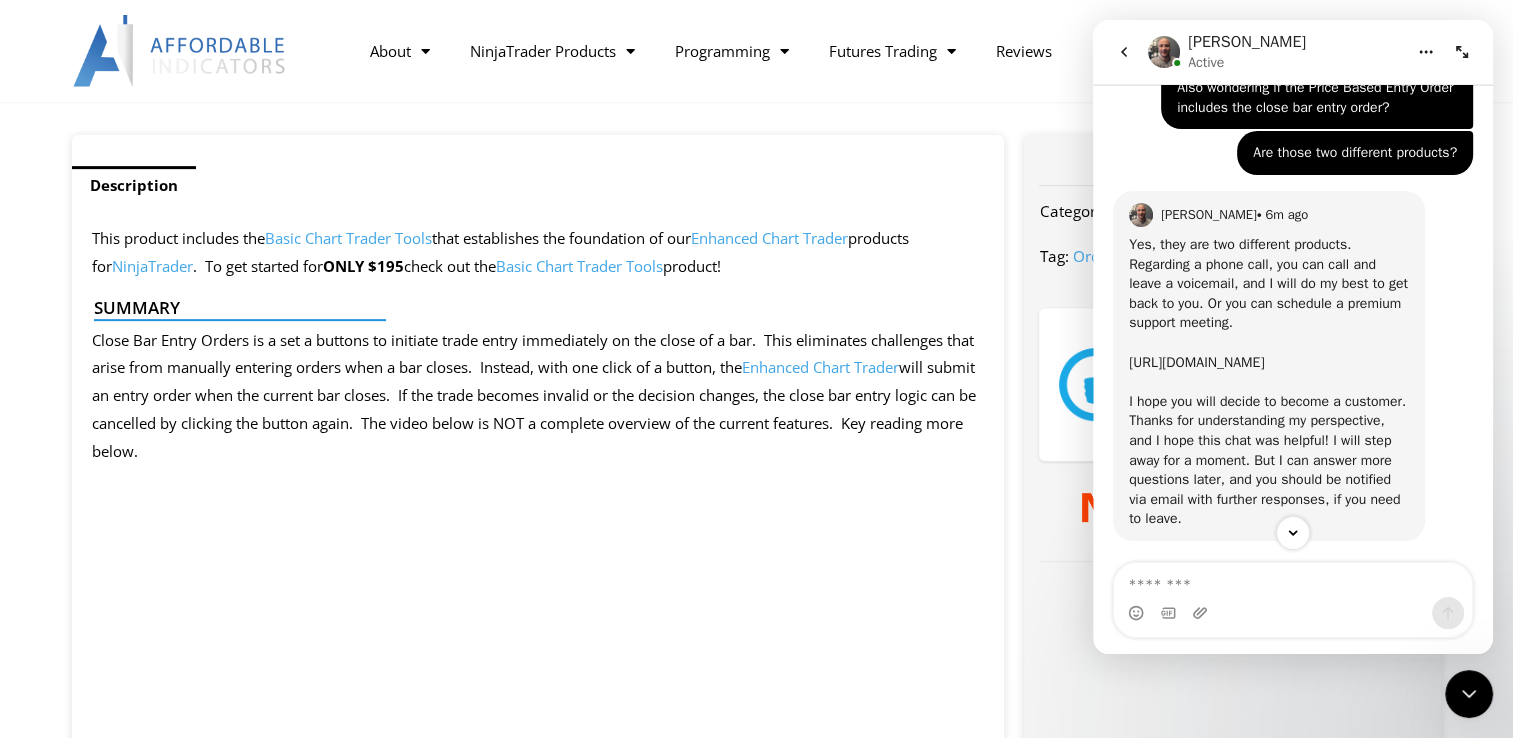scroll, scrollTop: 2901, scrollLeft: 0, axis: vertical 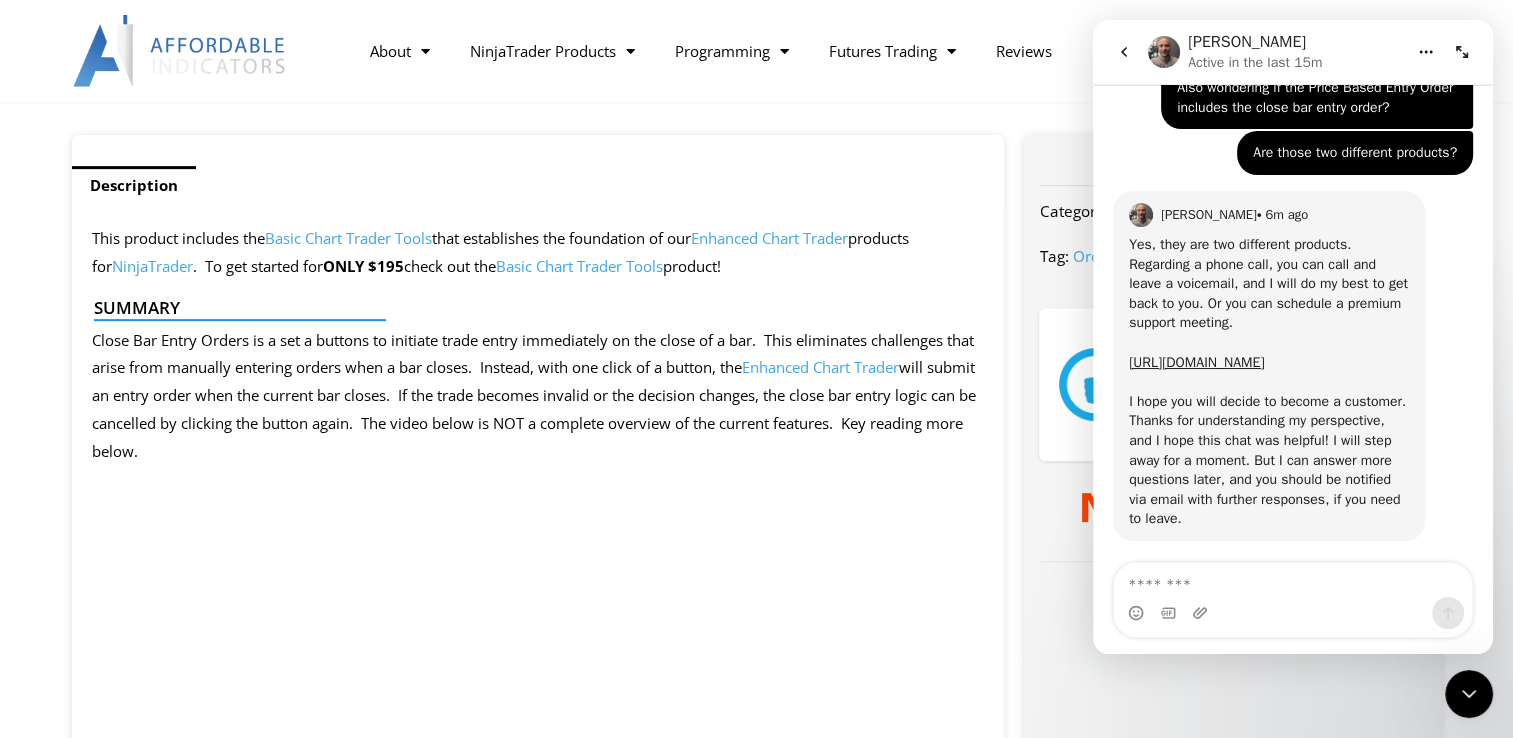 click on "Description" at bounding box center [538, 185] 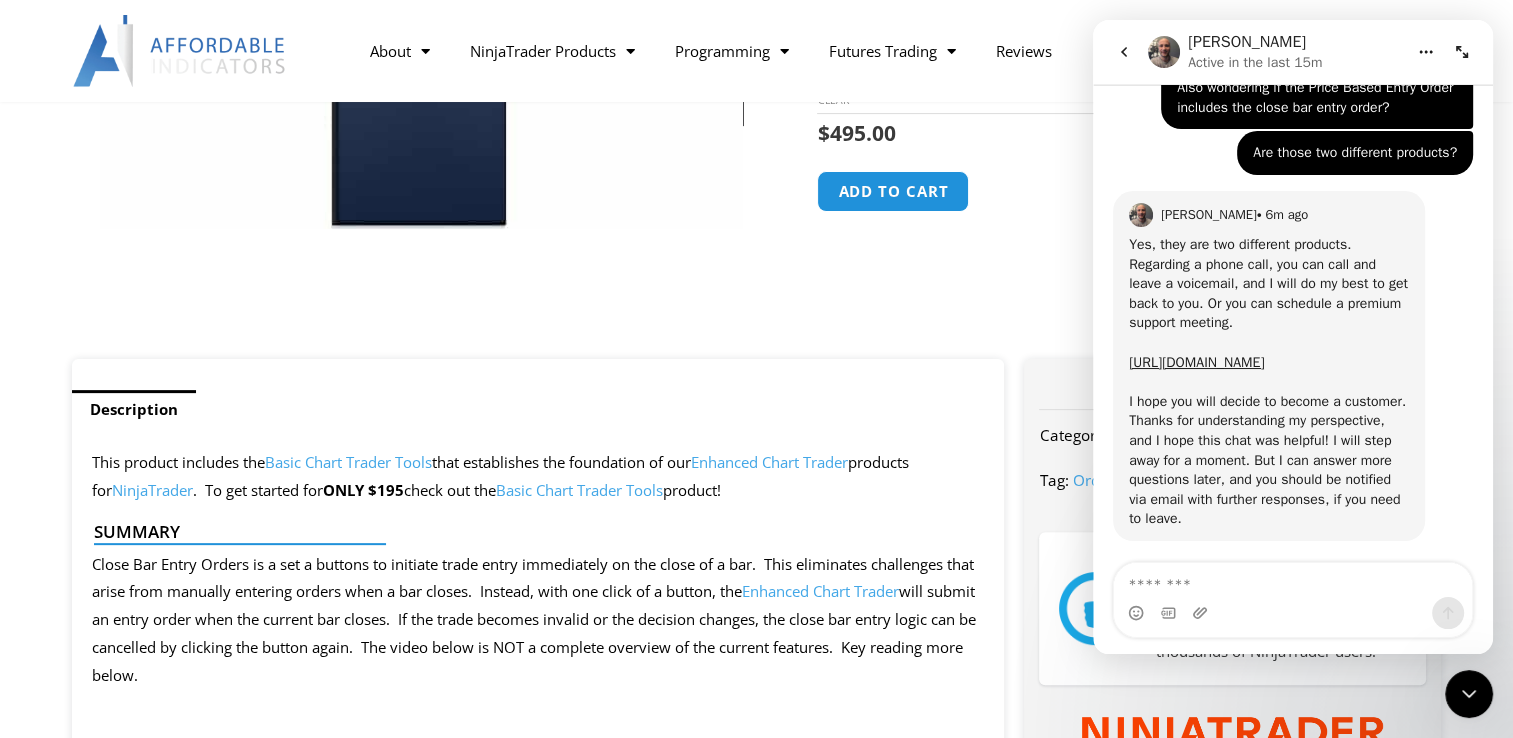 scroll, scrollTop: 524, scrollLeft: 0, axis: vertical 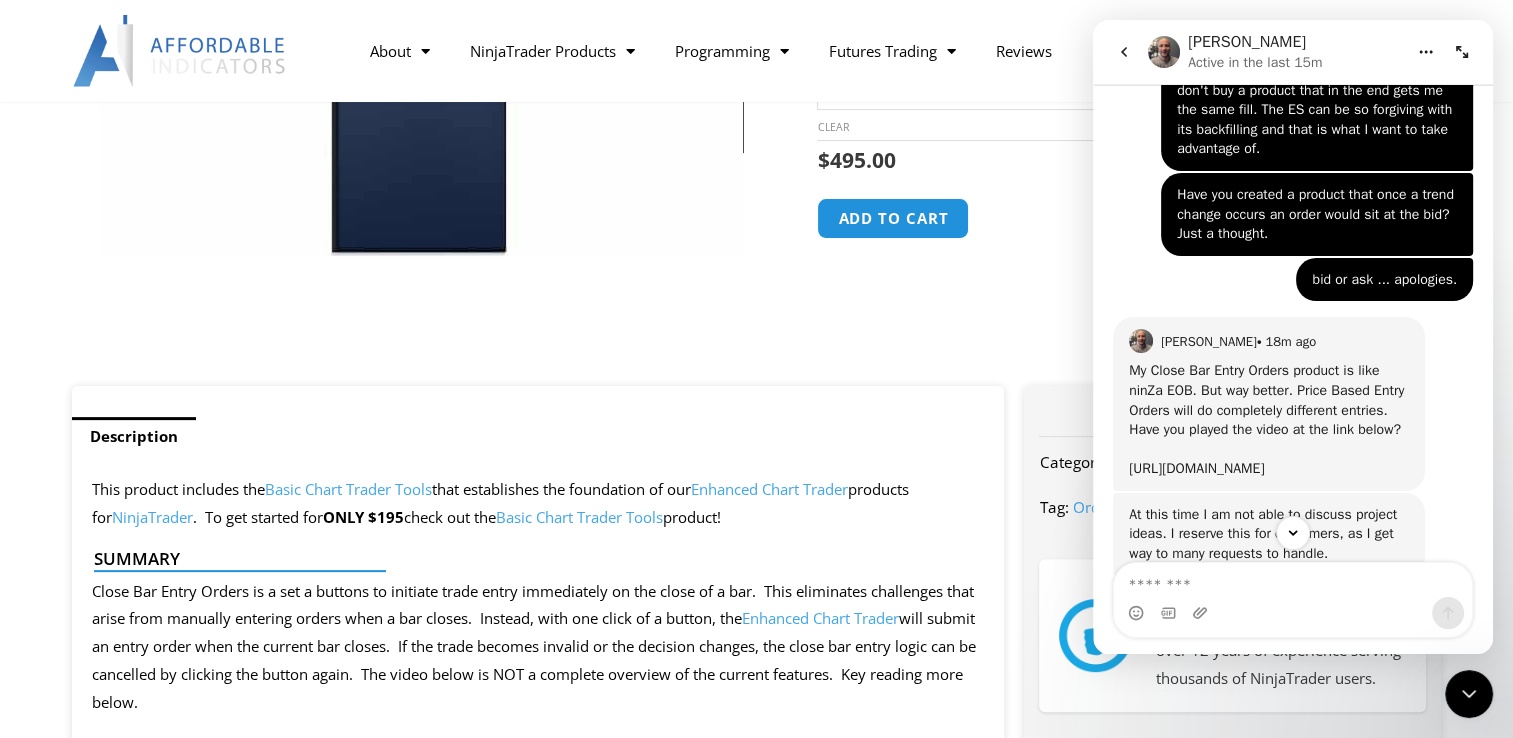 click on "[URL][DOMAIN_NAME]" at bounding box center (1196, 468) 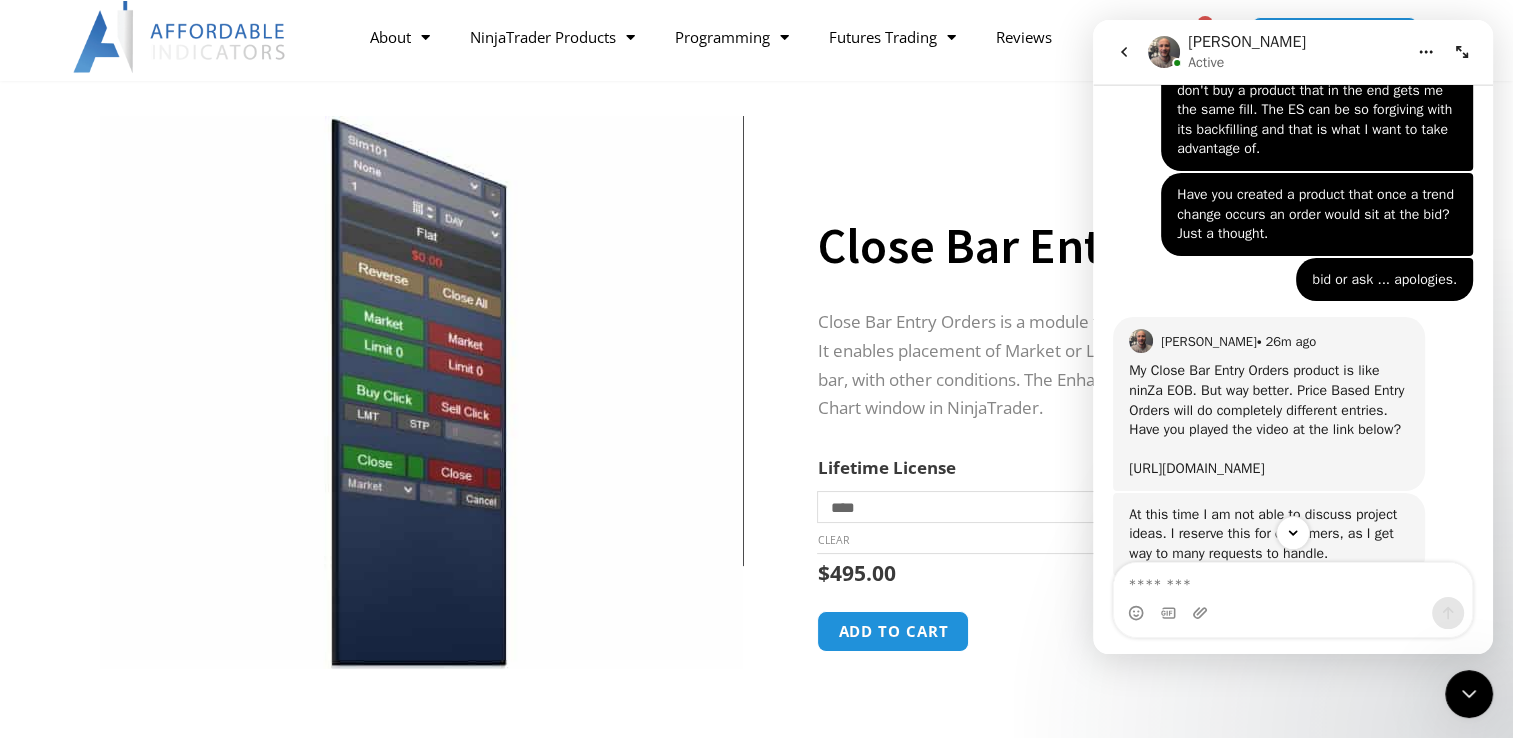 scroll, scrollTop: 24, scrollLeft: 0, axis: vertical 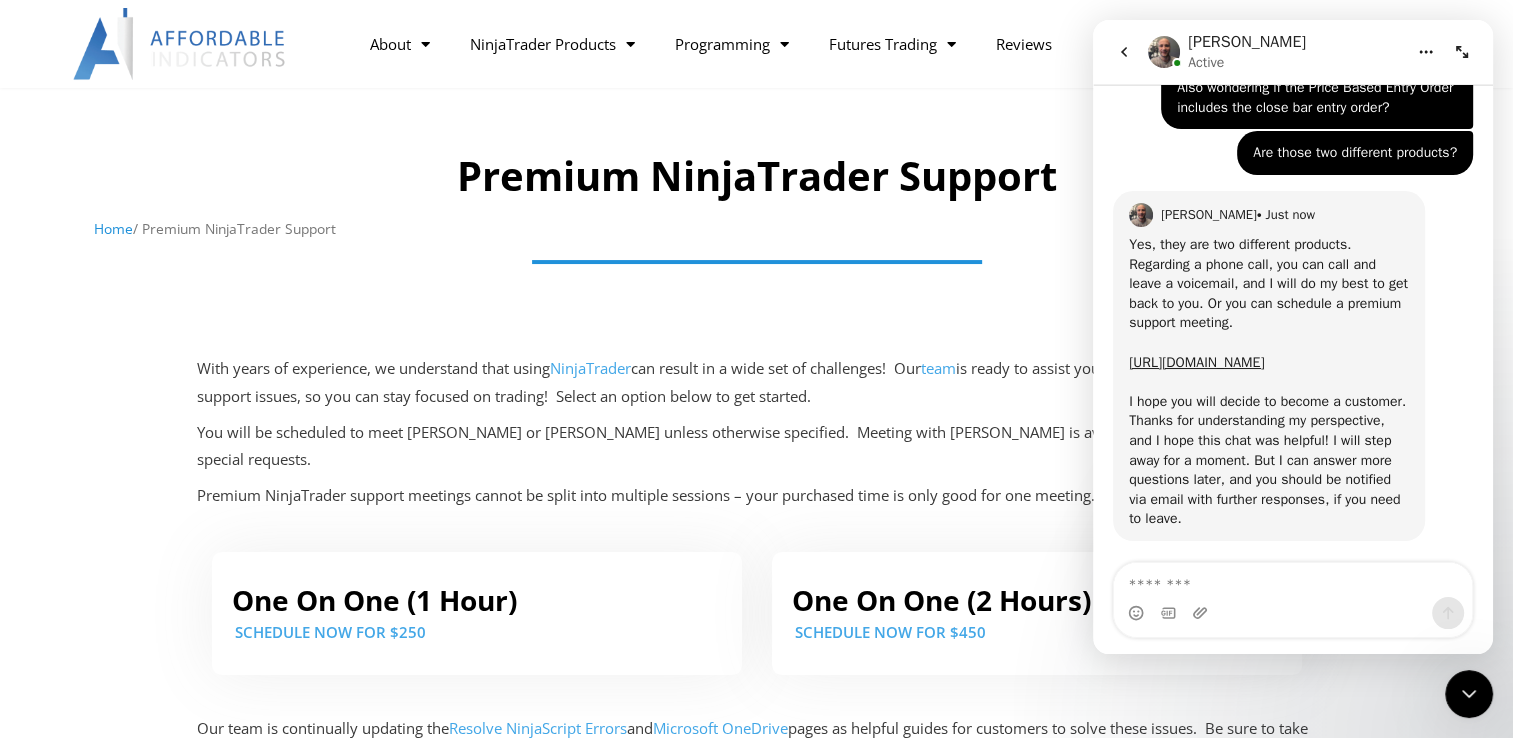 click at bounding box center [757, 295] 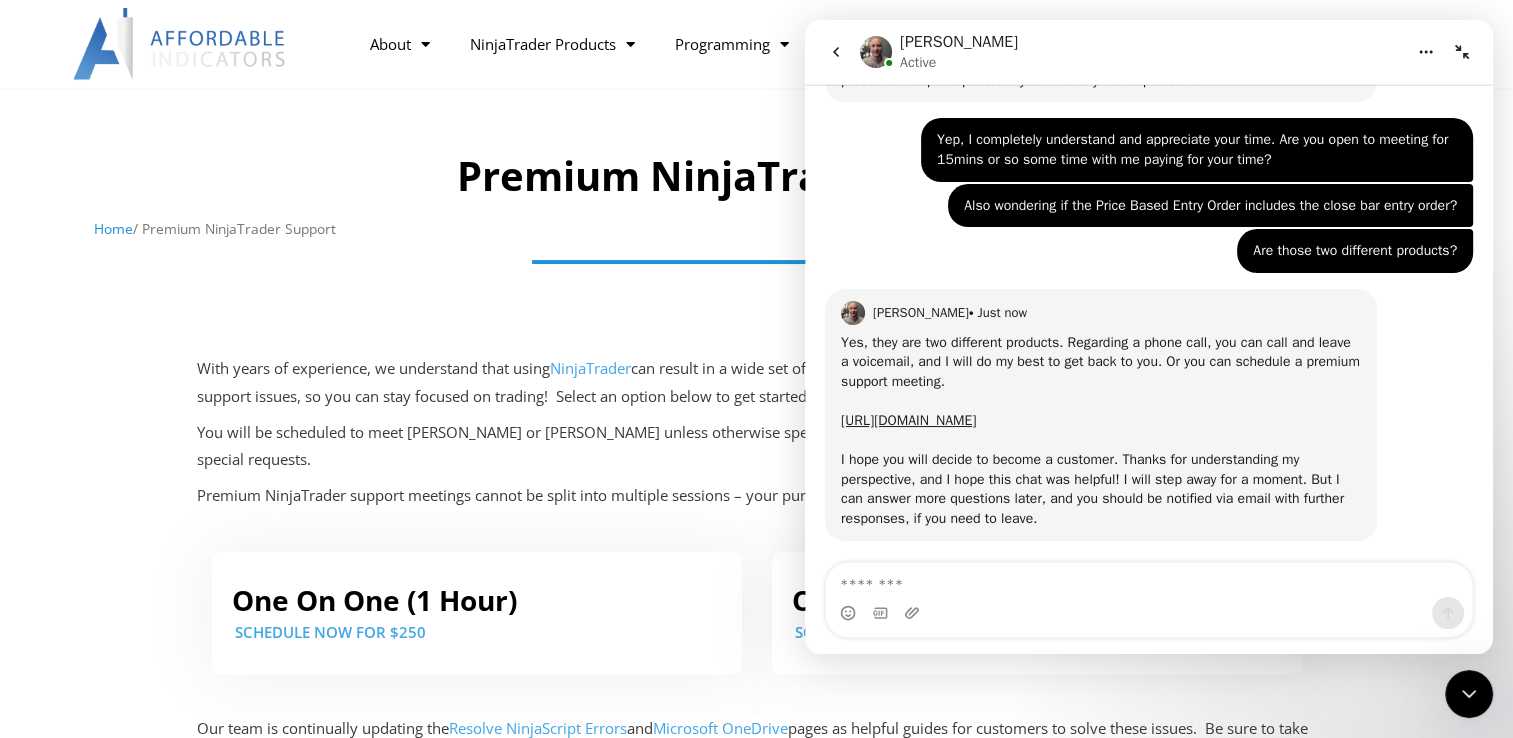 click 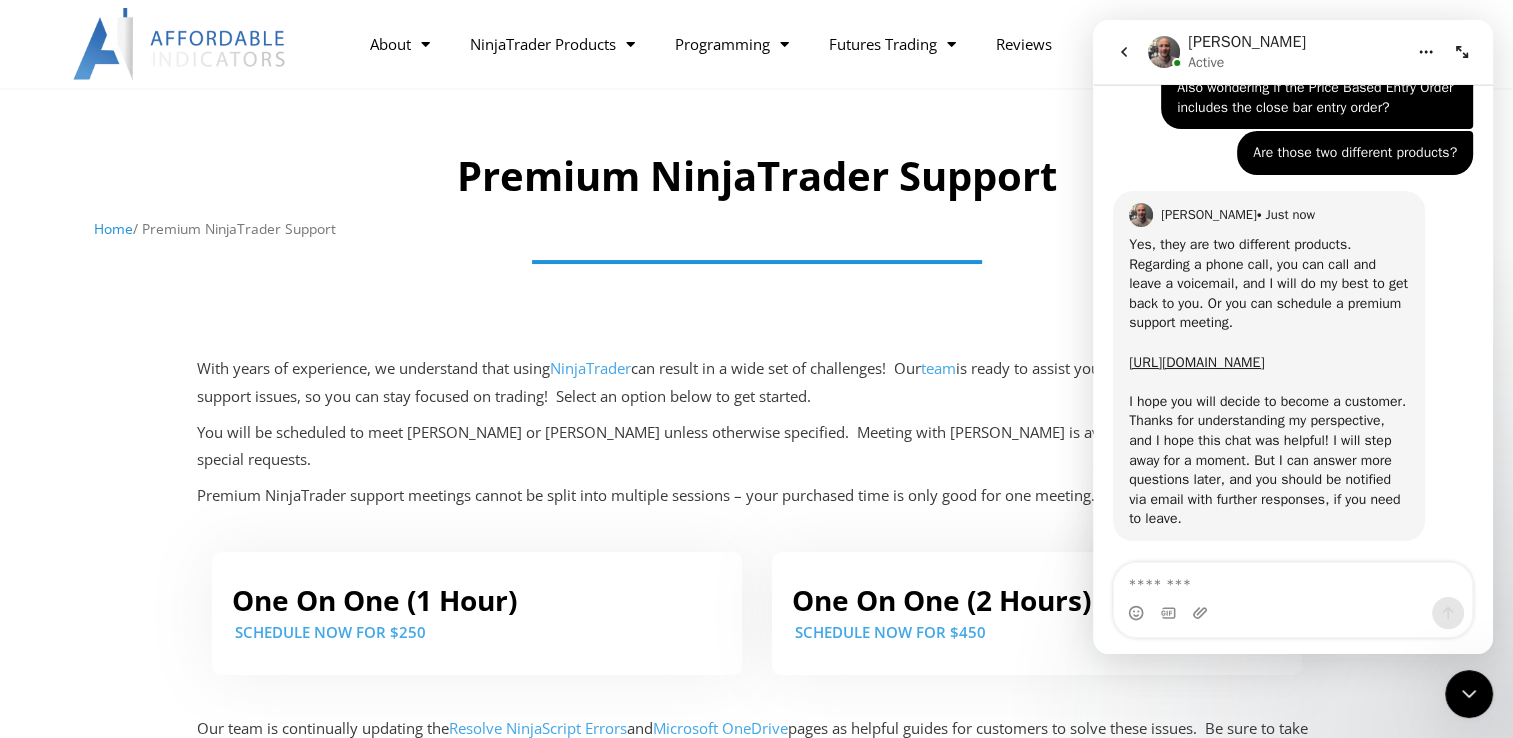click 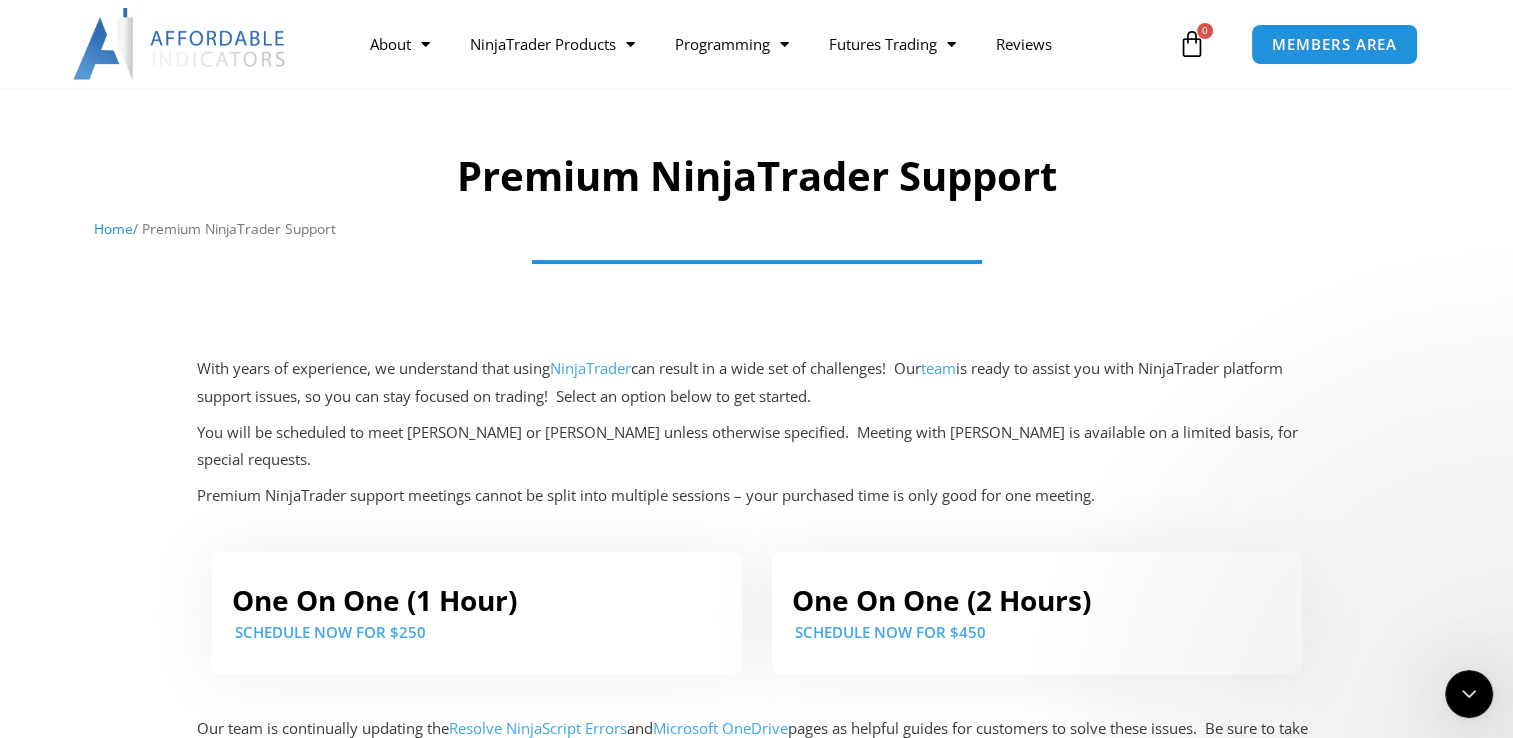 scroll, scrollTop: 0, scrollLeft: 0, axis: both 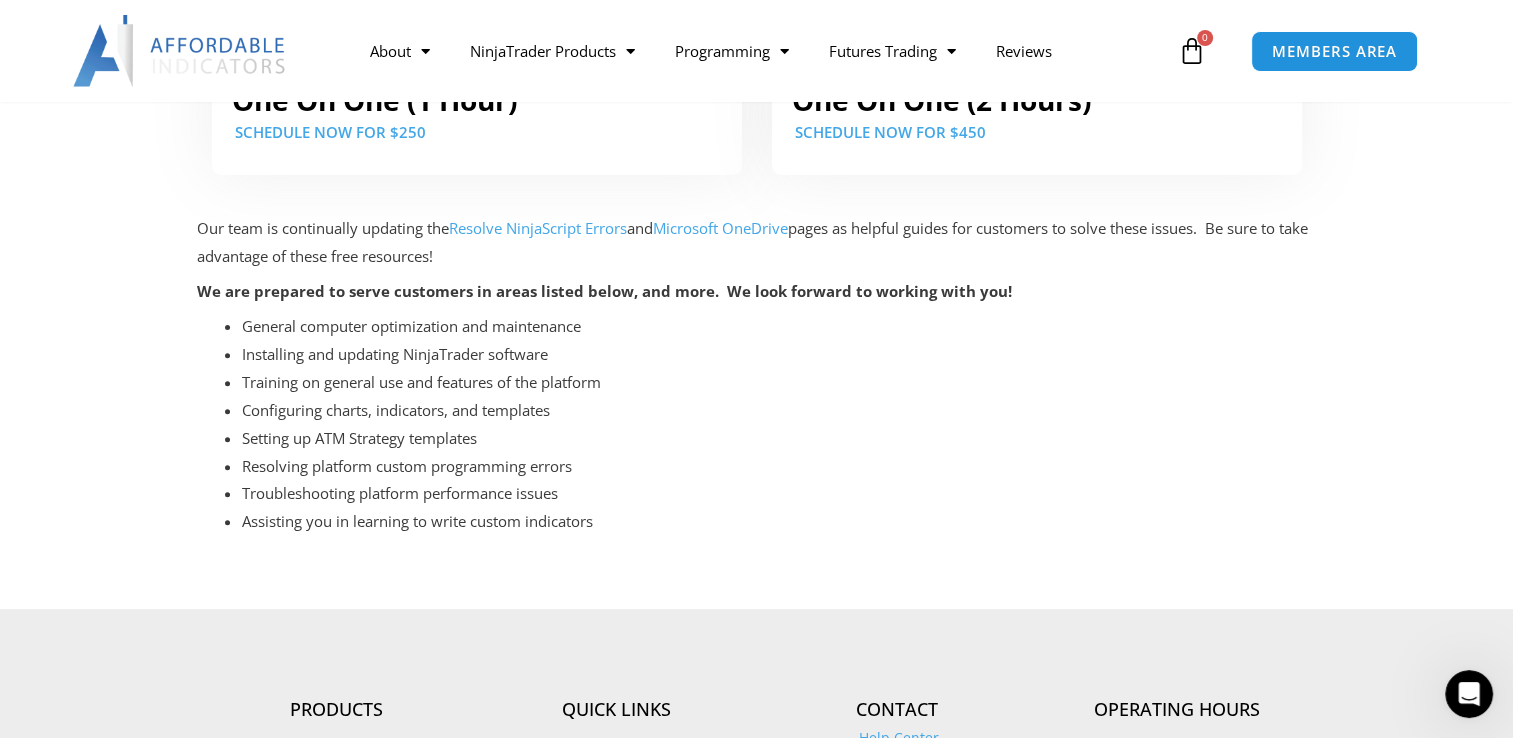 click 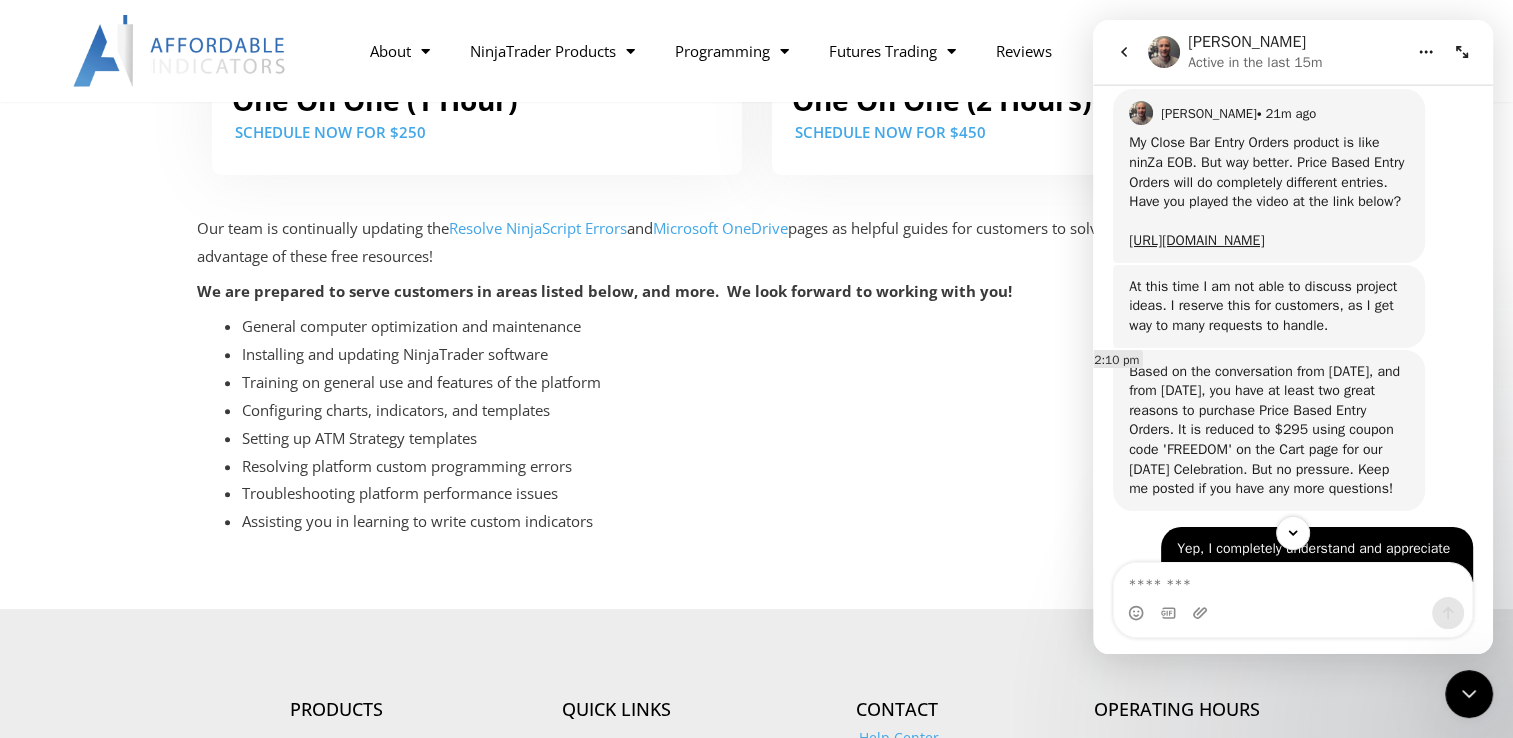scroll, scrollTop: 2275, scrollLeft: 0, axis: vertical 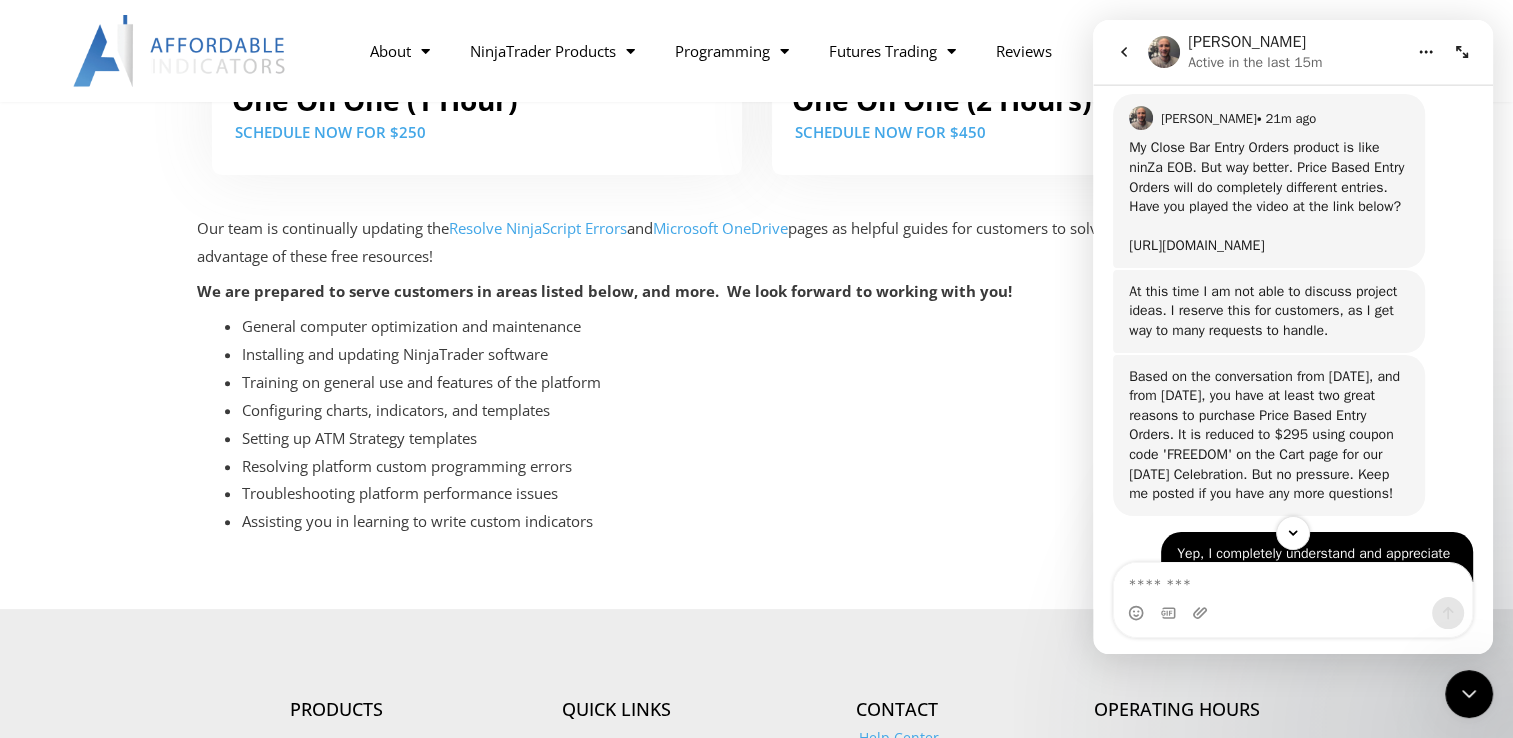 click on "[URL][DOMAIN_NAME]" at bounding box center (1196, 245) 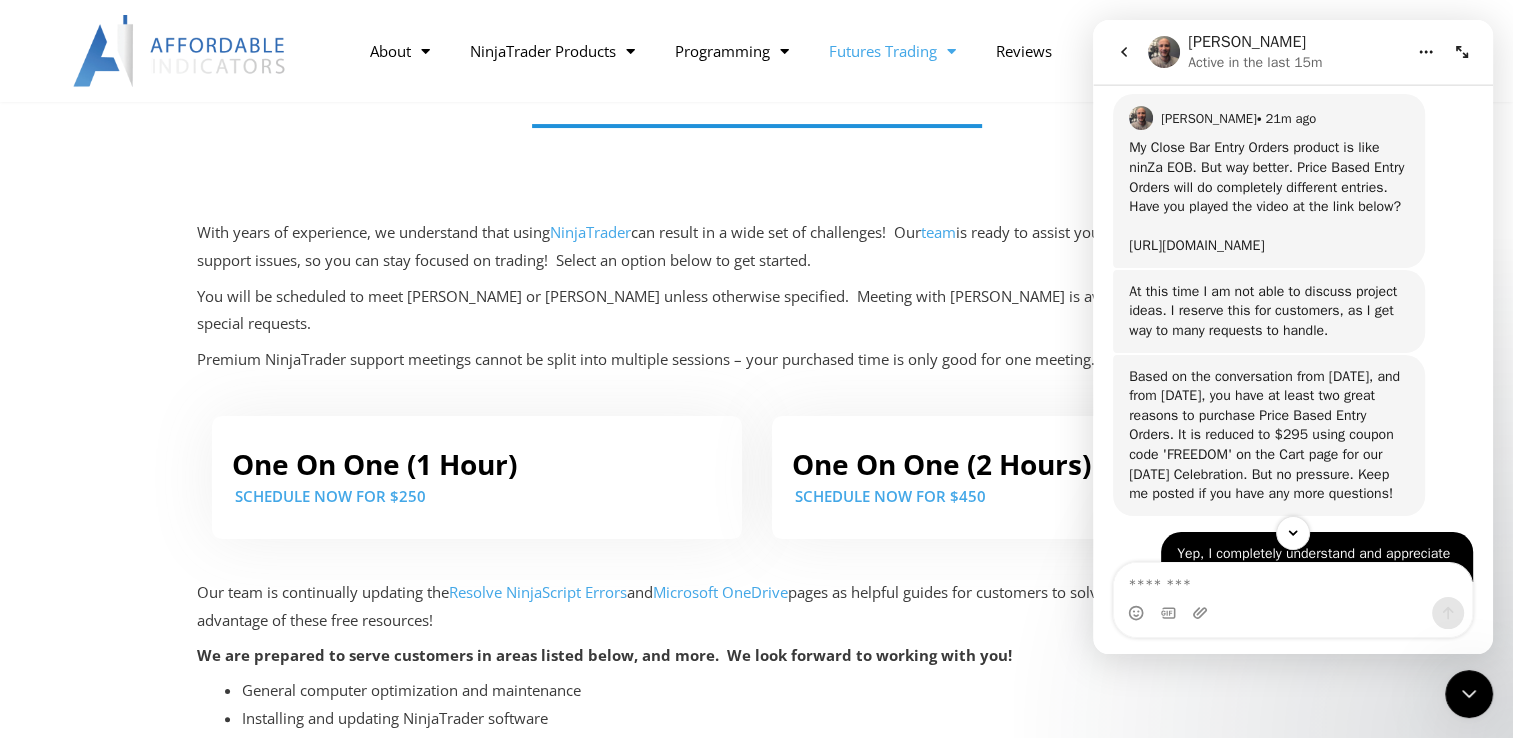 scroll, scrollTop: 224, scrollLeft: 0, axis: vertical 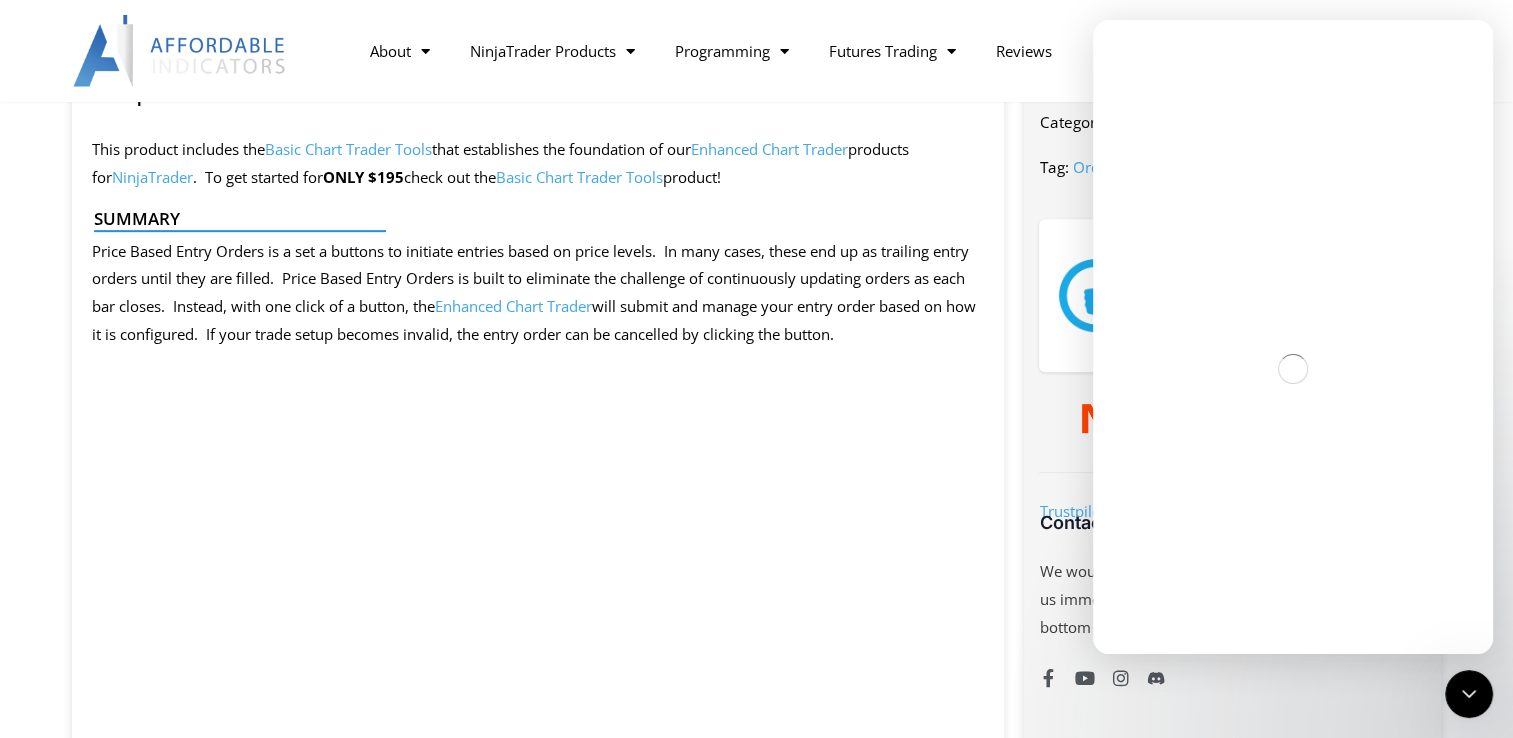 click at bounding box center [1469, 694] 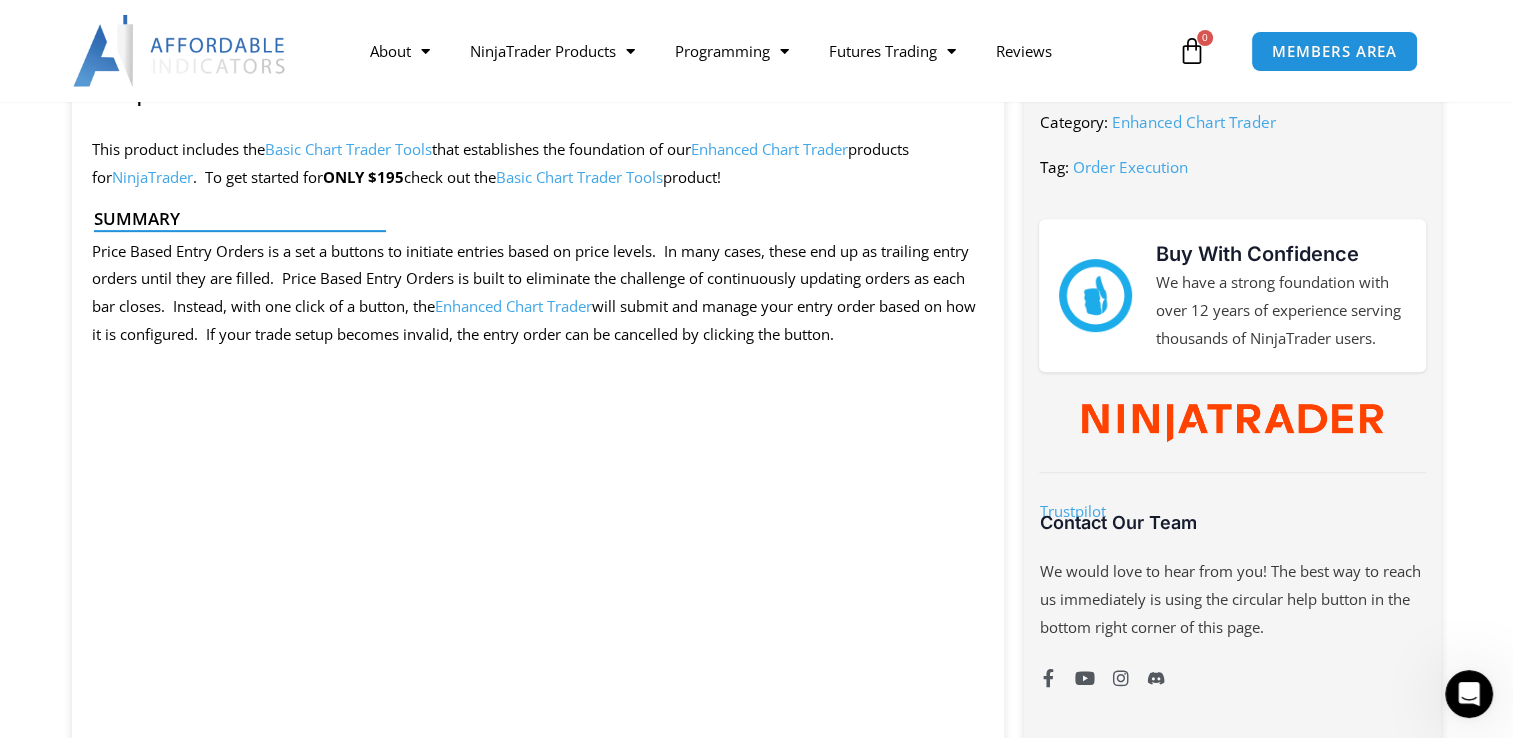 scroll, scrollTop: 0, scrollLeft: 0, axis: both 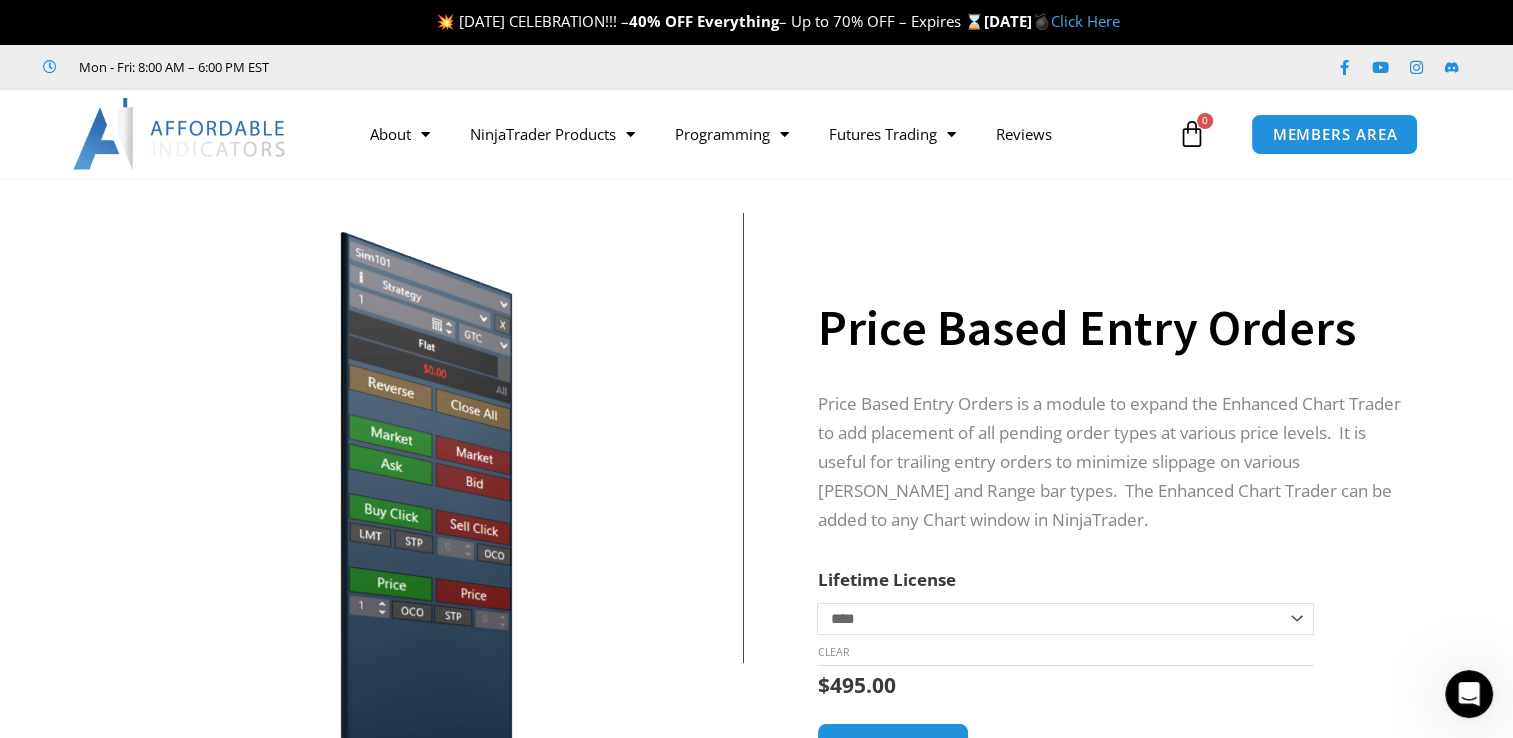 click 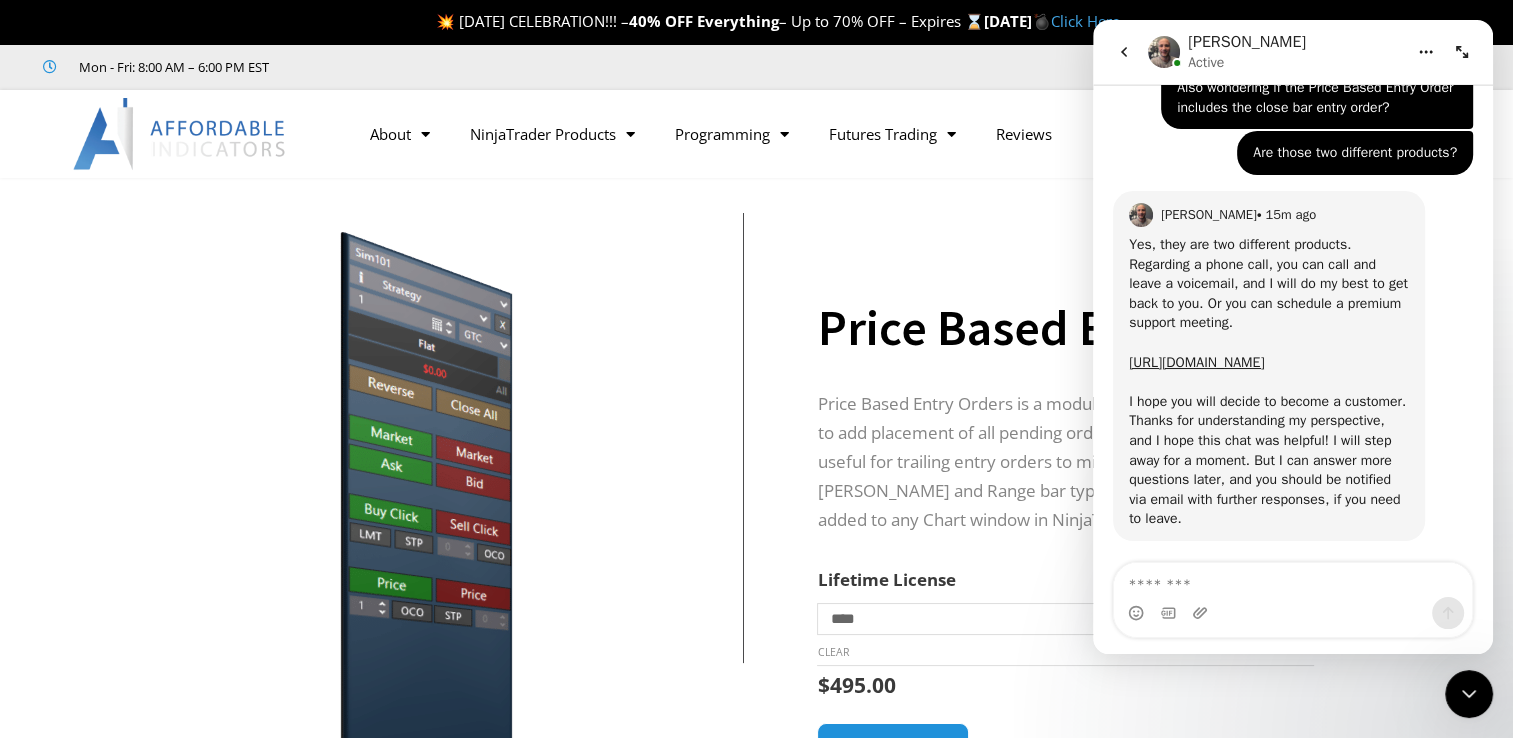 scroll, scrollTop: 2901, scrollLeft: 0, axis: vertical 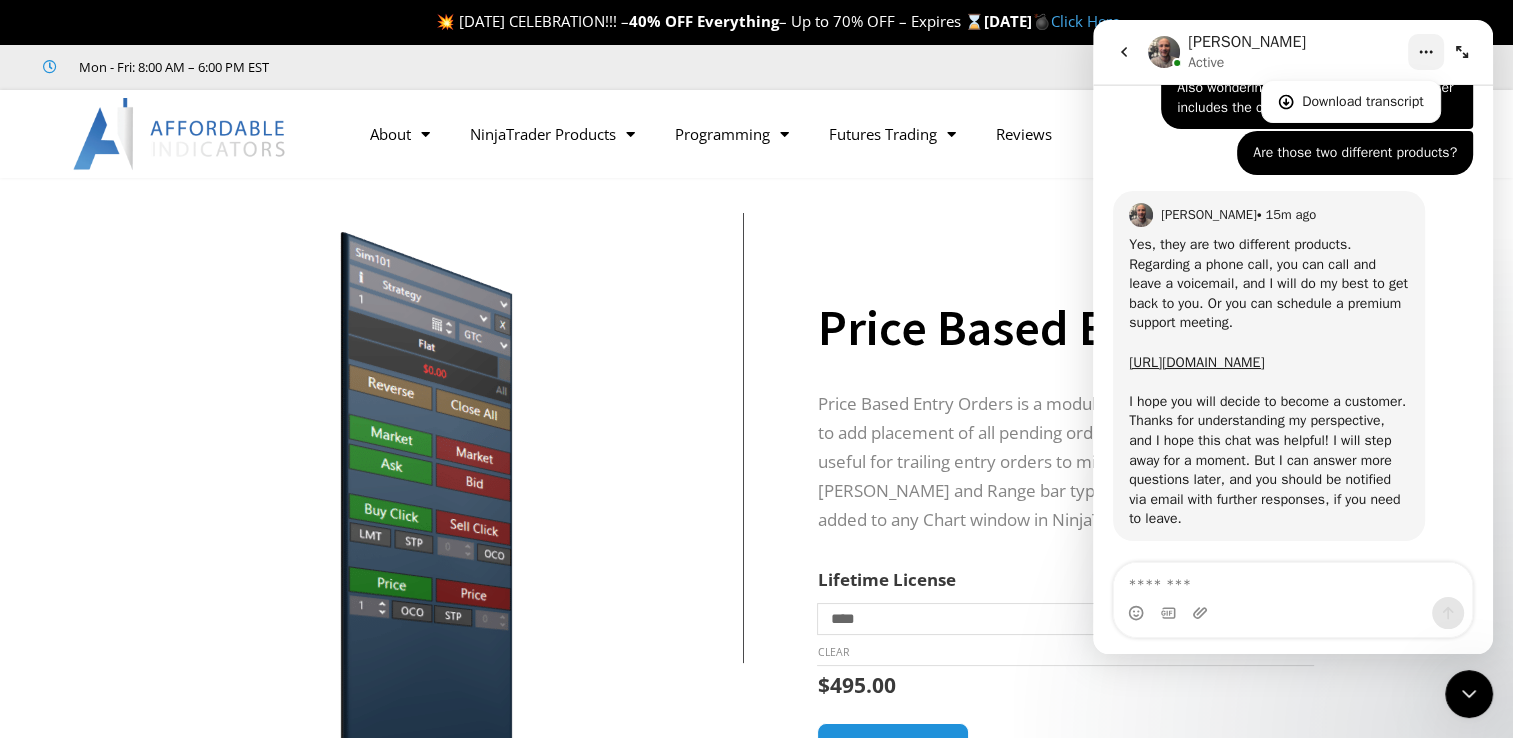 click on "Joel Active" at bounding box center [1277, 52] 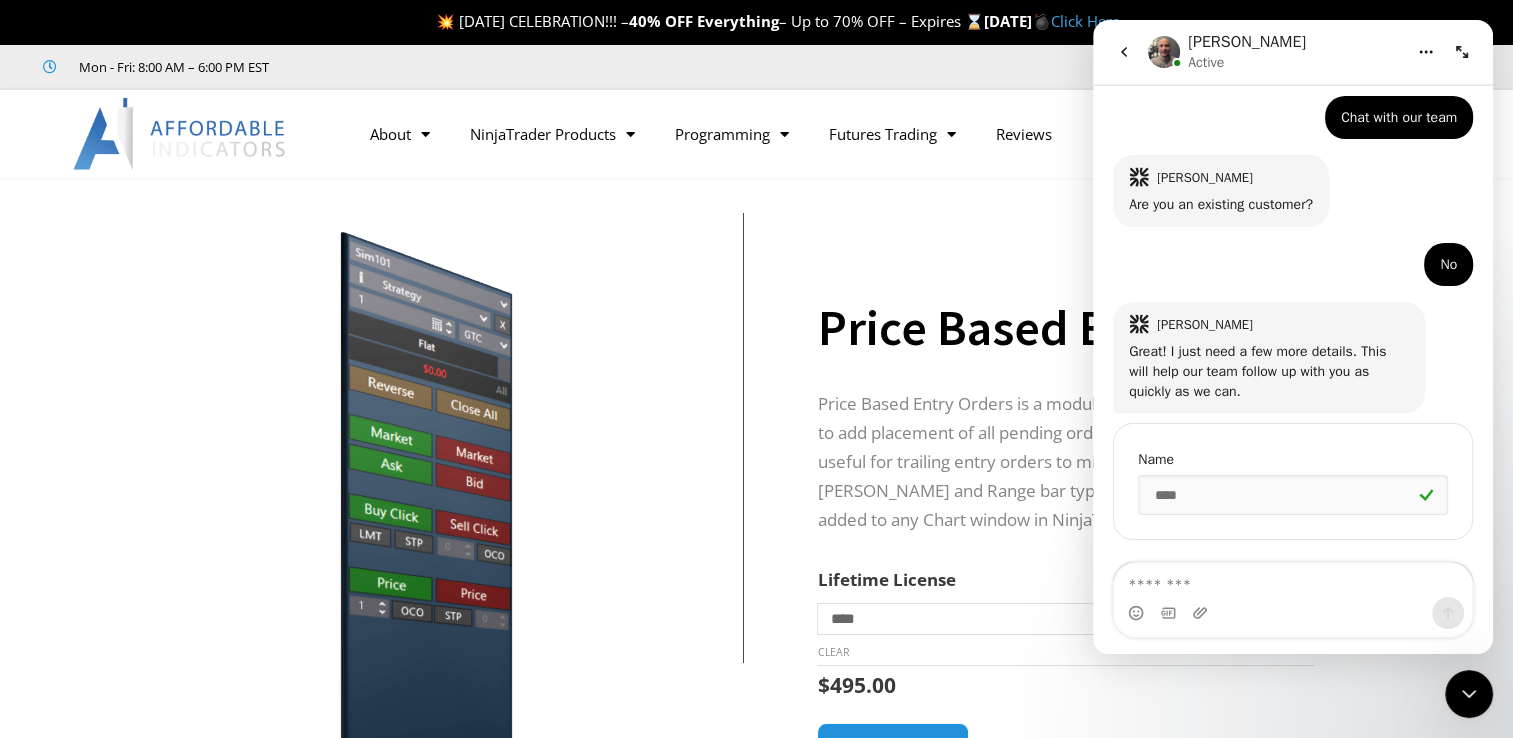 scroll, scrollTop: 0, scrollLeft: 0, axis: both 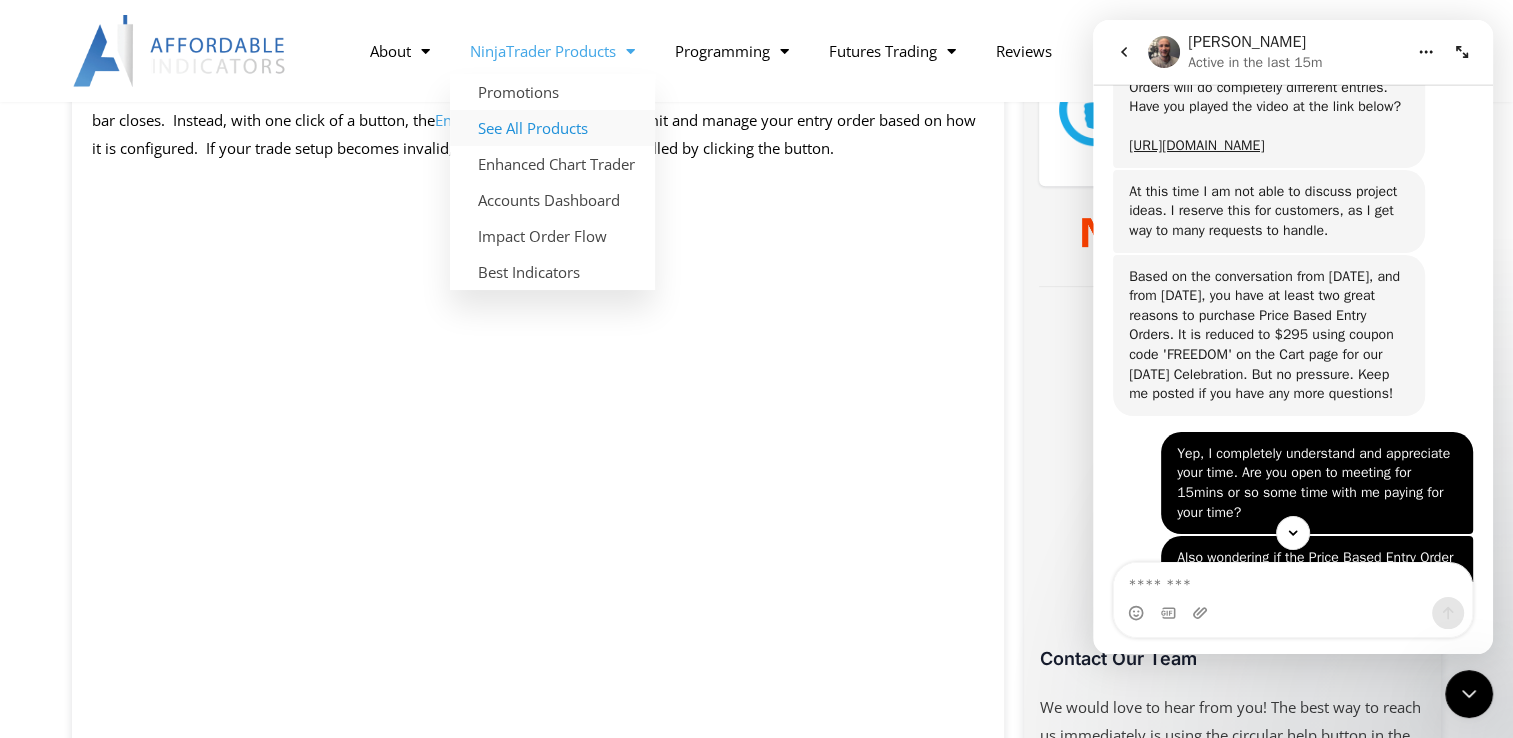 click on "See All Products" 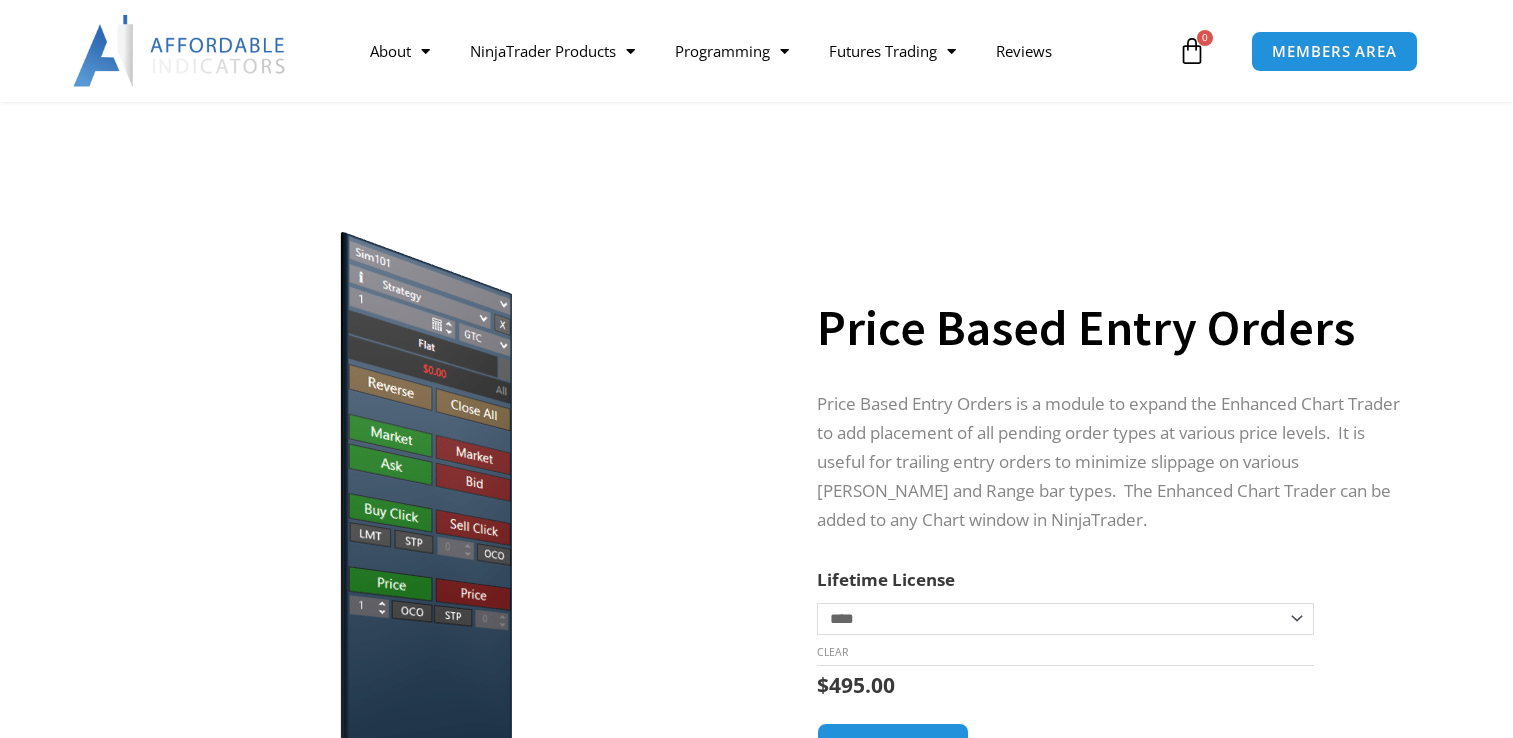 scroll, scrollTop: 371, scrollLeft: 0, axis: vertical 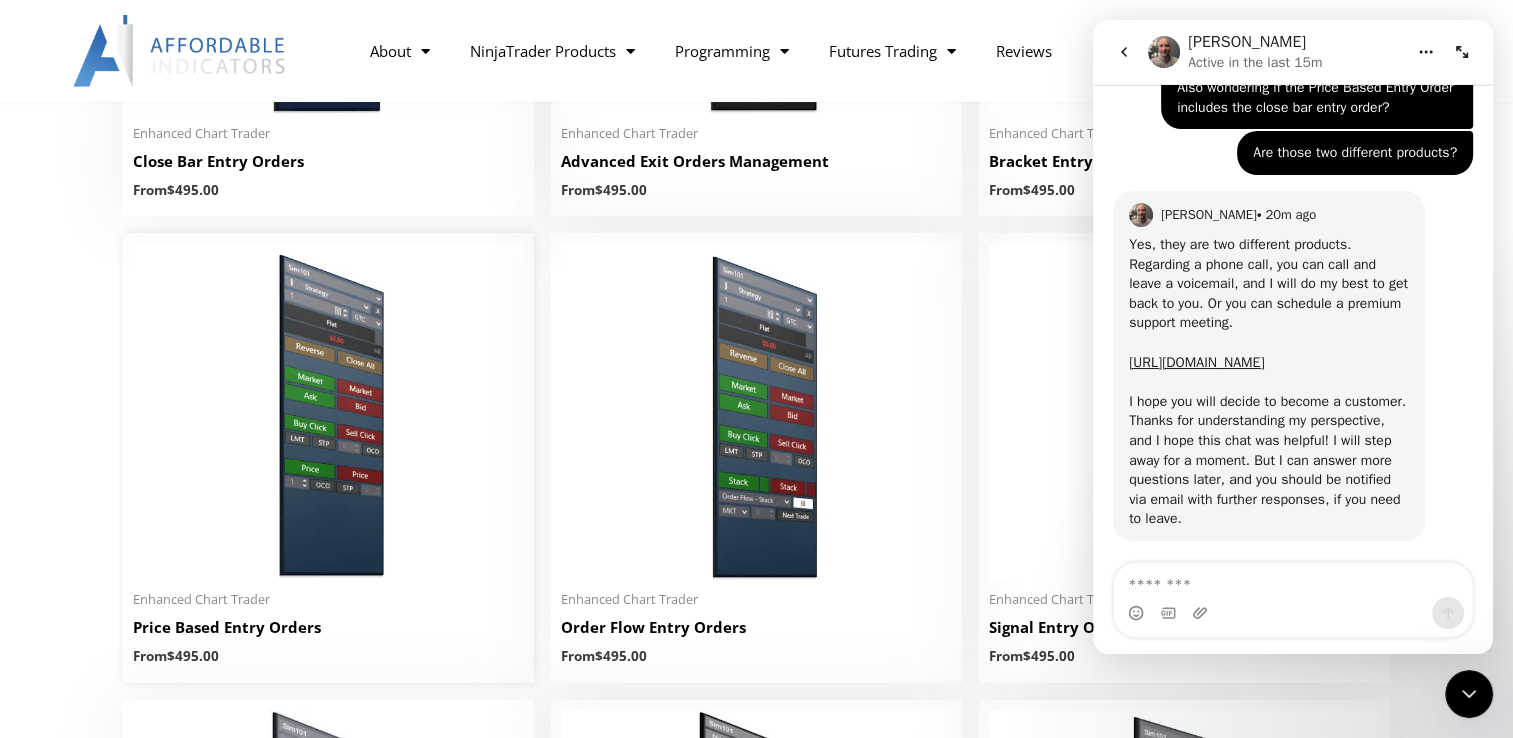 click at bounding box center [328, 411] 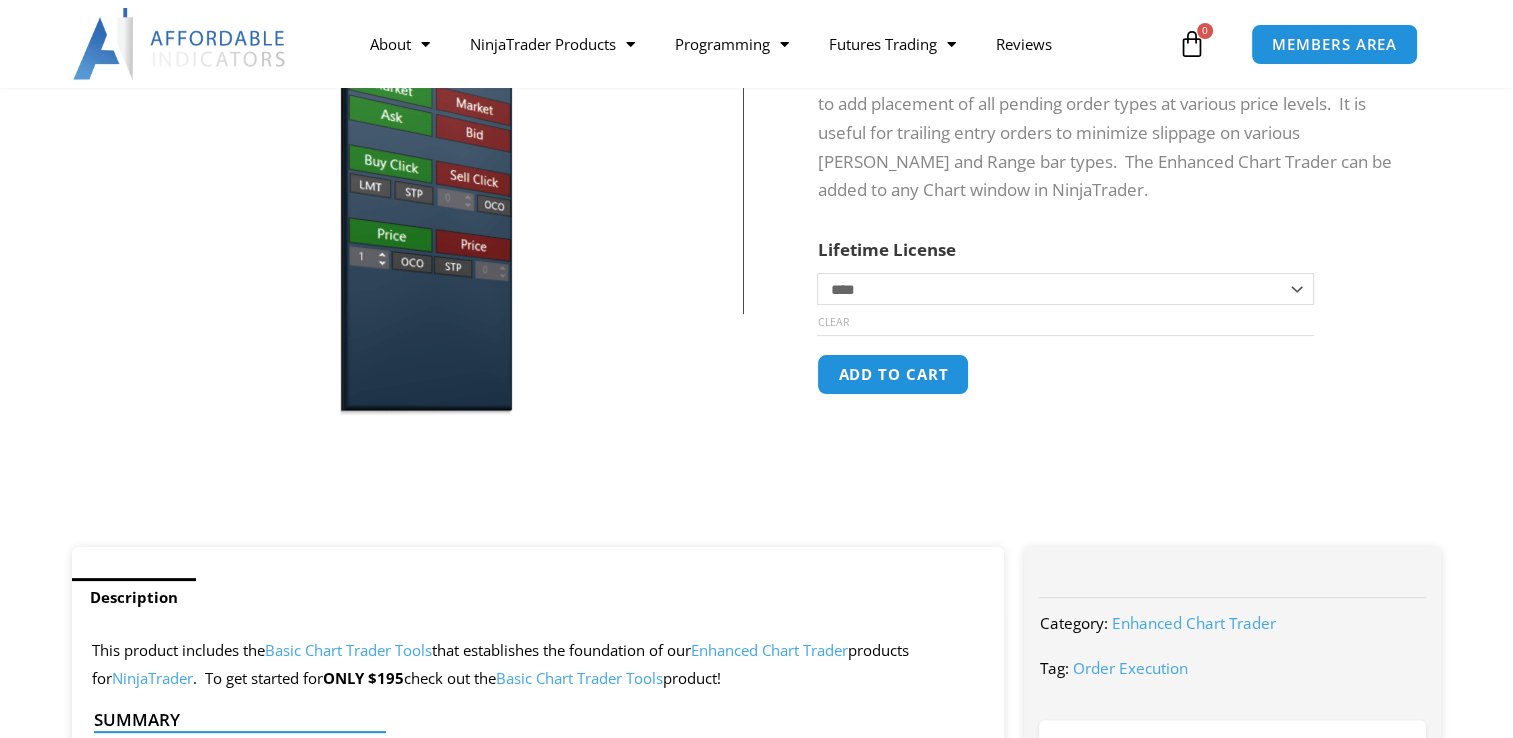scroll, scrollTop: 0, scrollLeft: 0, axis: both 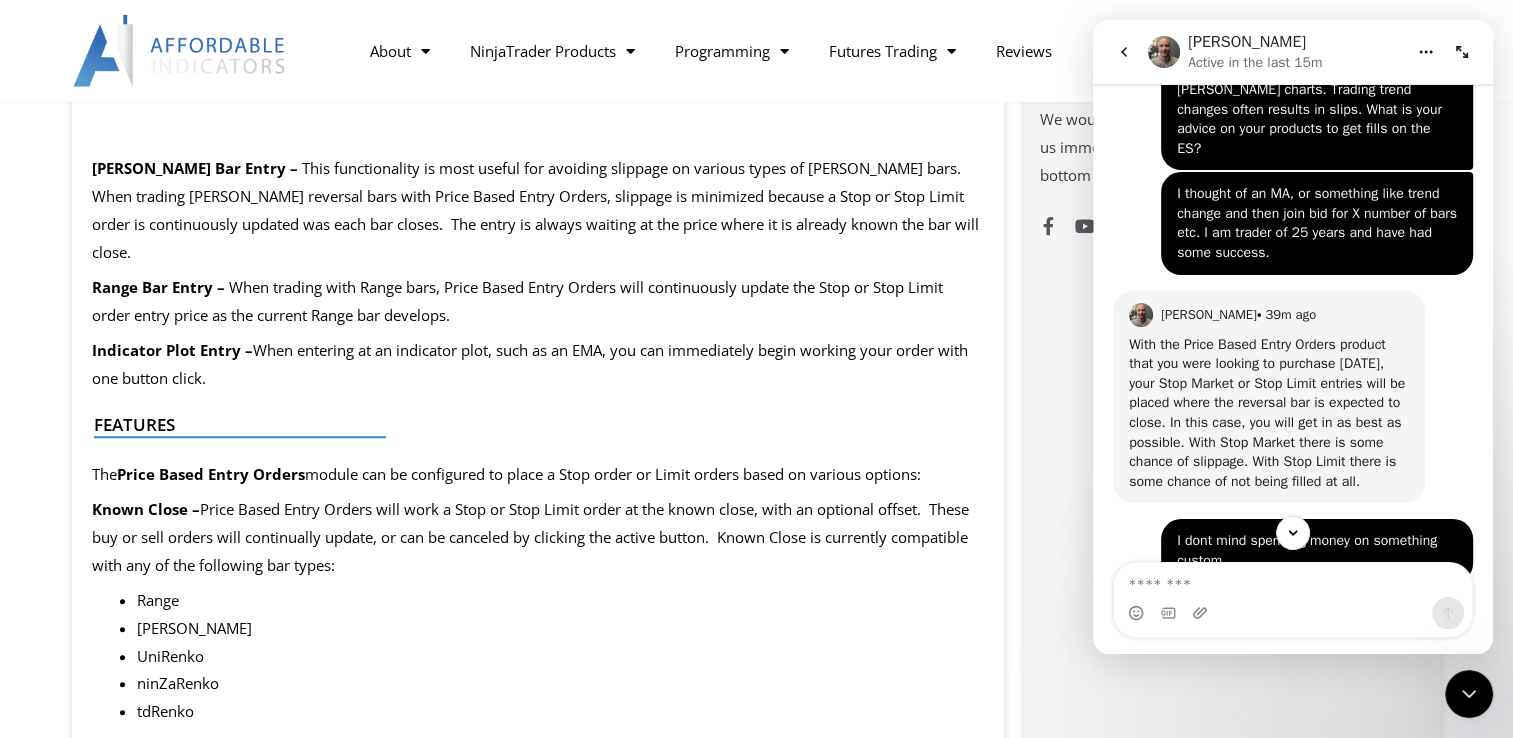 click on "Category:   Enhanced Chart Trader   Tag:   Order Execution             Buy With Confidence We have a strong foundation with over 12 years of experience serving thousands of NinjaTrader users.                                                  Contact Our Team           We would love to hear from you! The best way to reach us immediately is using the circular help button in the bottom right corner of this page.                 Facebook-f             Youtube             Instagram" at bounding box center (1232, 836) 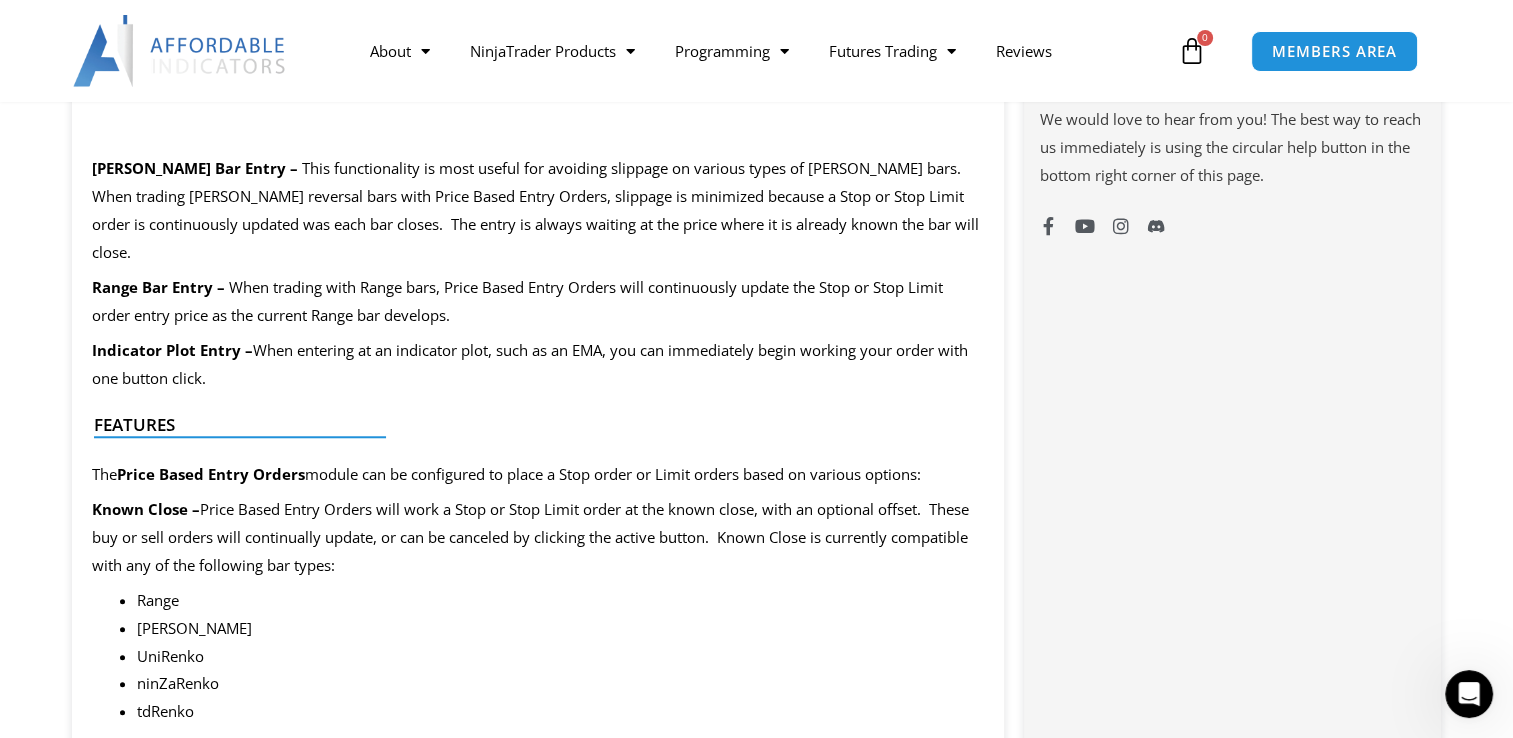 scroll, scrollTop: 0, scrollLeft: 0, axis: both 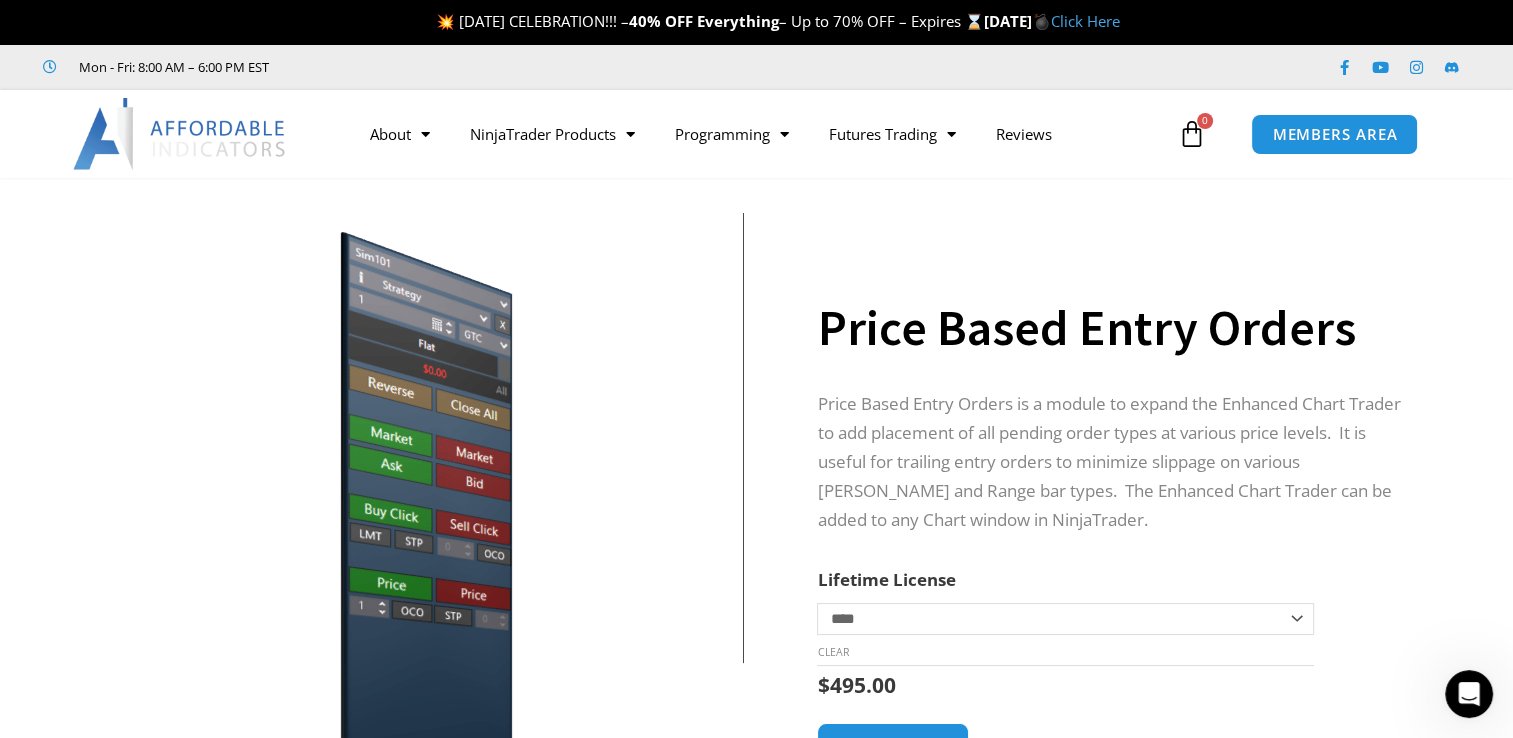 click 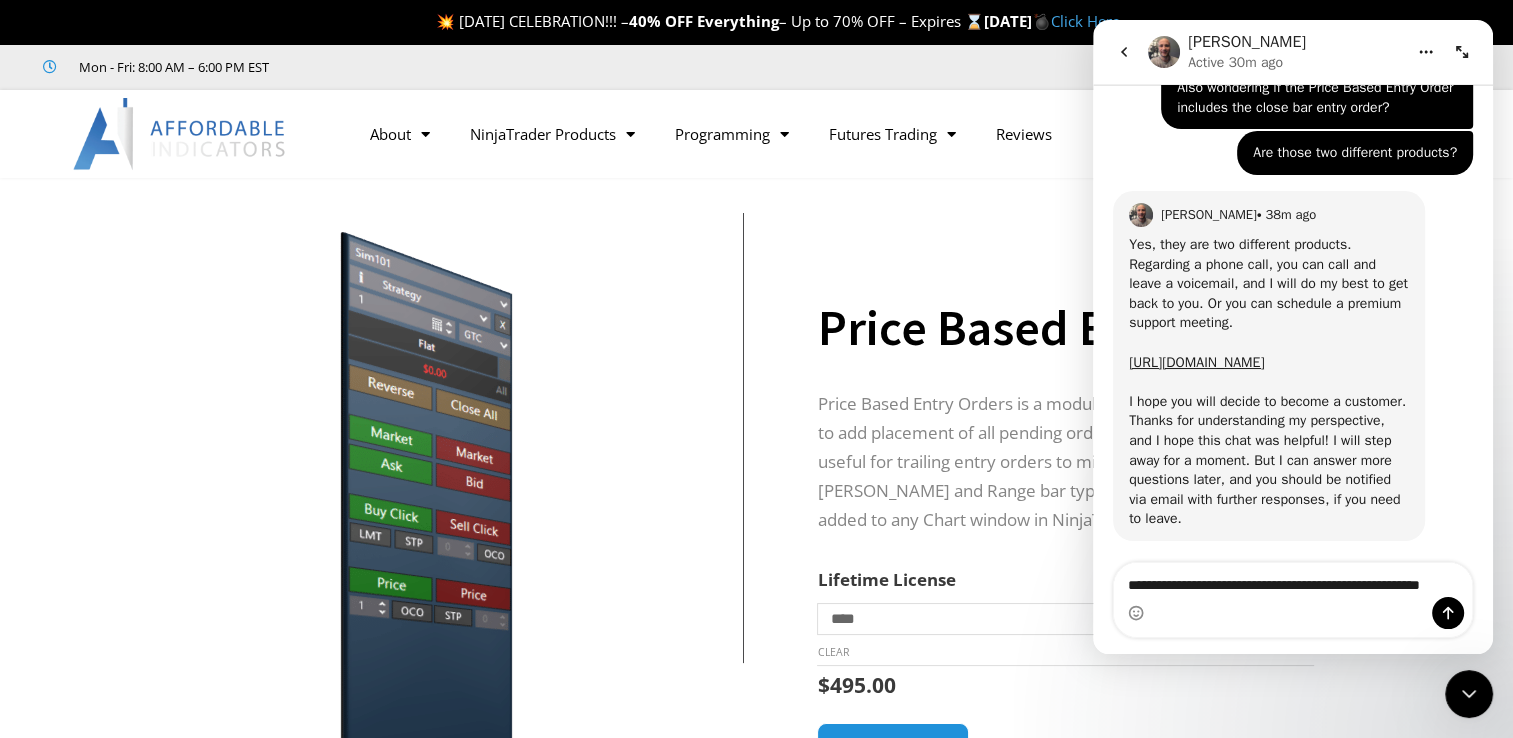 scroll, scrollTop: 2921, scrollLeft: 0, axis: vertical 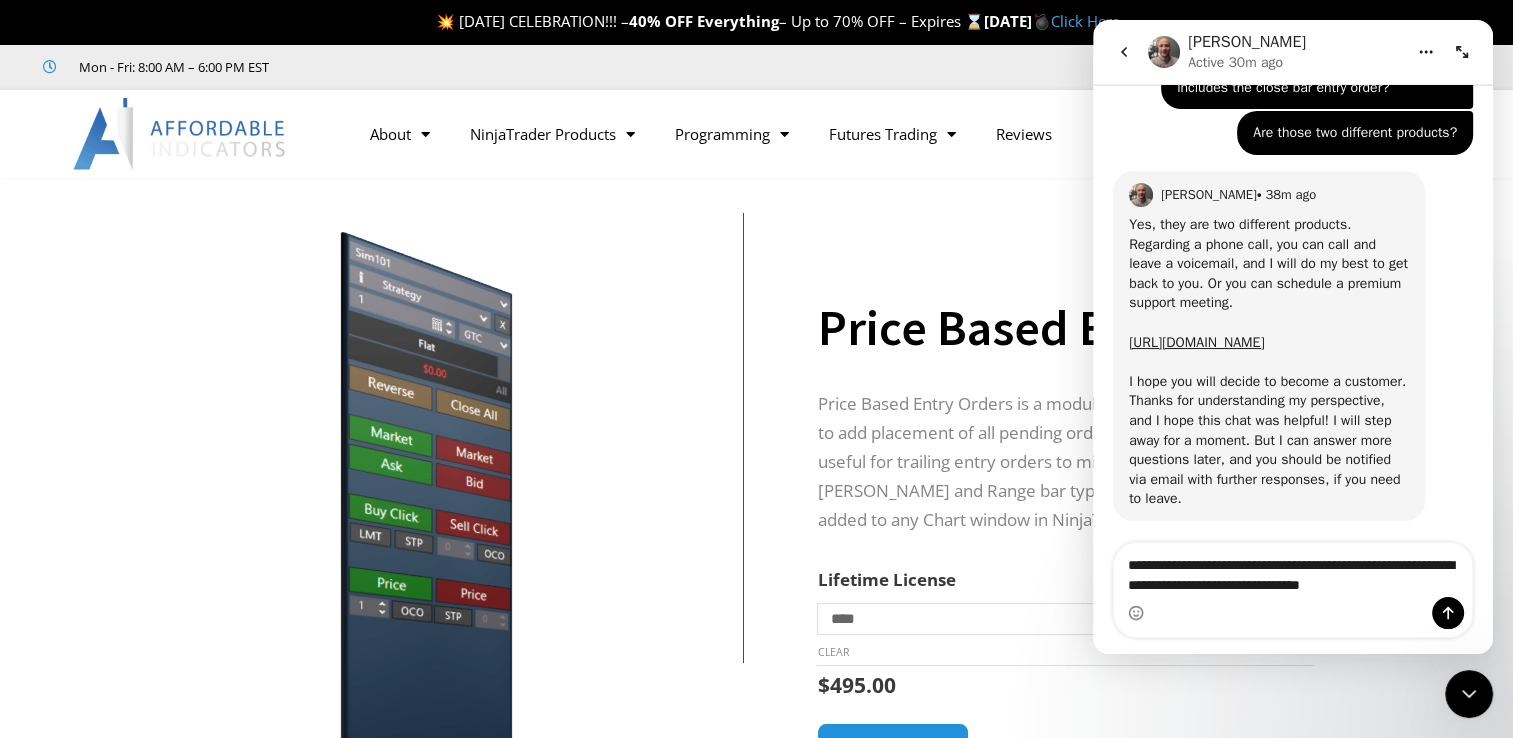 type on "**********" 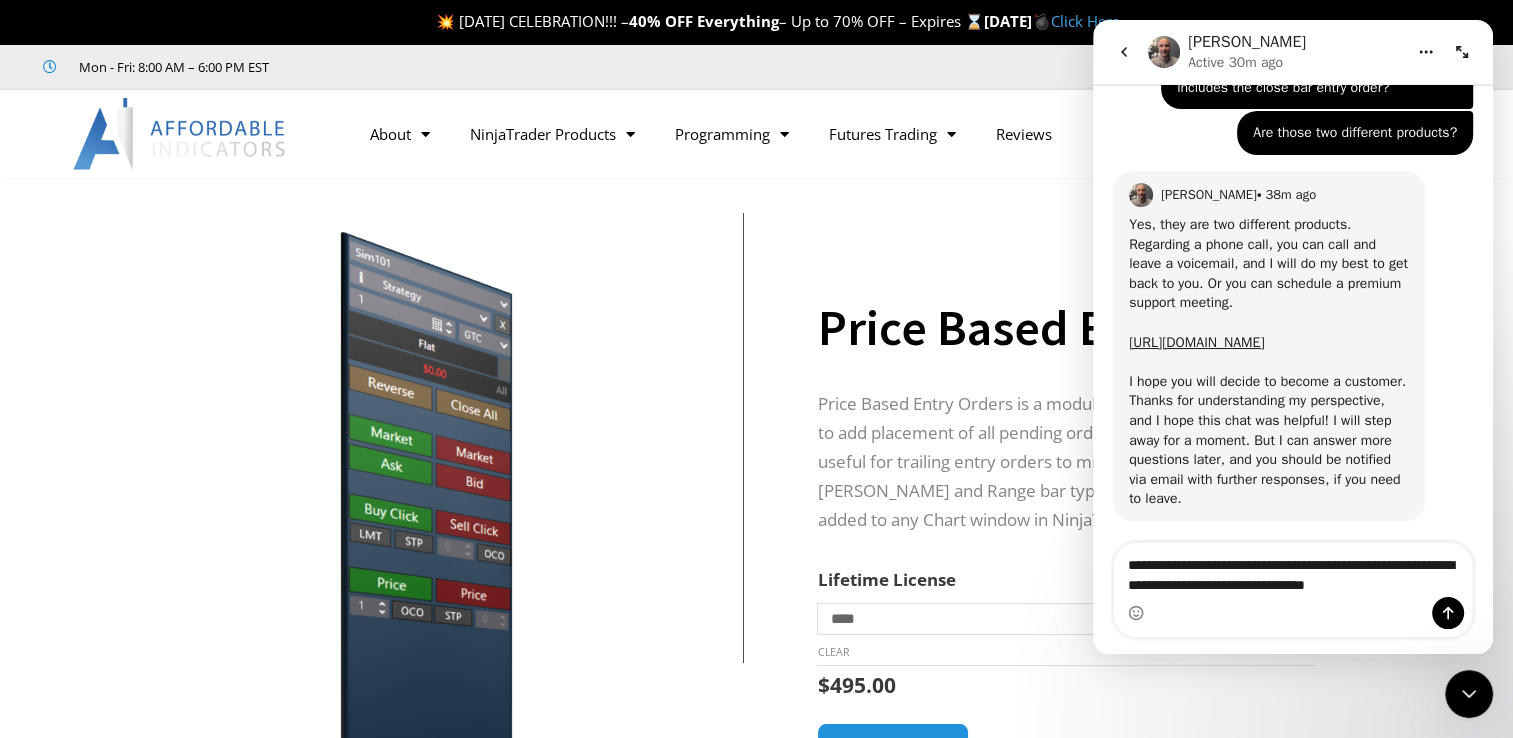 type 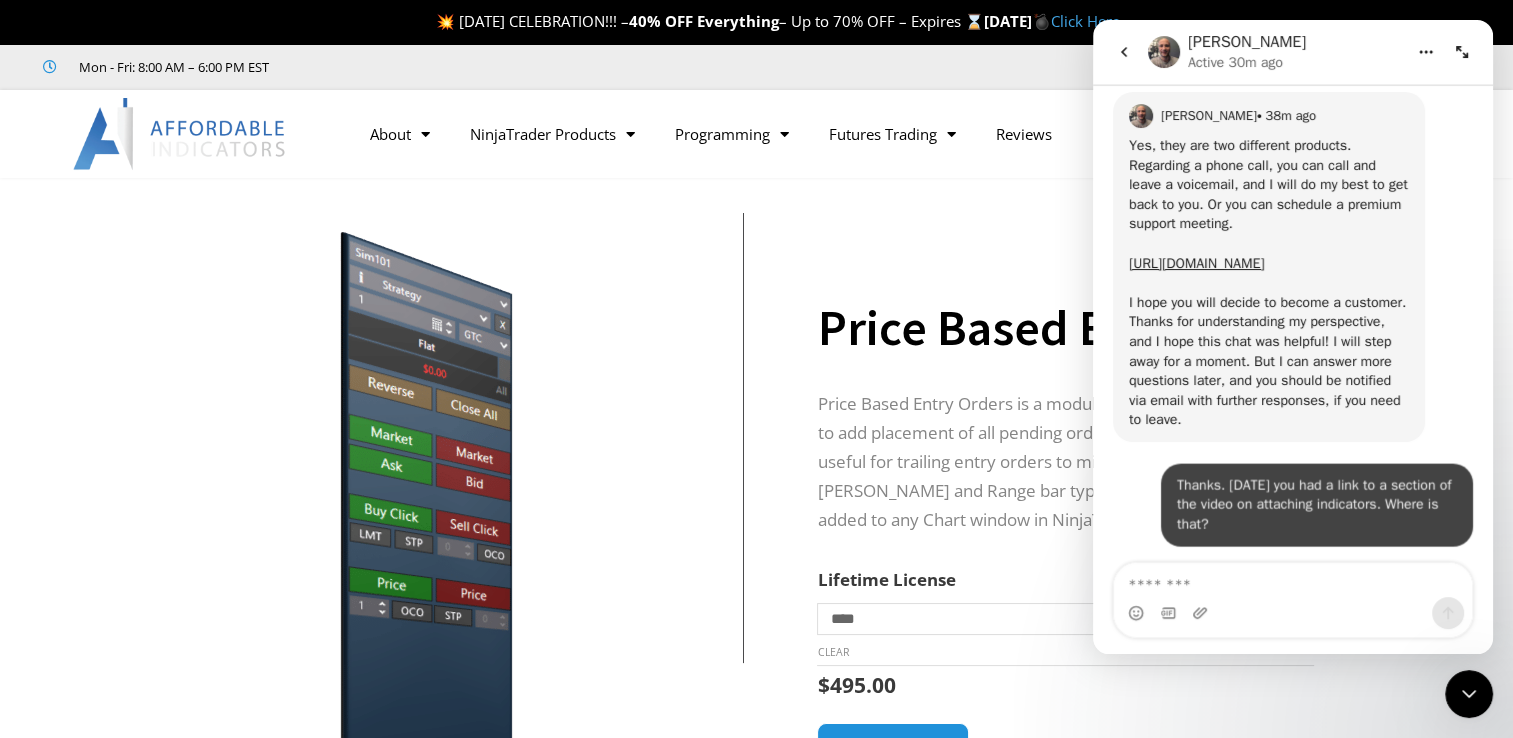scroll, scrollTop: 3000, scrollLeft: 0, axis: vertical 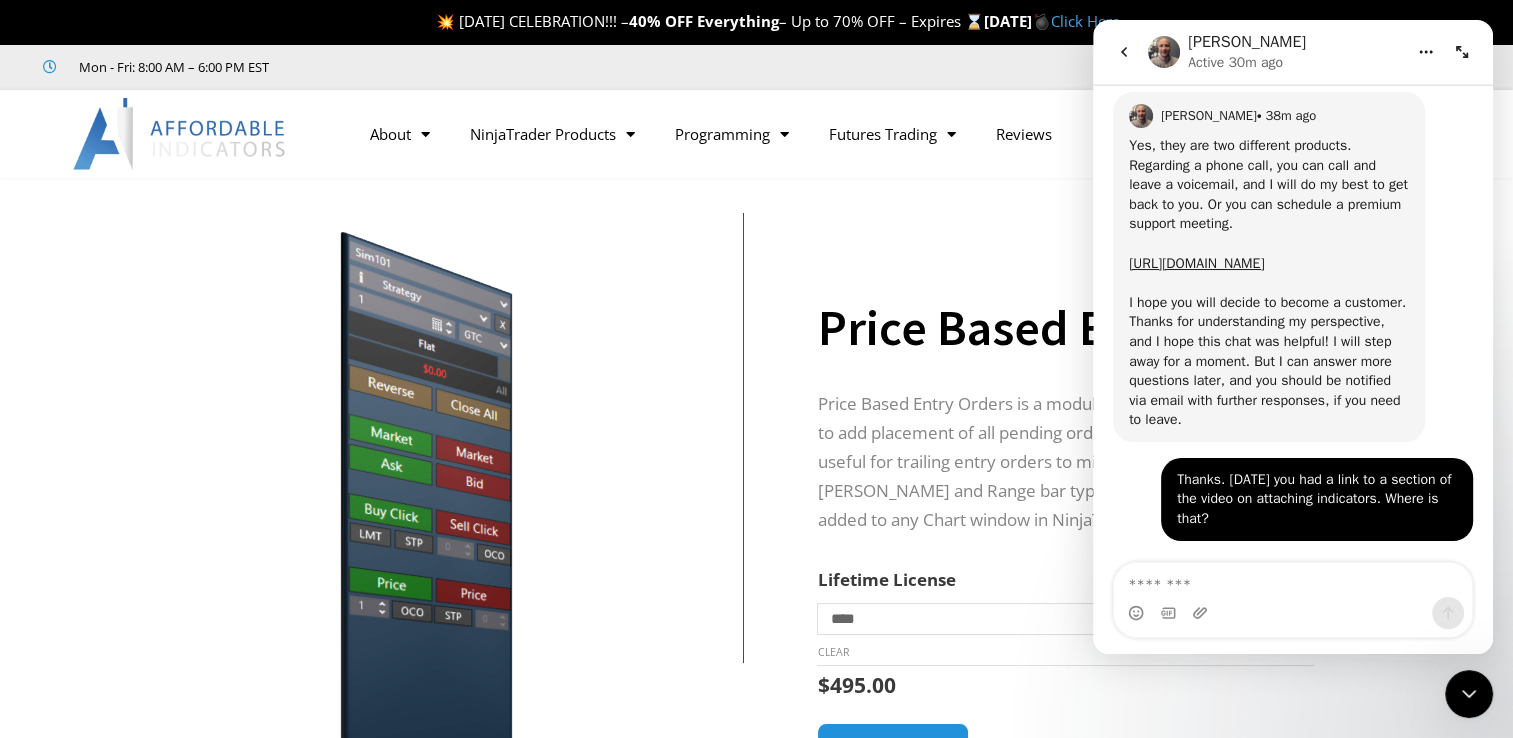 click 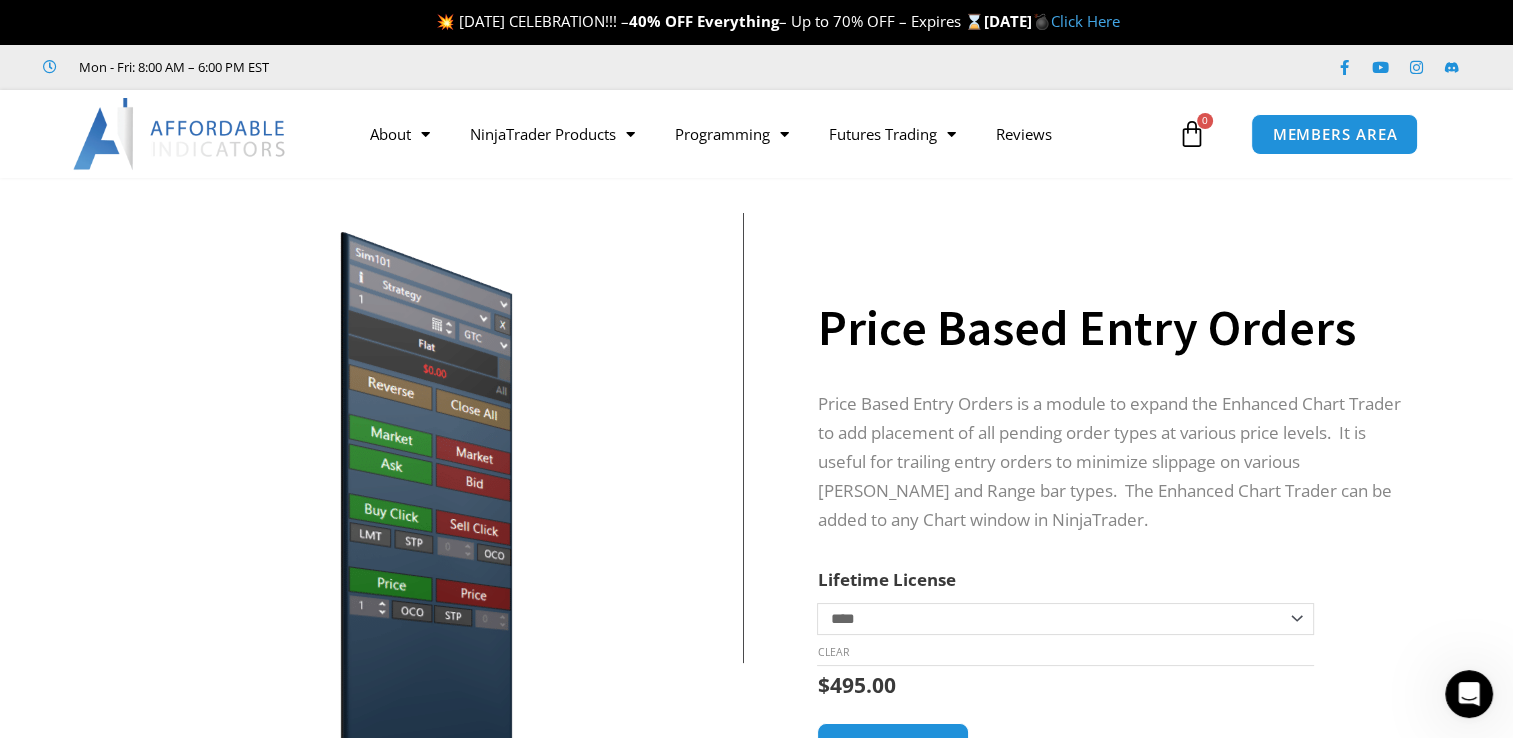 click 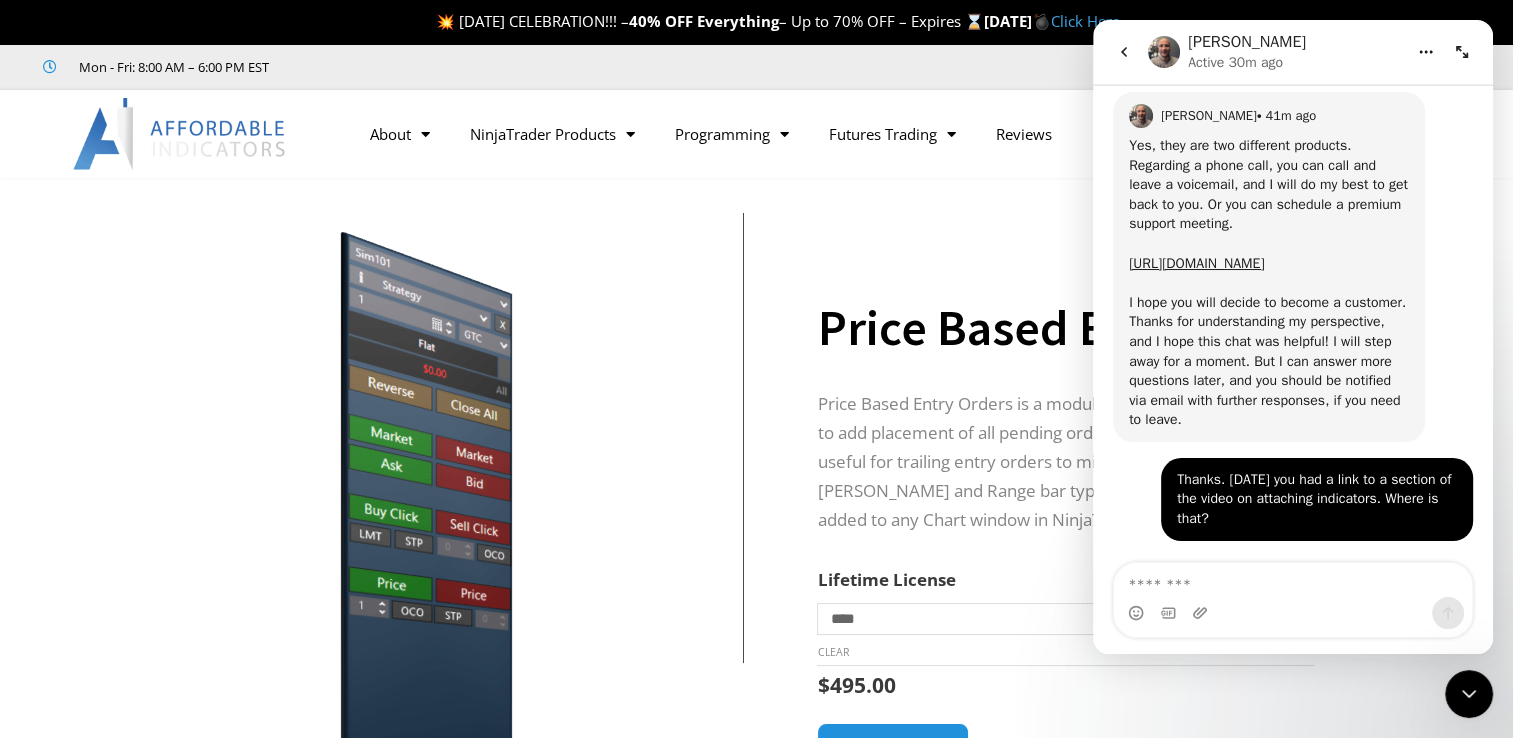scroll, scrollTop: 3000, scrollLeft: 0, axis: vertical 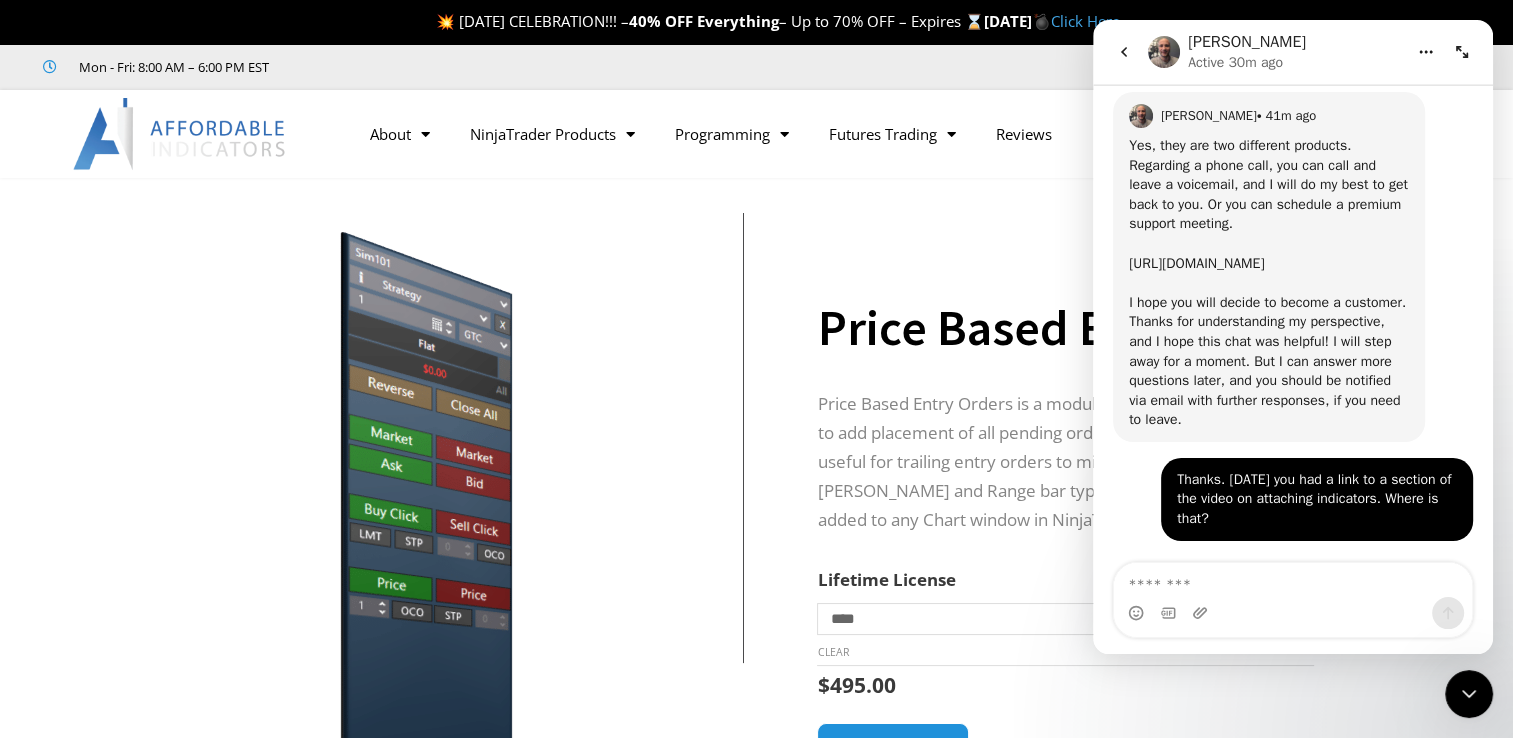 click on "https://affordableindicators.com/ninjatrader-premium-support/" at bounding box center [1196, 263] 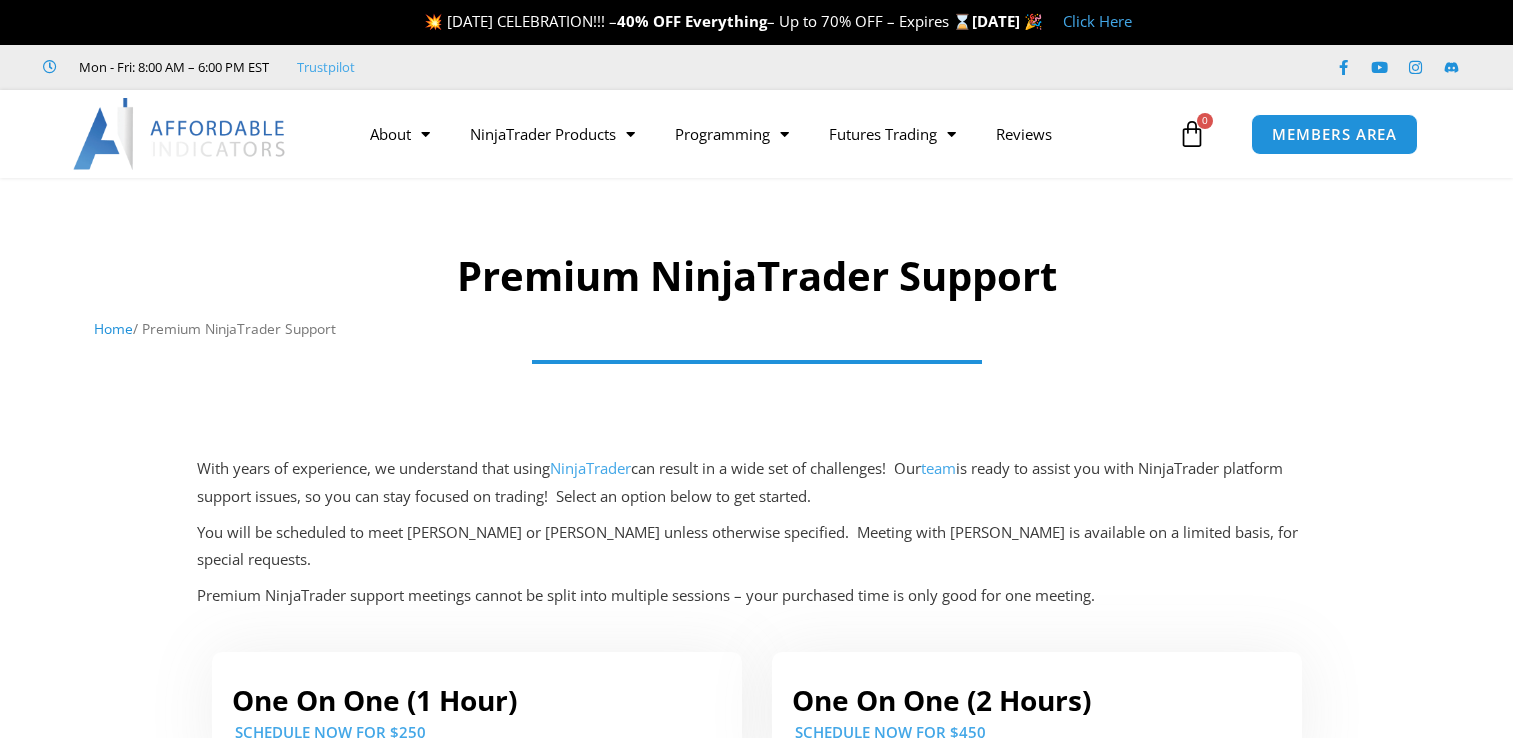 scroll, scrollTop: 0, scrollLeft: 0, axis: both 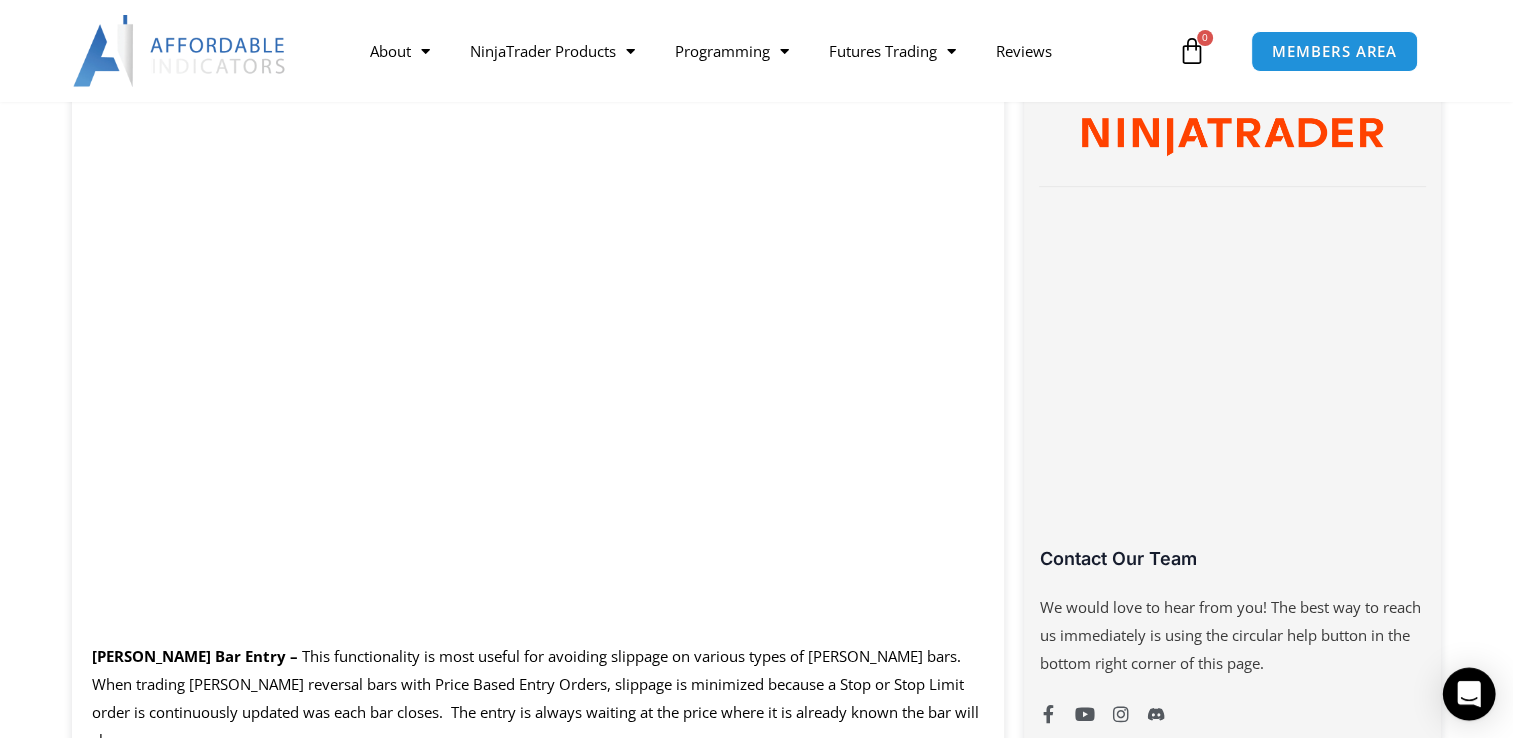 click 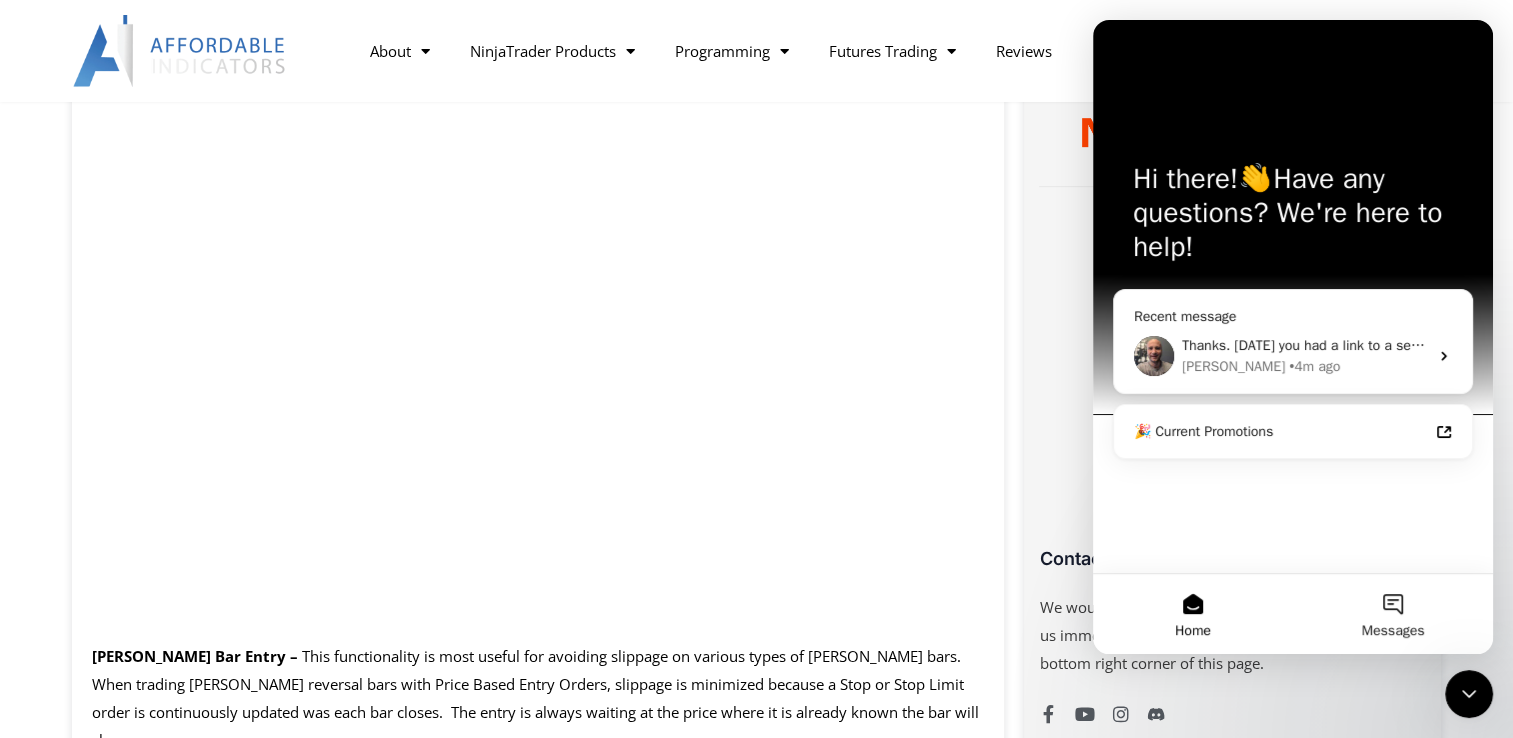 scroll, scrollTop: 0, scrollLeft: 0, axis: both 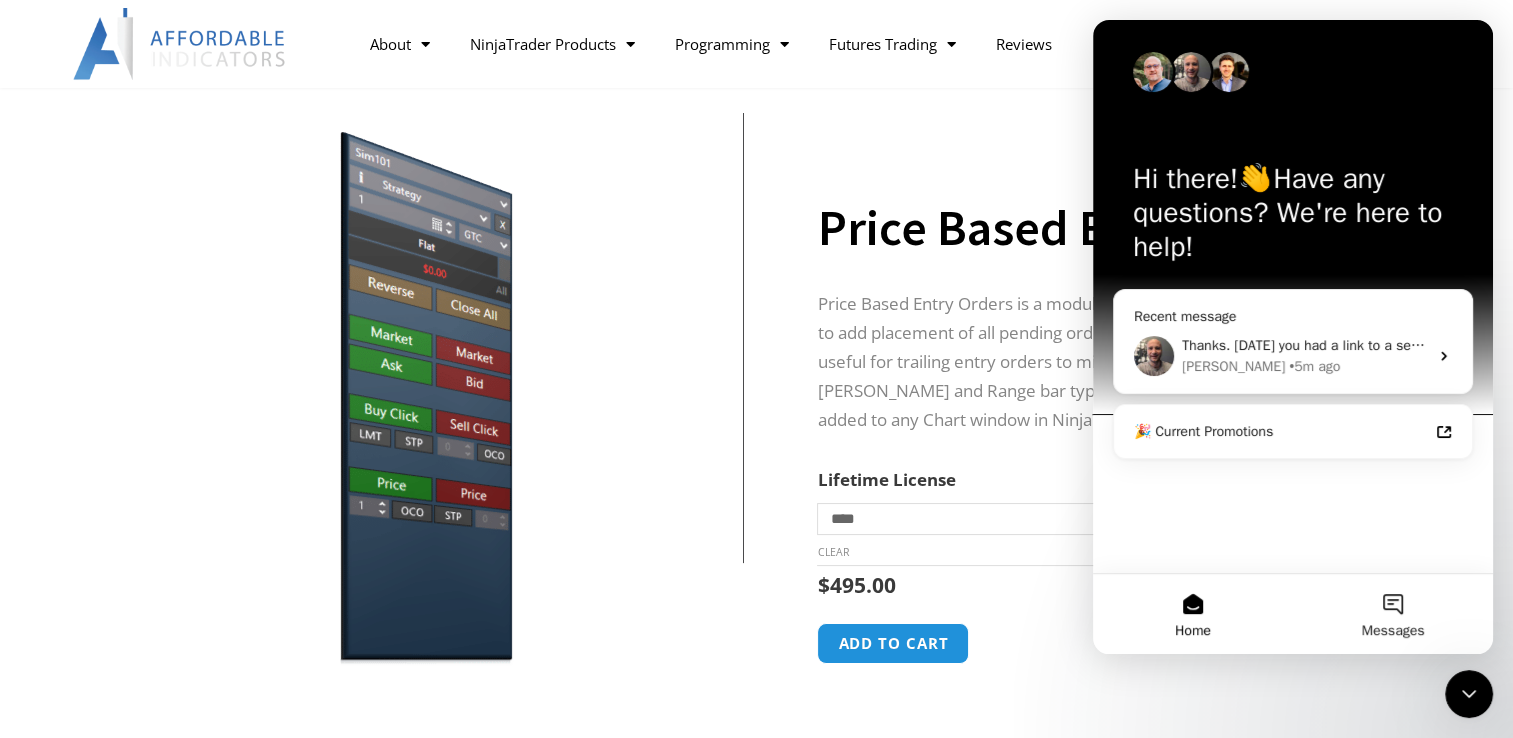 click 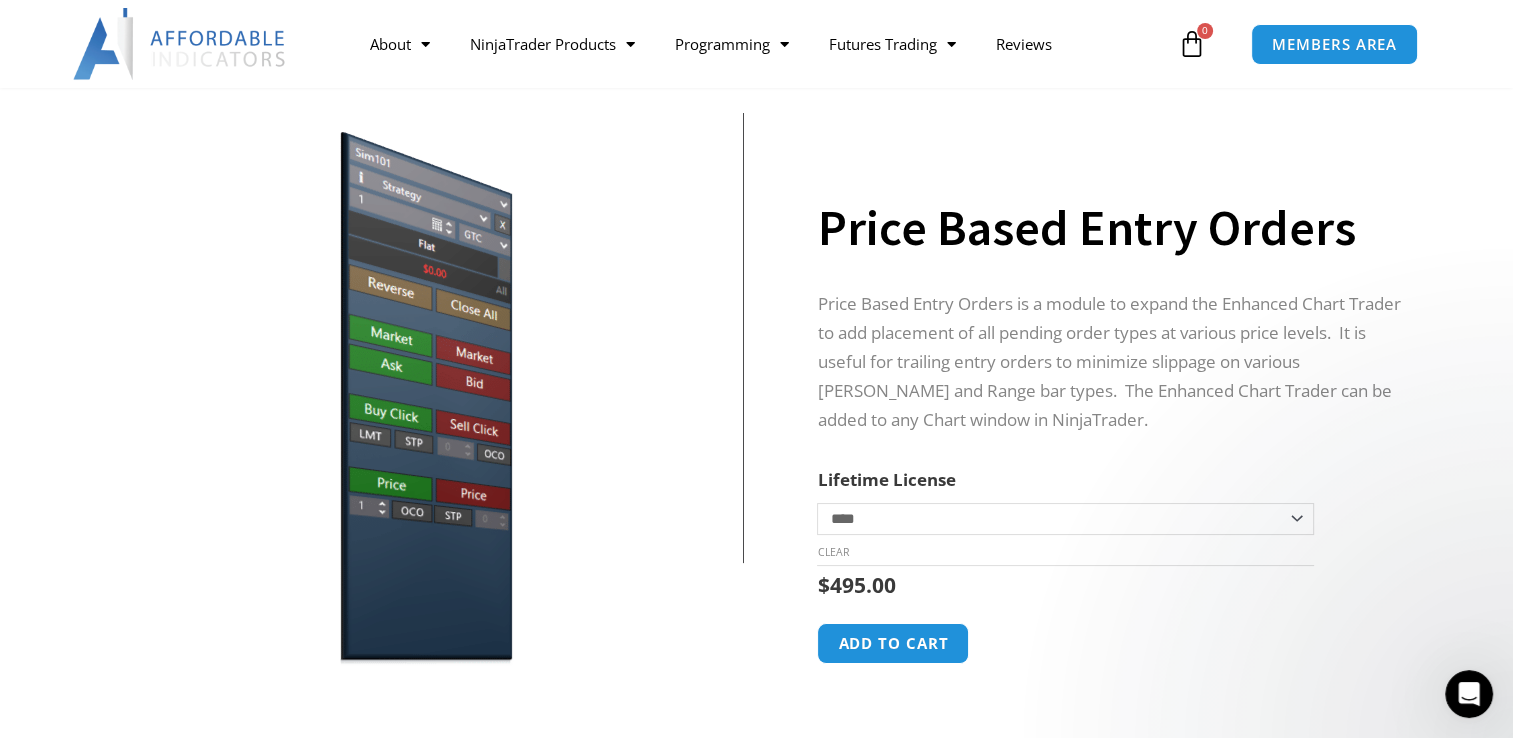 scroll, scrollTop: 0, scrollLeft: 0, axis: both 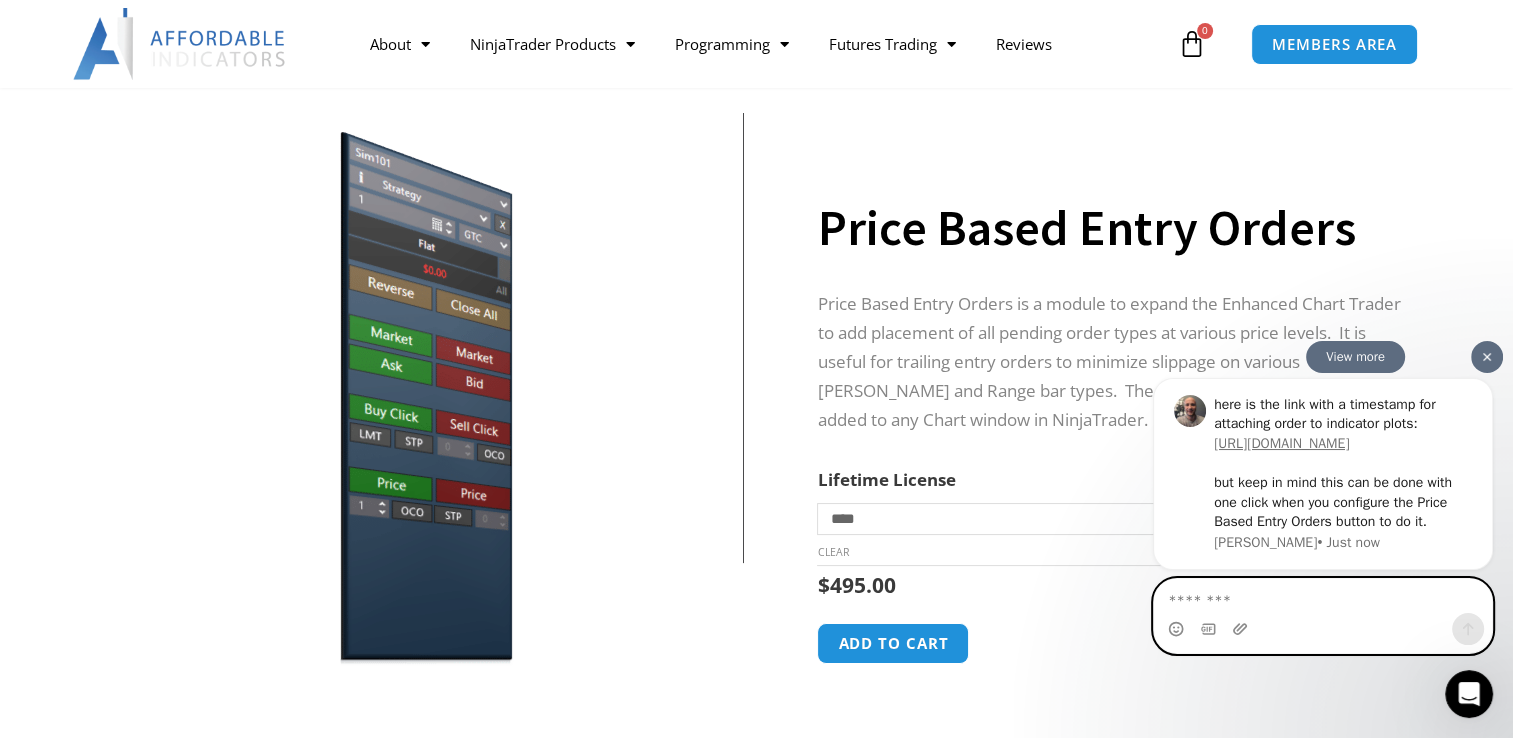click at bounding box center (1323, 595) 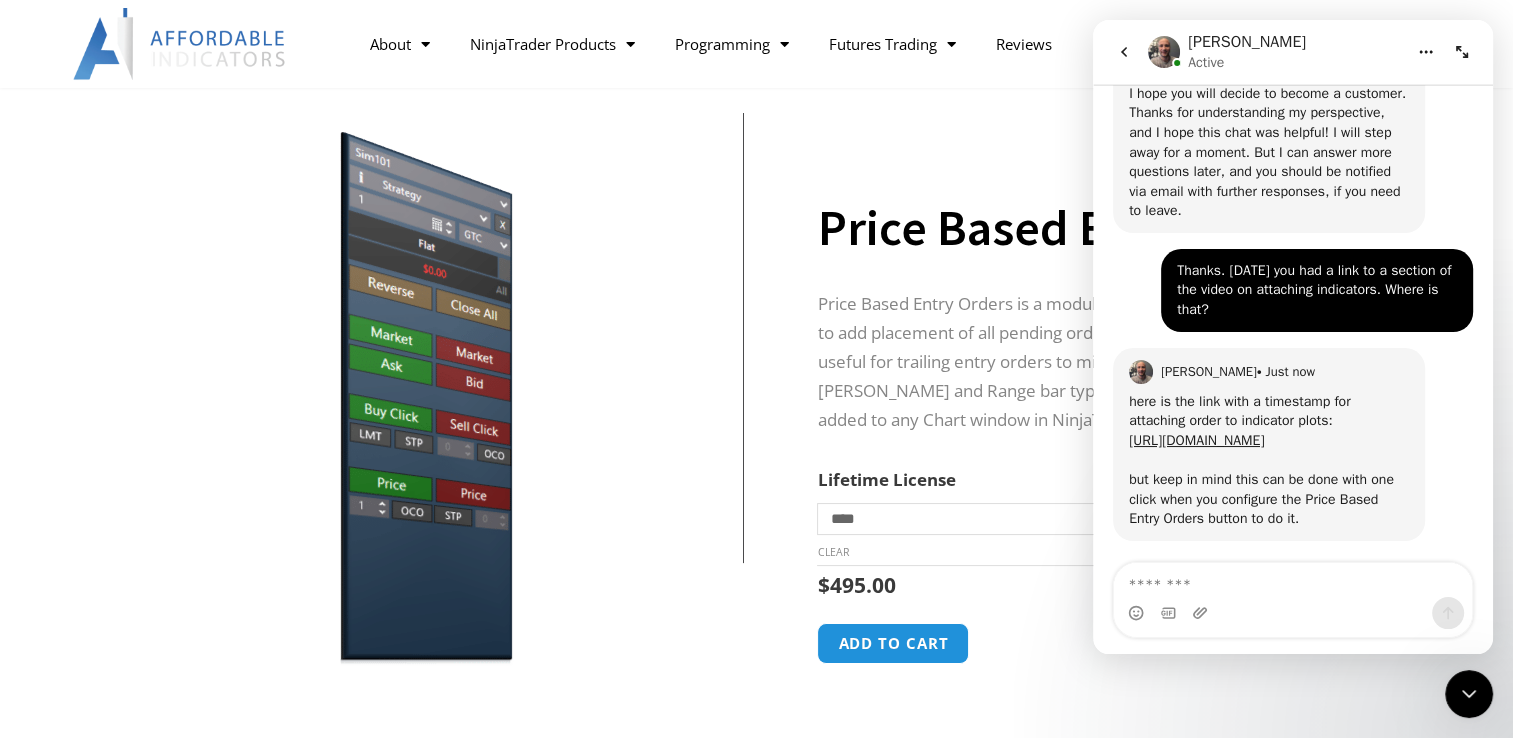 scroll, scrollTop: 3229, scrollLeft: 0, axis: vertical 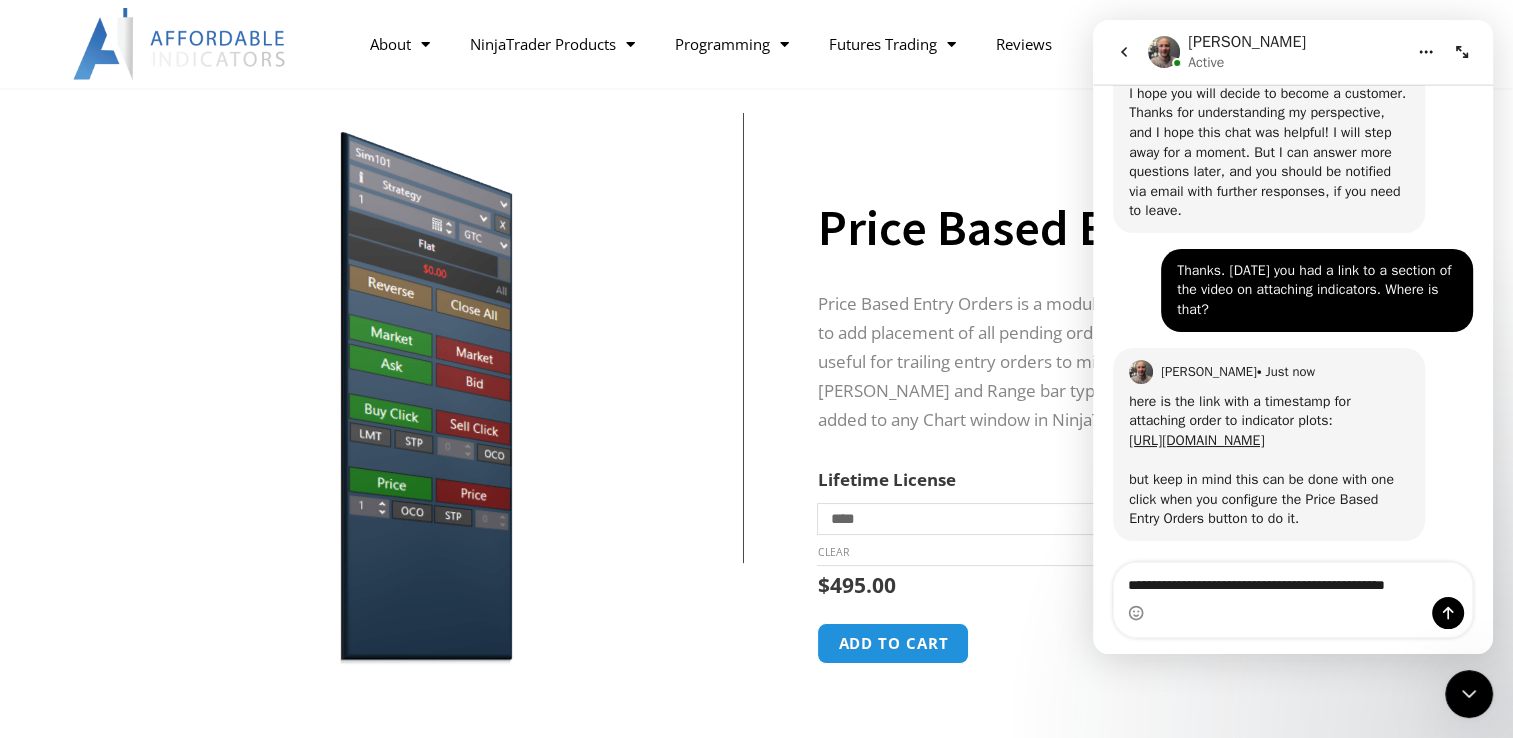 type on "**********" 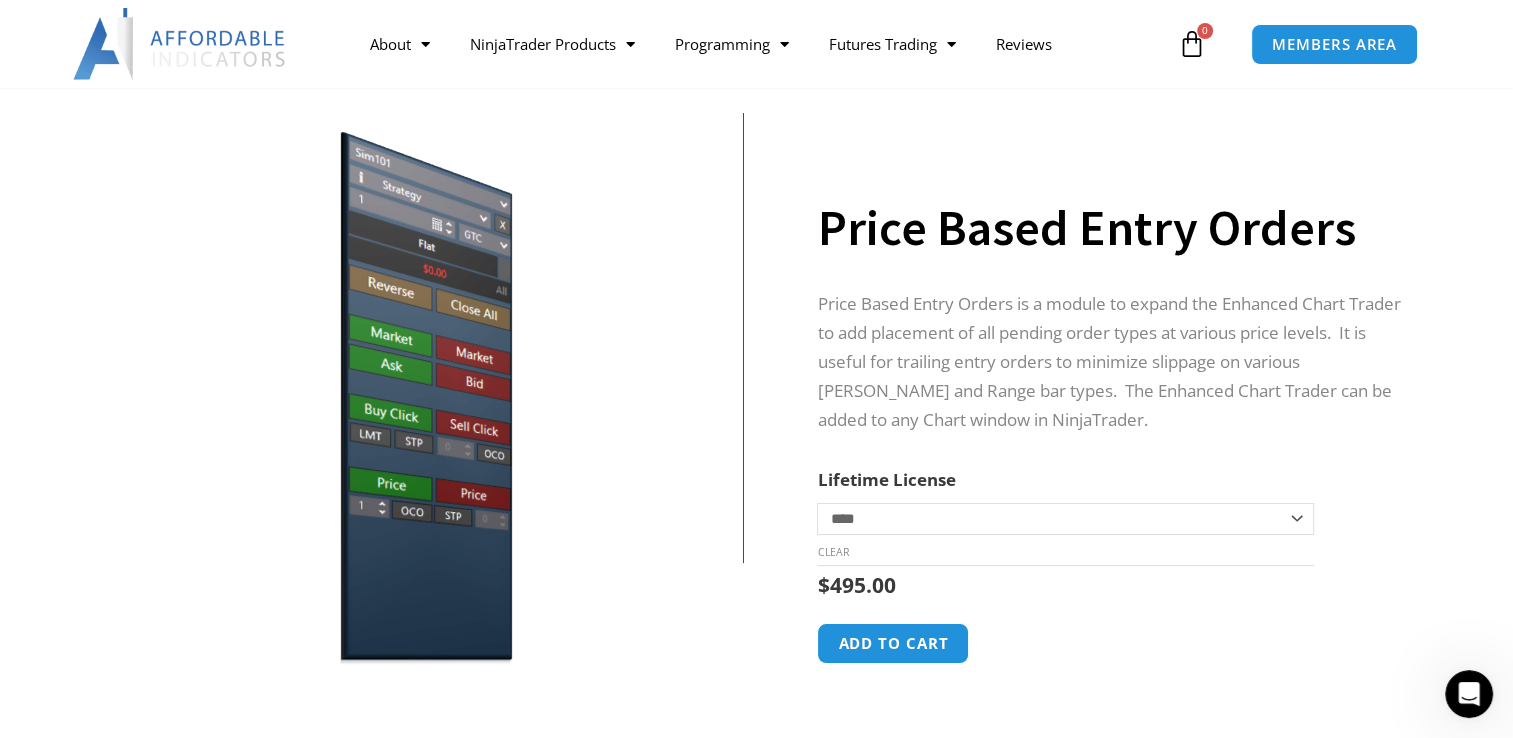 click 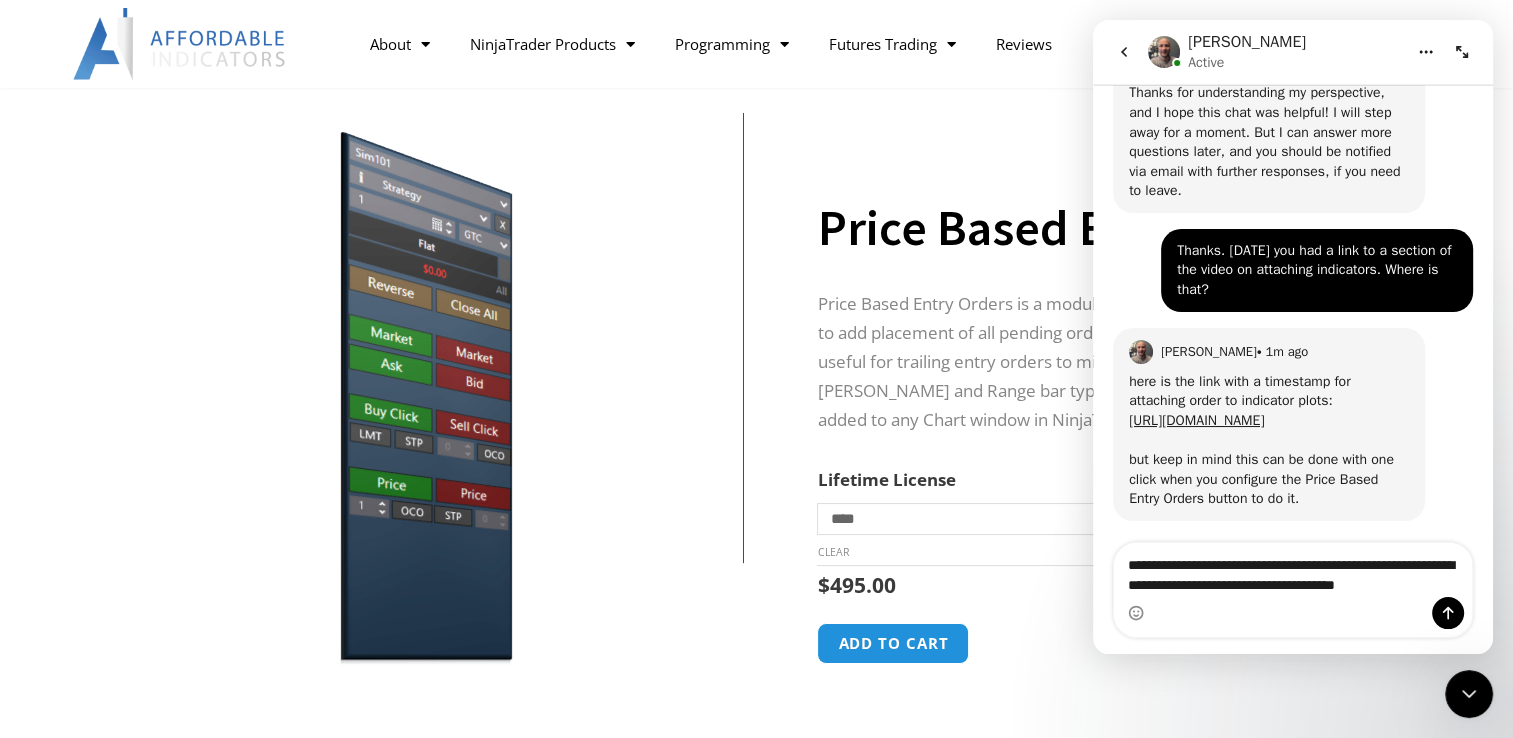 scroll, scrollTop: 3269, scrollLeft: 0, axis: vertical 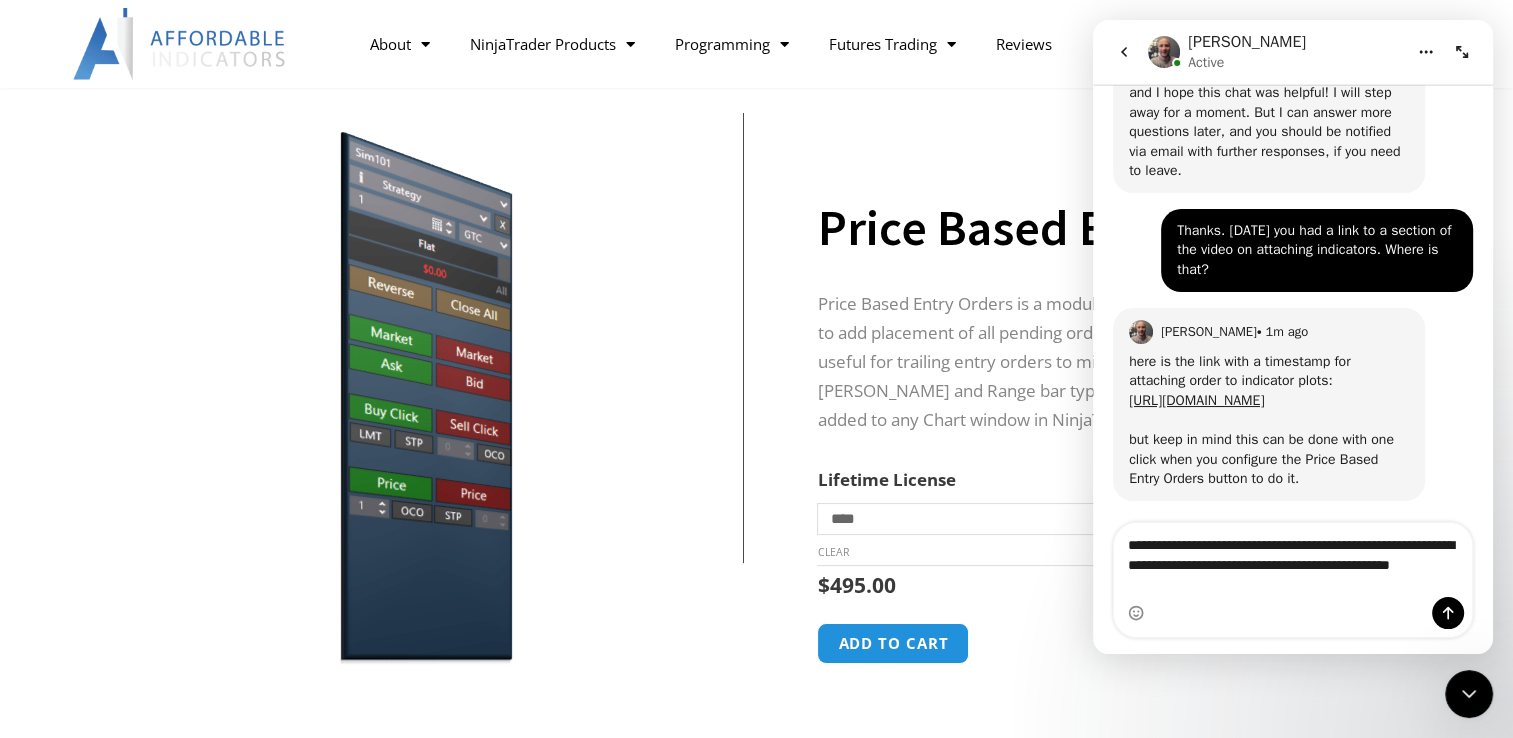 click on "**********" at bounding box center [1293, 560] 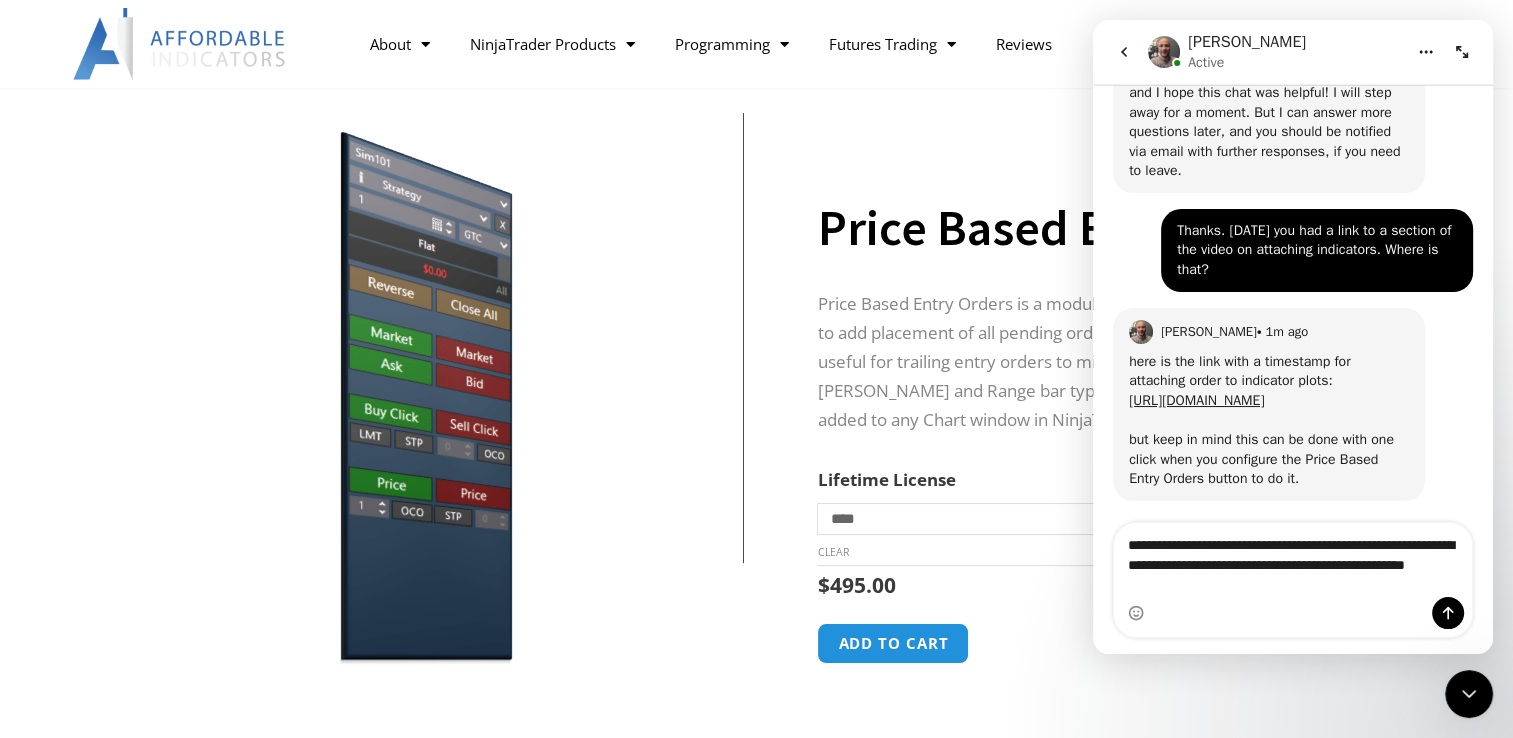 click on "**********" at bounding box center [1293, 560] 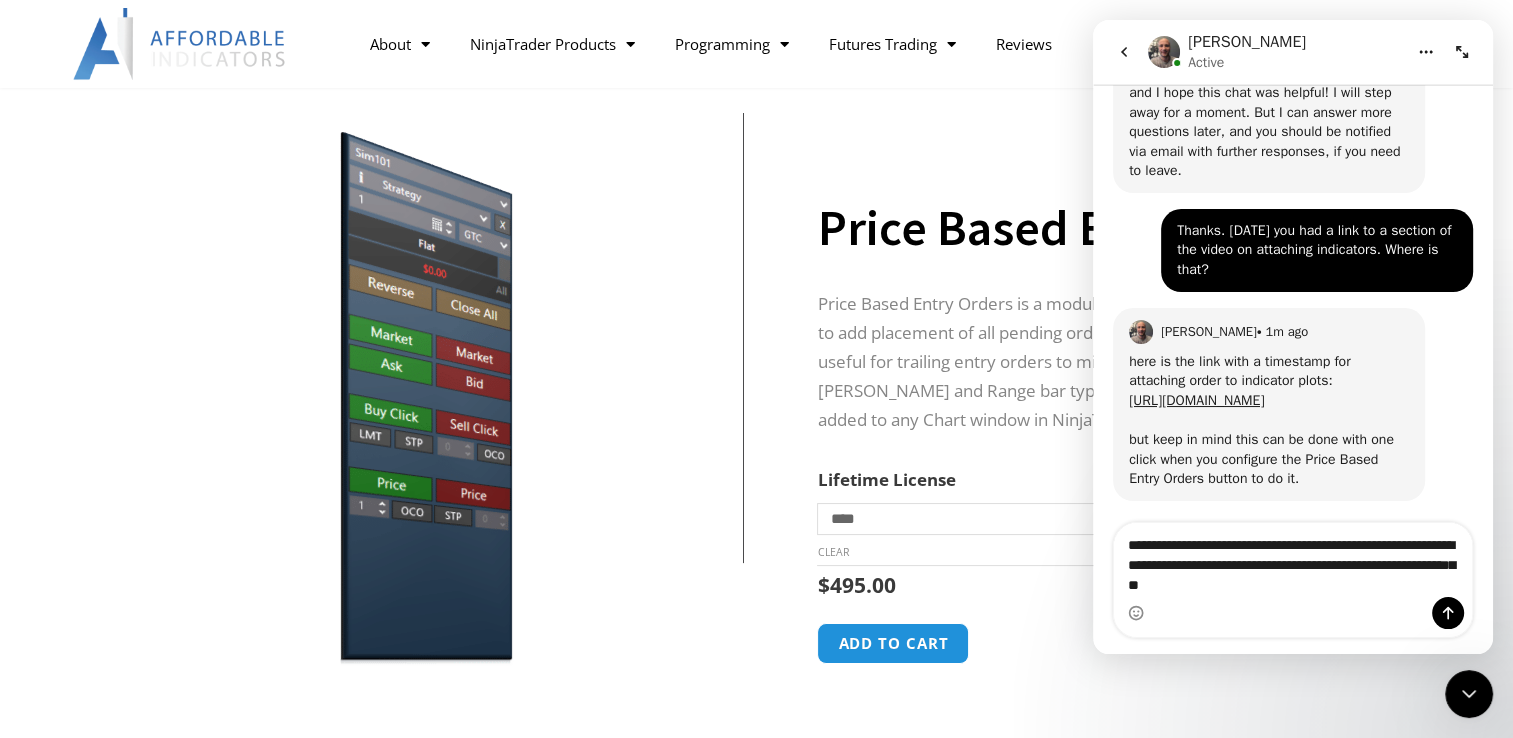 type on "**********" 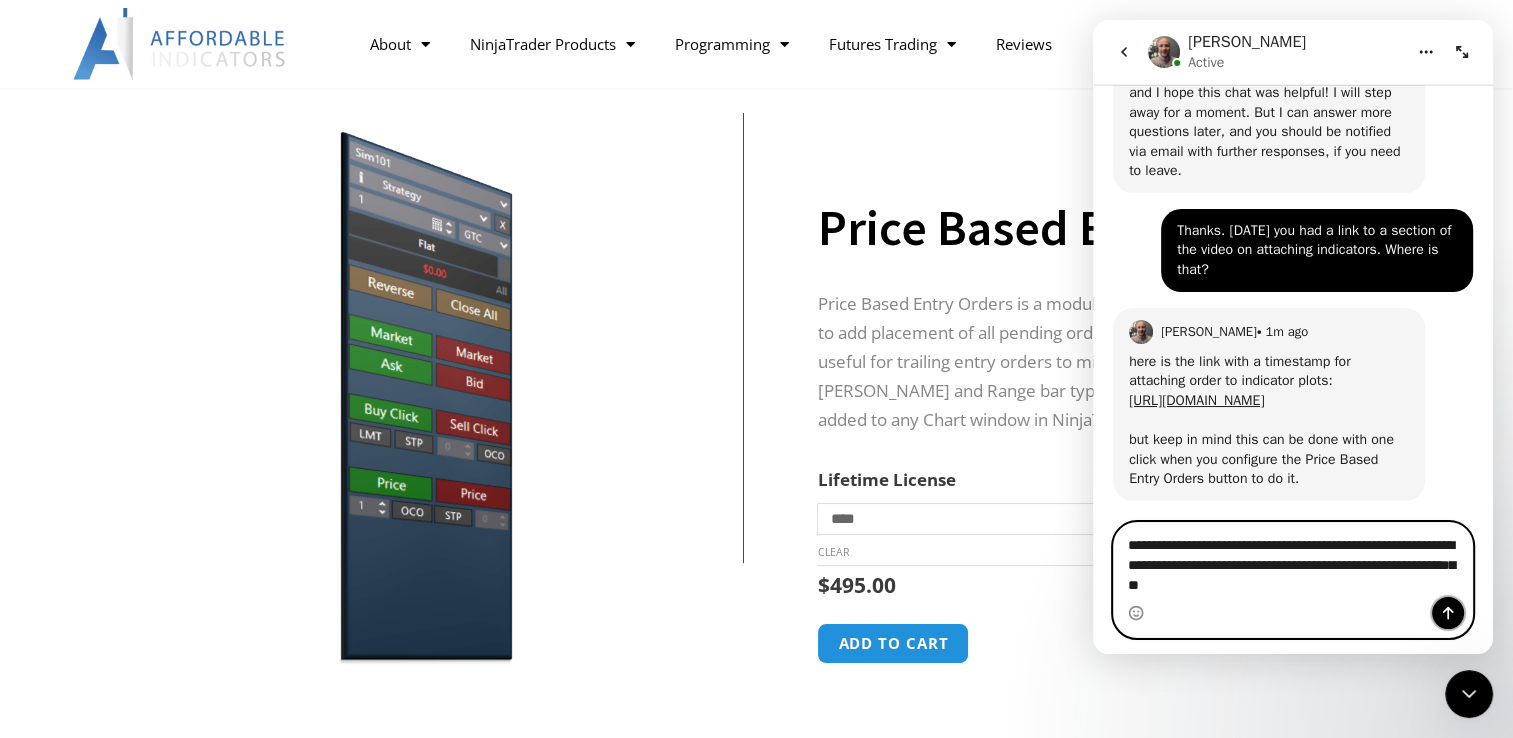 click 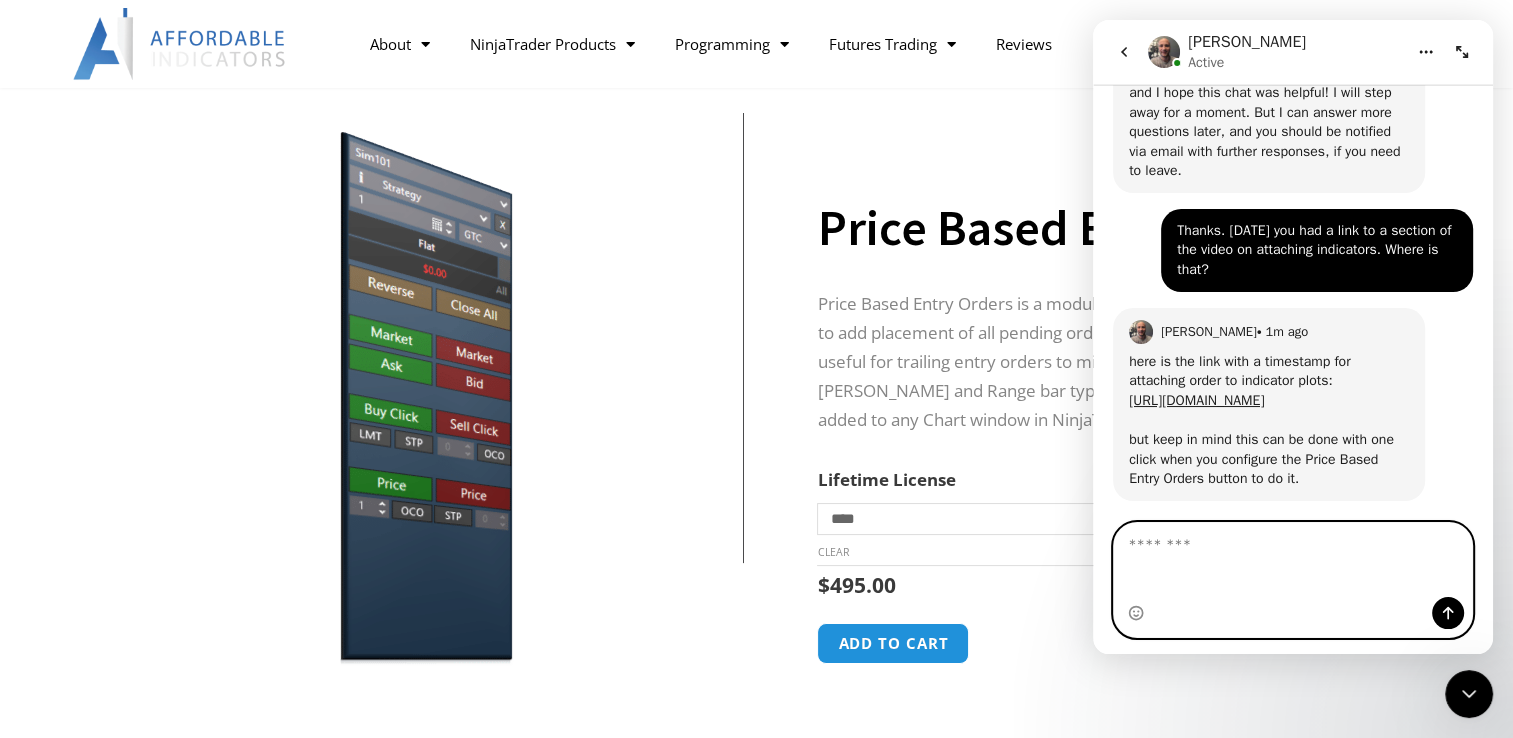 scroll, scrollTop: 3328, scrollLeft: 0, axis: vertical 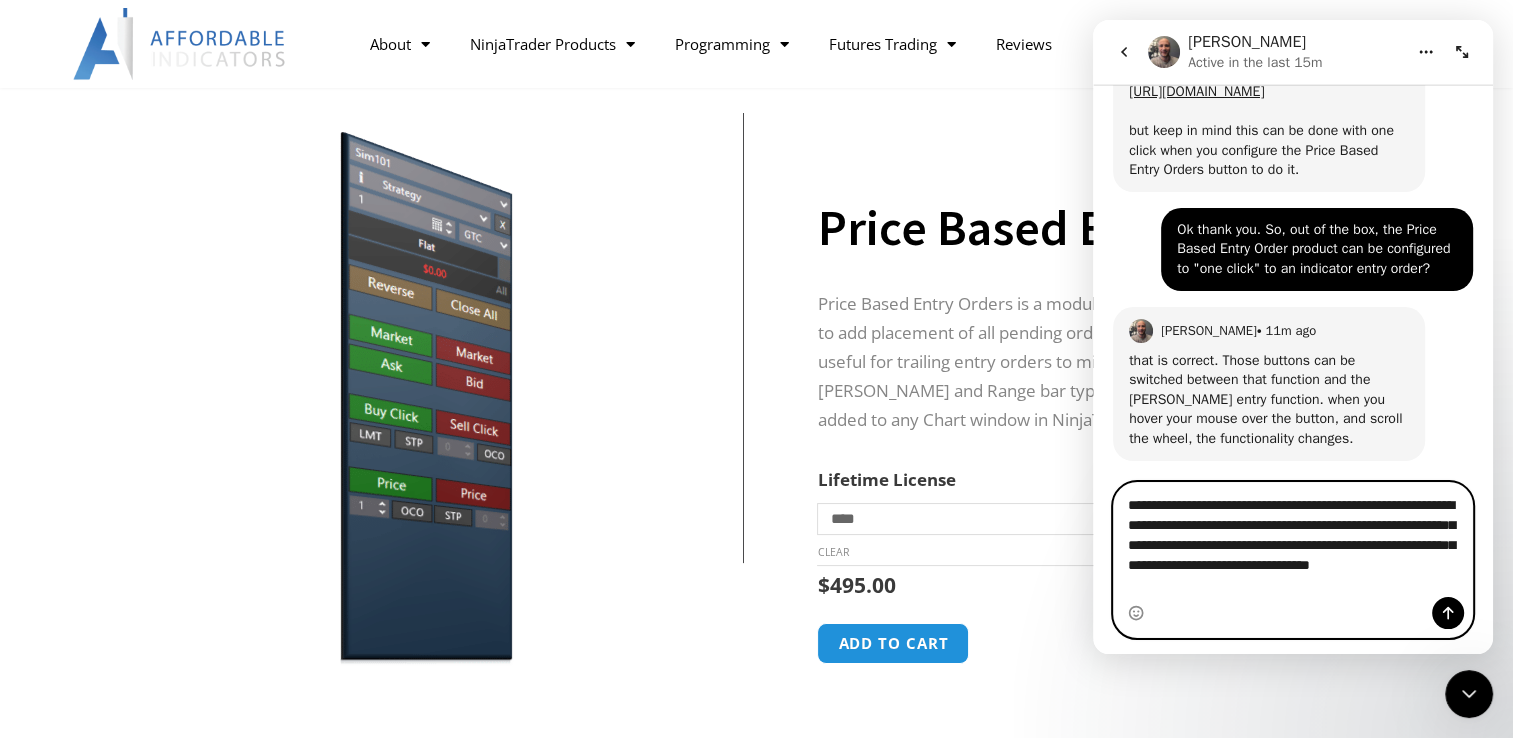 click on "**********" at bounding box center (1293, 540) 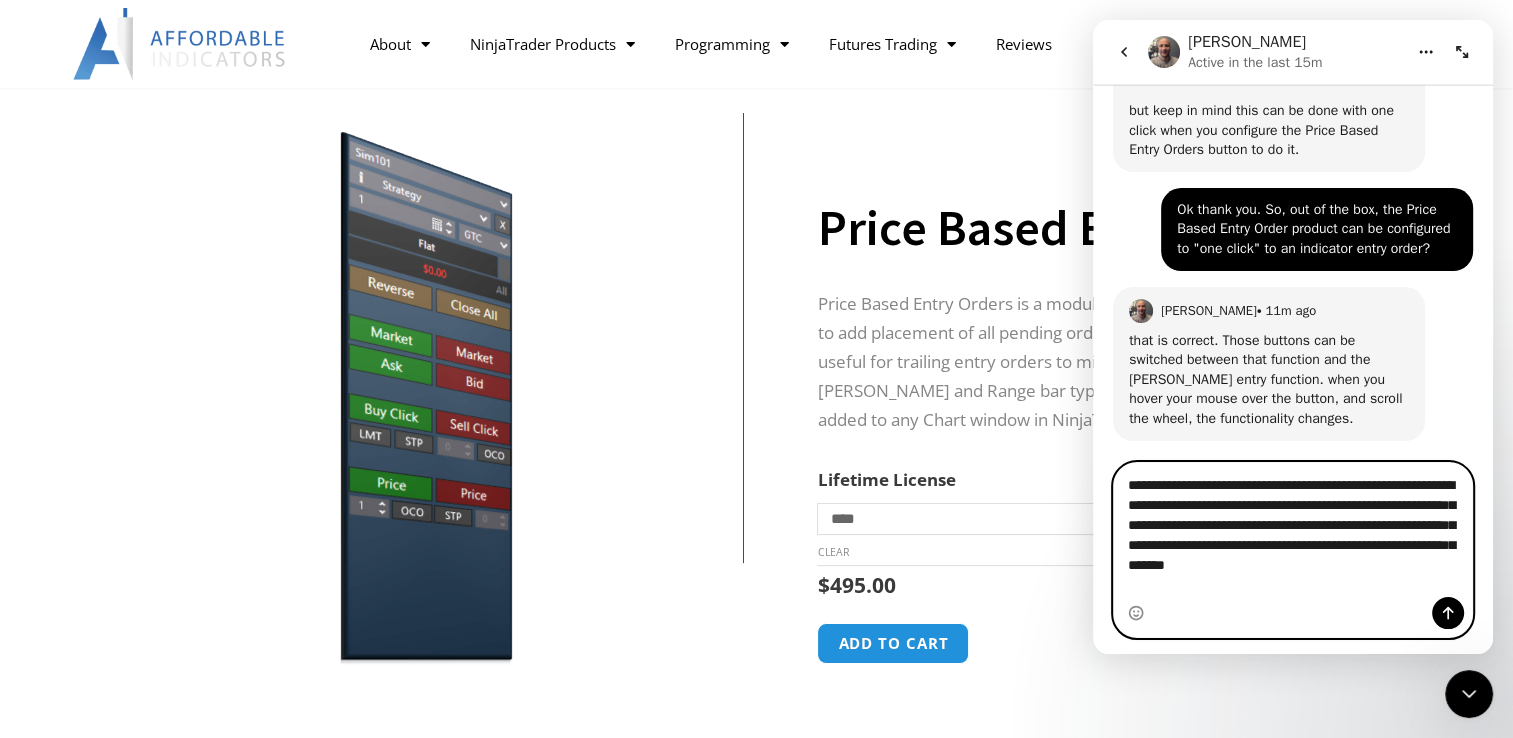 click on "**********" at bounding box center [1293, 520] 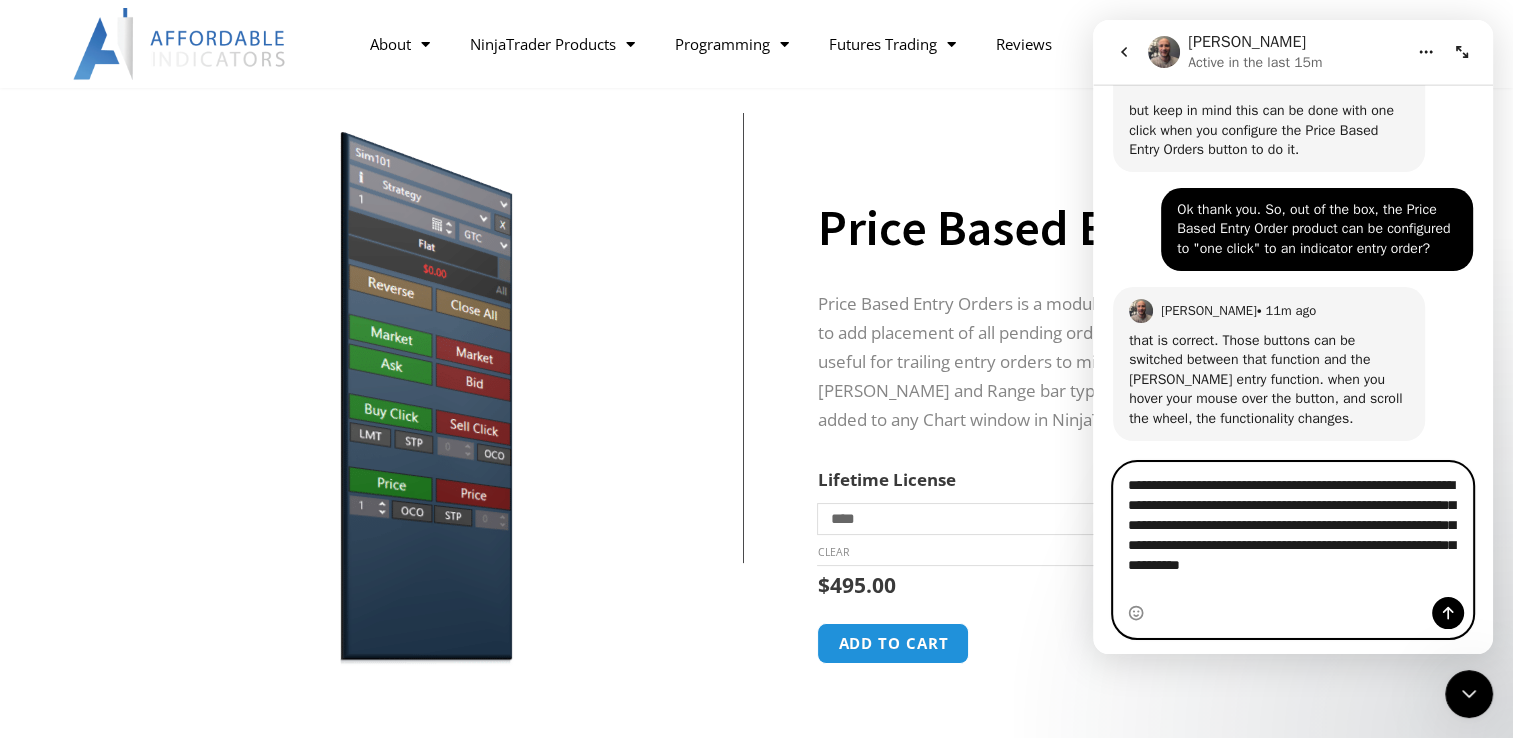 drag, startPoint x: 1225, startPoint y: 550, endPoint x: 1202, endPoint y: 577, distance: 35.468296 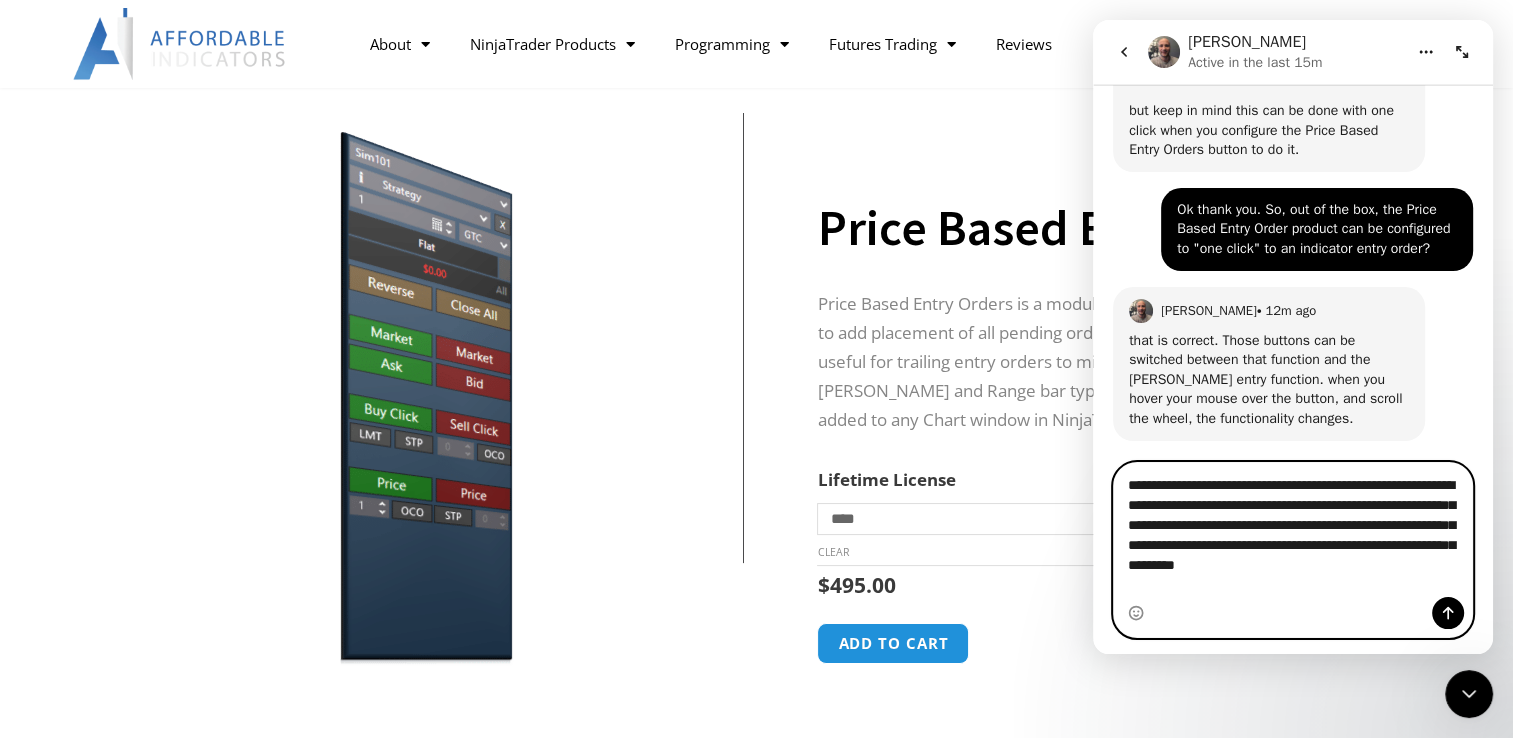 click on "**********" at bounding box center (1293, 520) 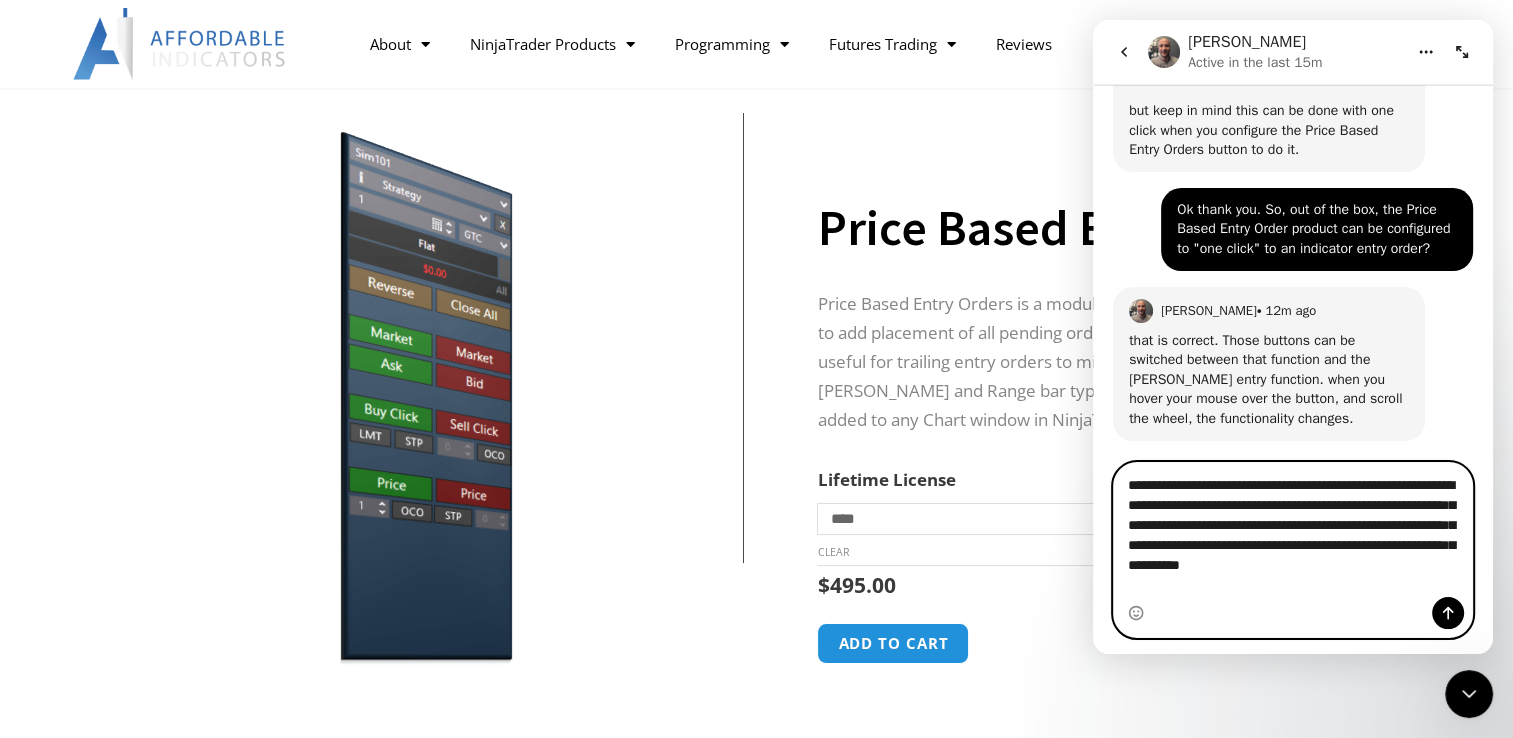 click on "**********" at bounding box center [1293, 520] 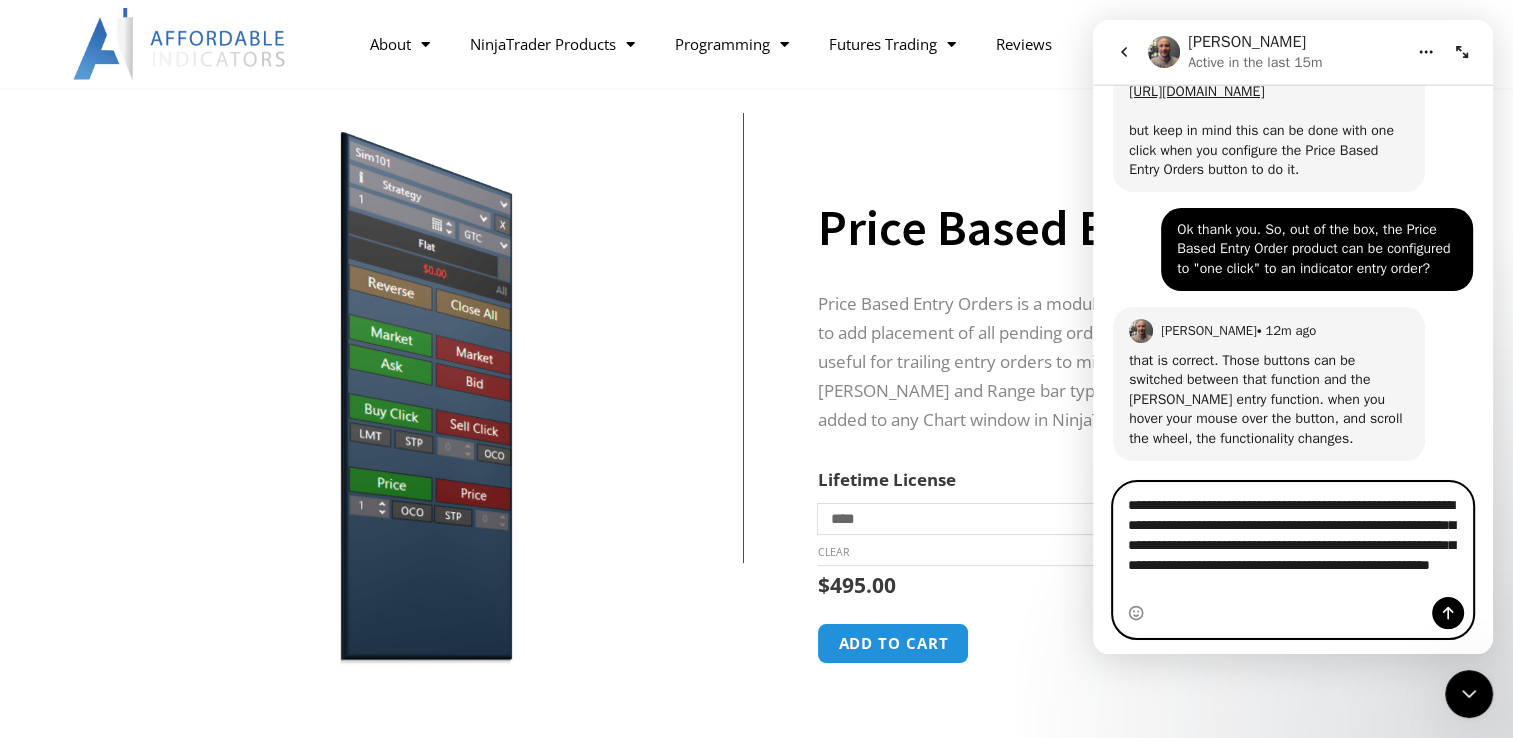 click on "**********" at bounding box center (1293, 540) 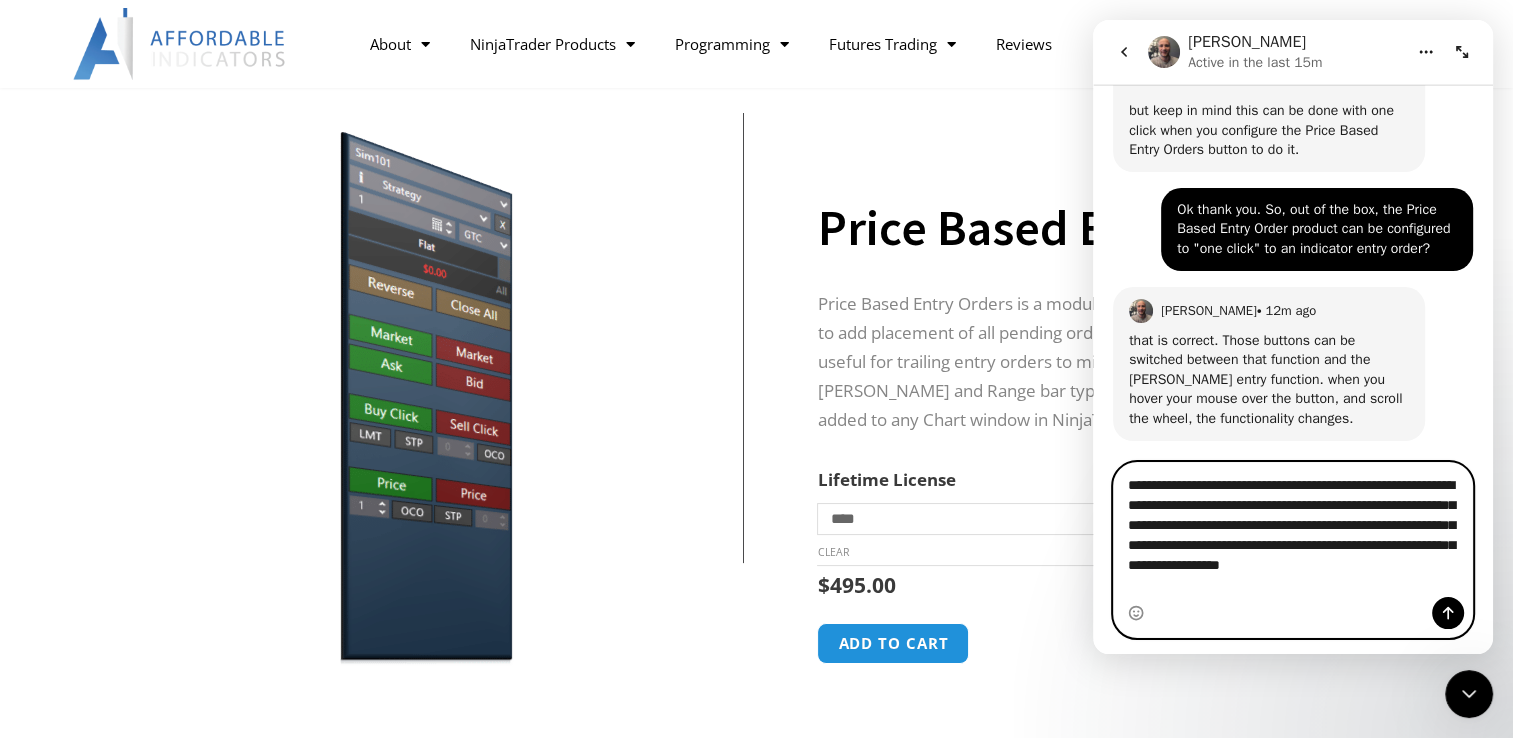 scroll, scrollTop: 3598, scrollLeft: 0, axis: vertical 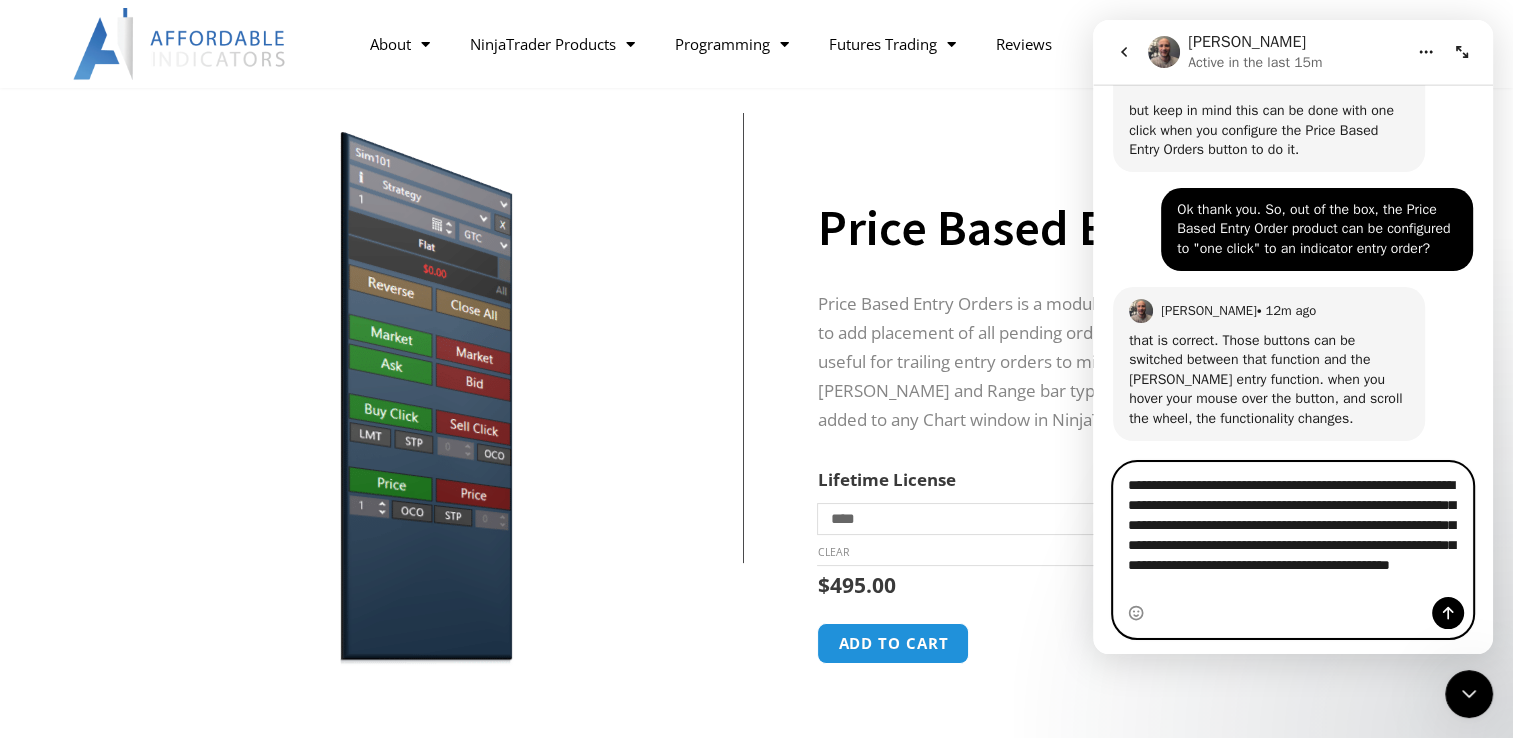 type on "**********" 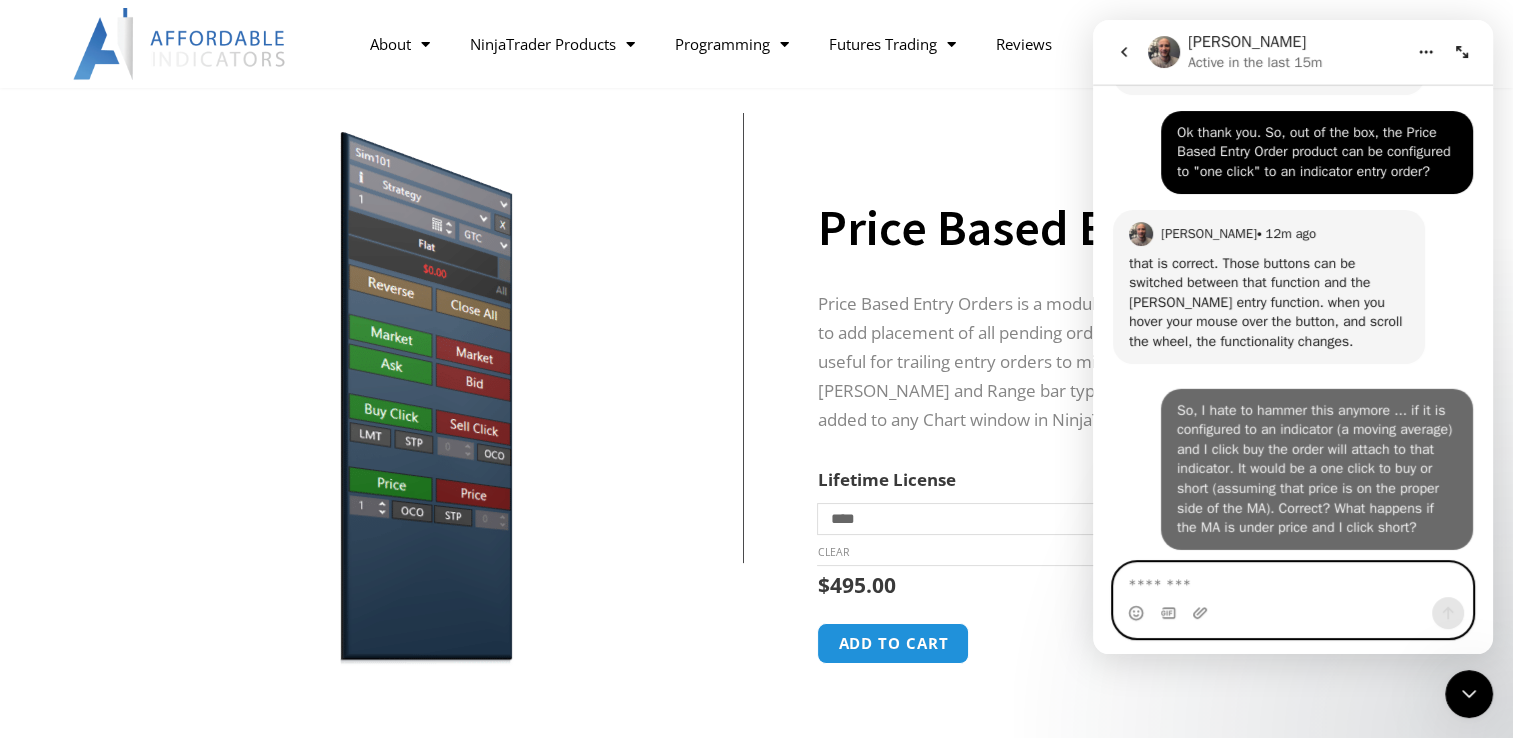 scroll, scrollTop: 3695, scrollLeft: 0, axis: vertical 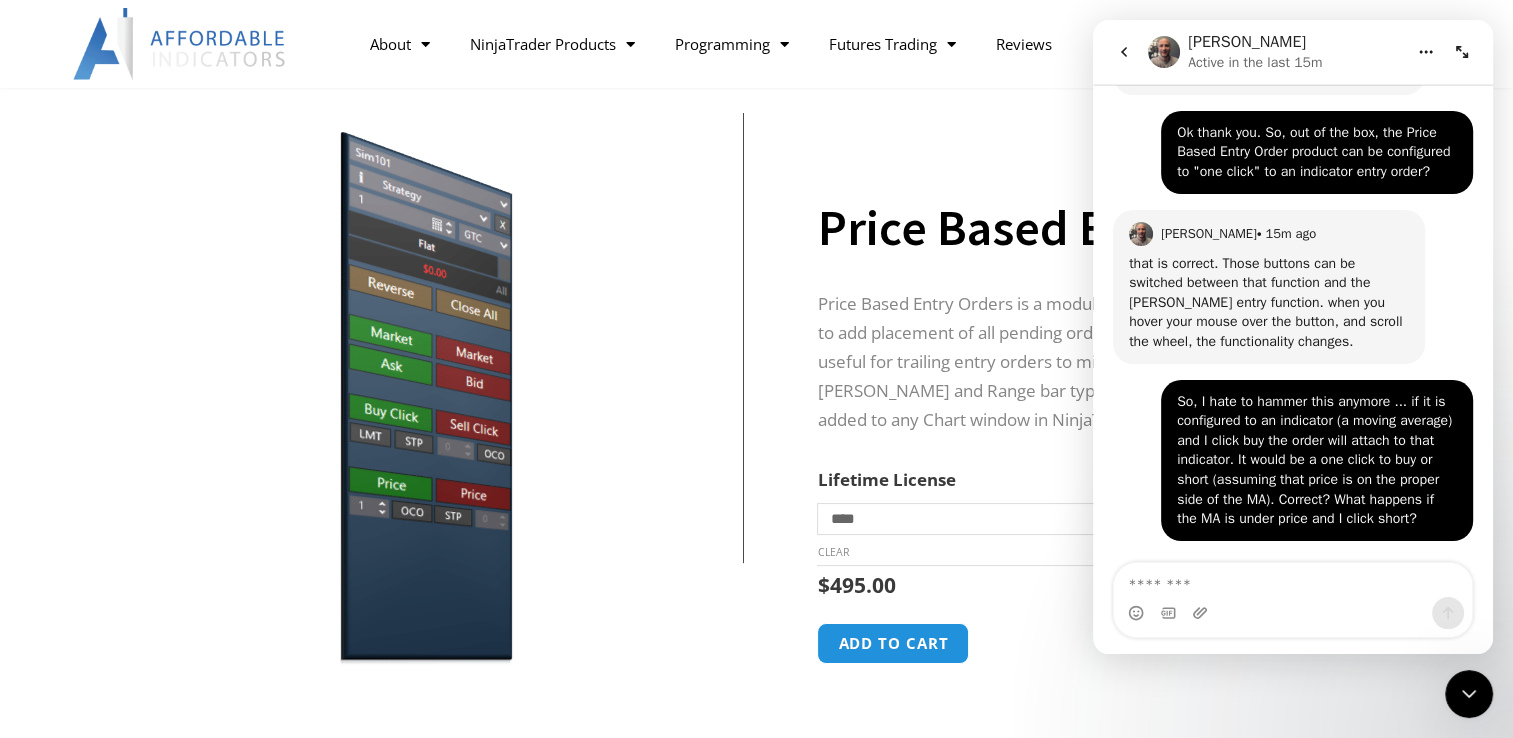 click at bounding box center (421, 389) 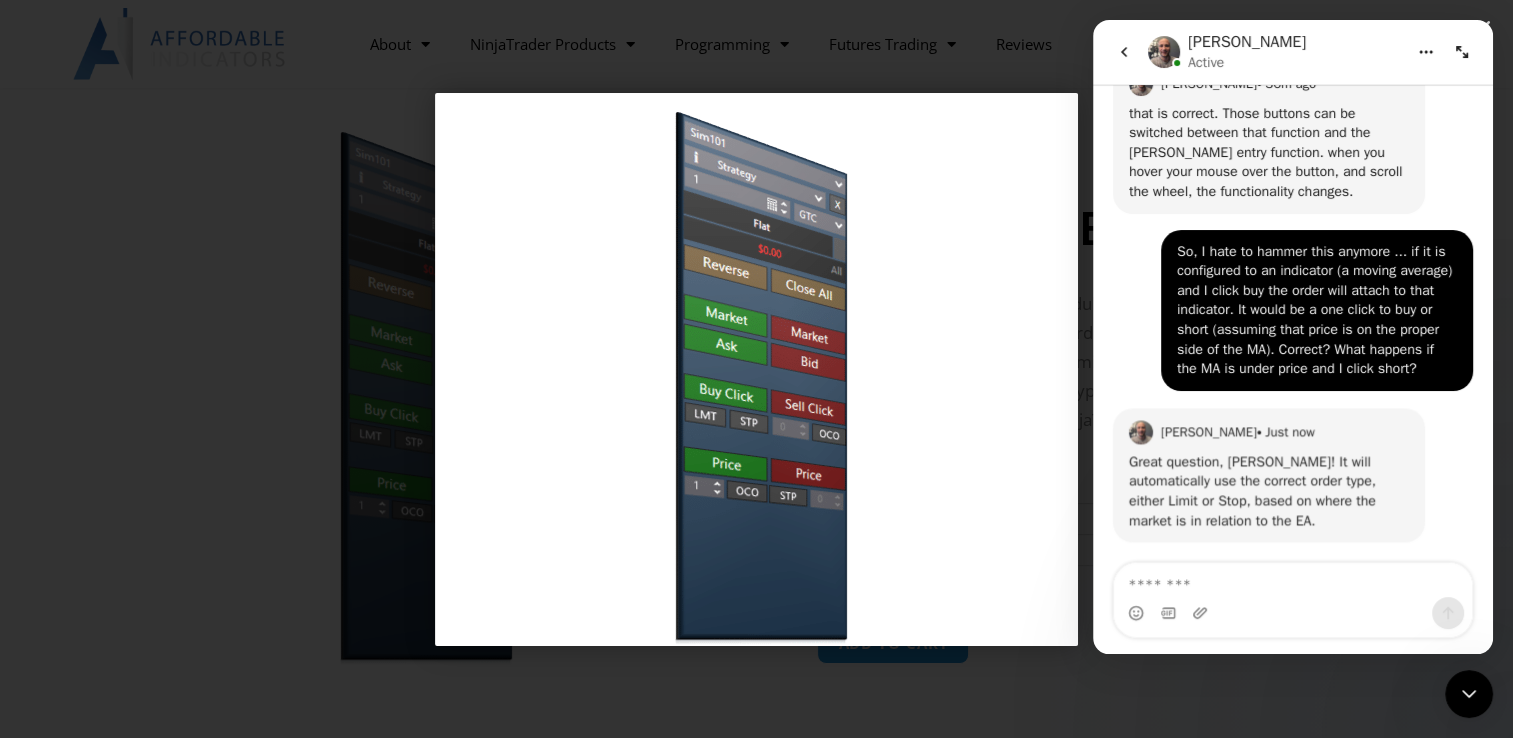 scroll, scrollTop: 3845, scrollLeft: 0, axis: vertical 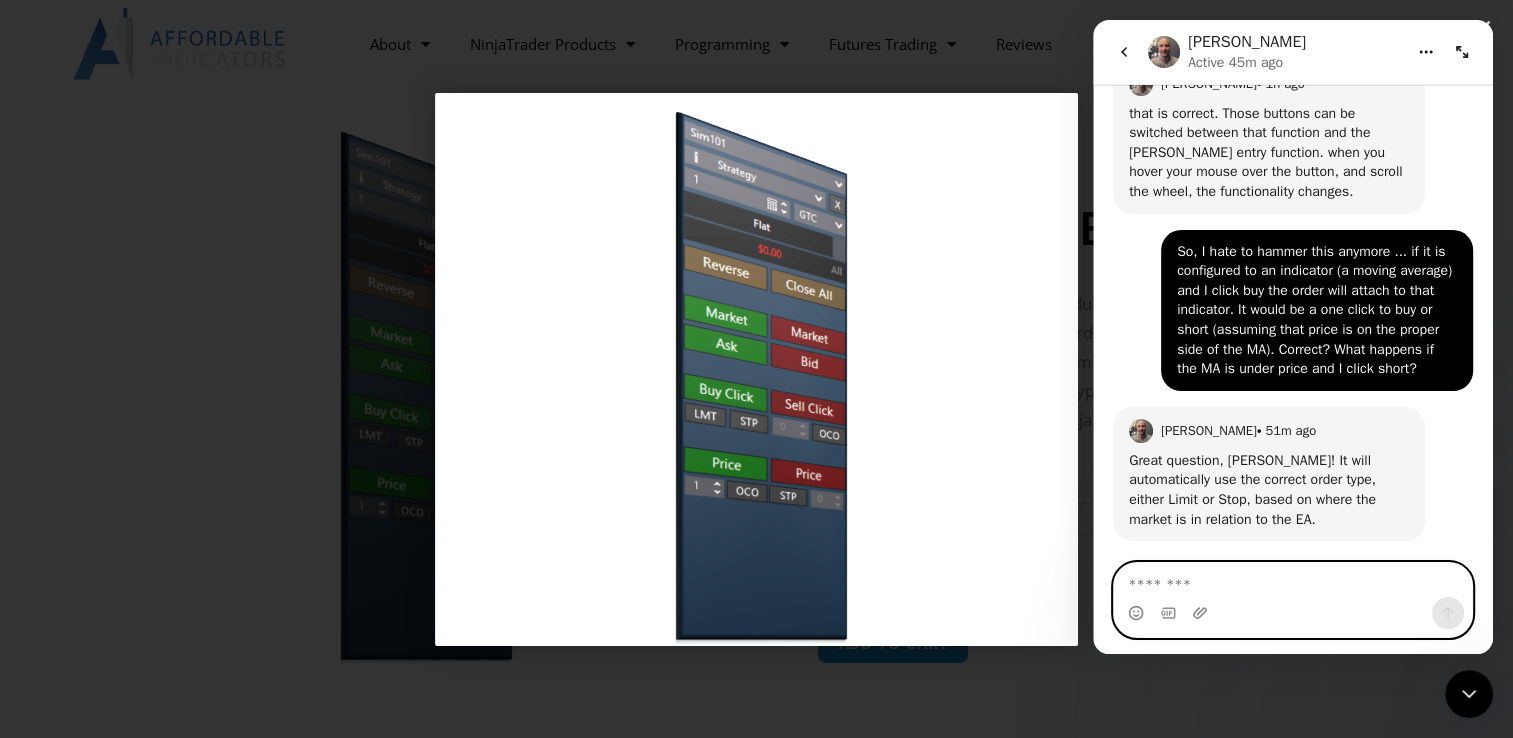 click at bounding box center [1293, 580] 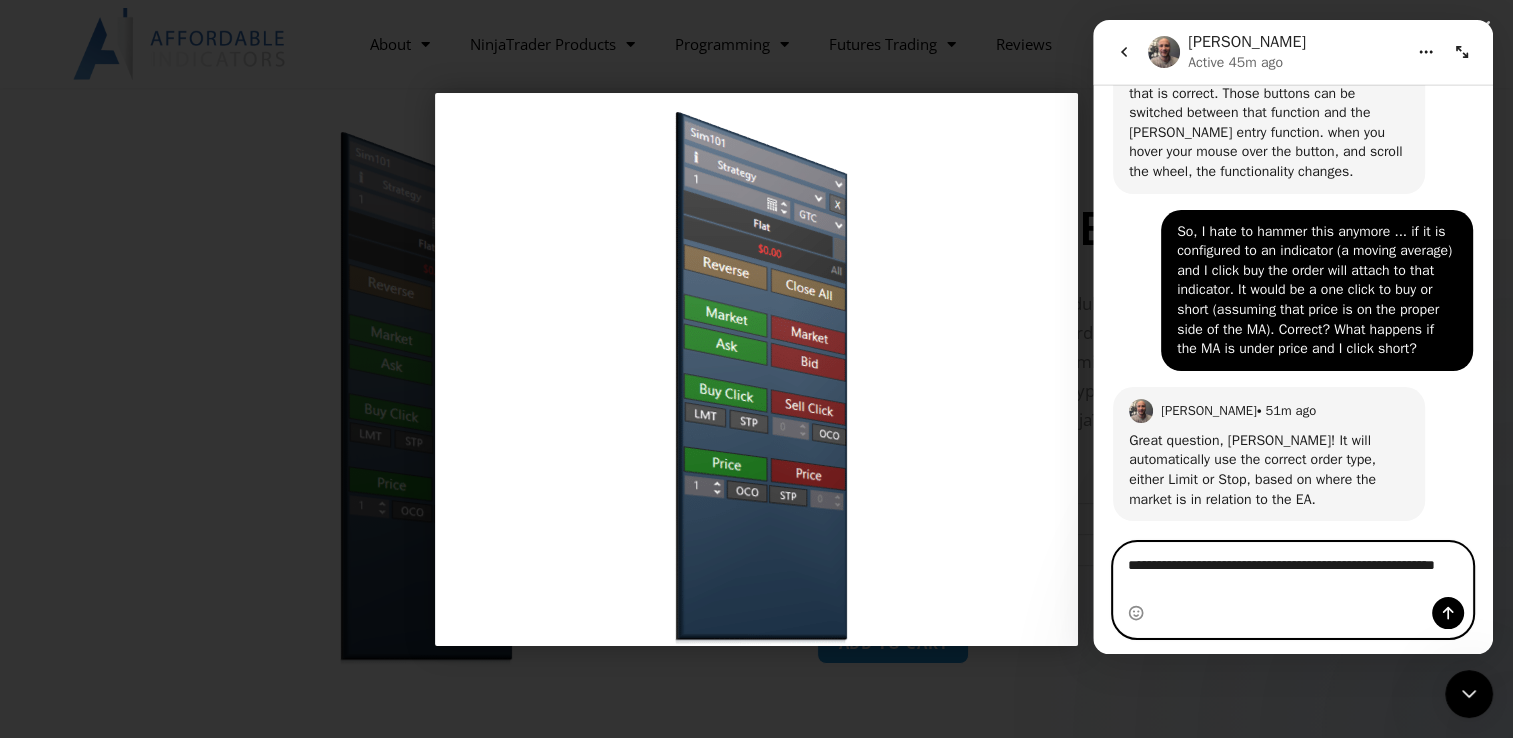 scroll, scrollTop: 3865, scrollLeft: 0, axis: vertical 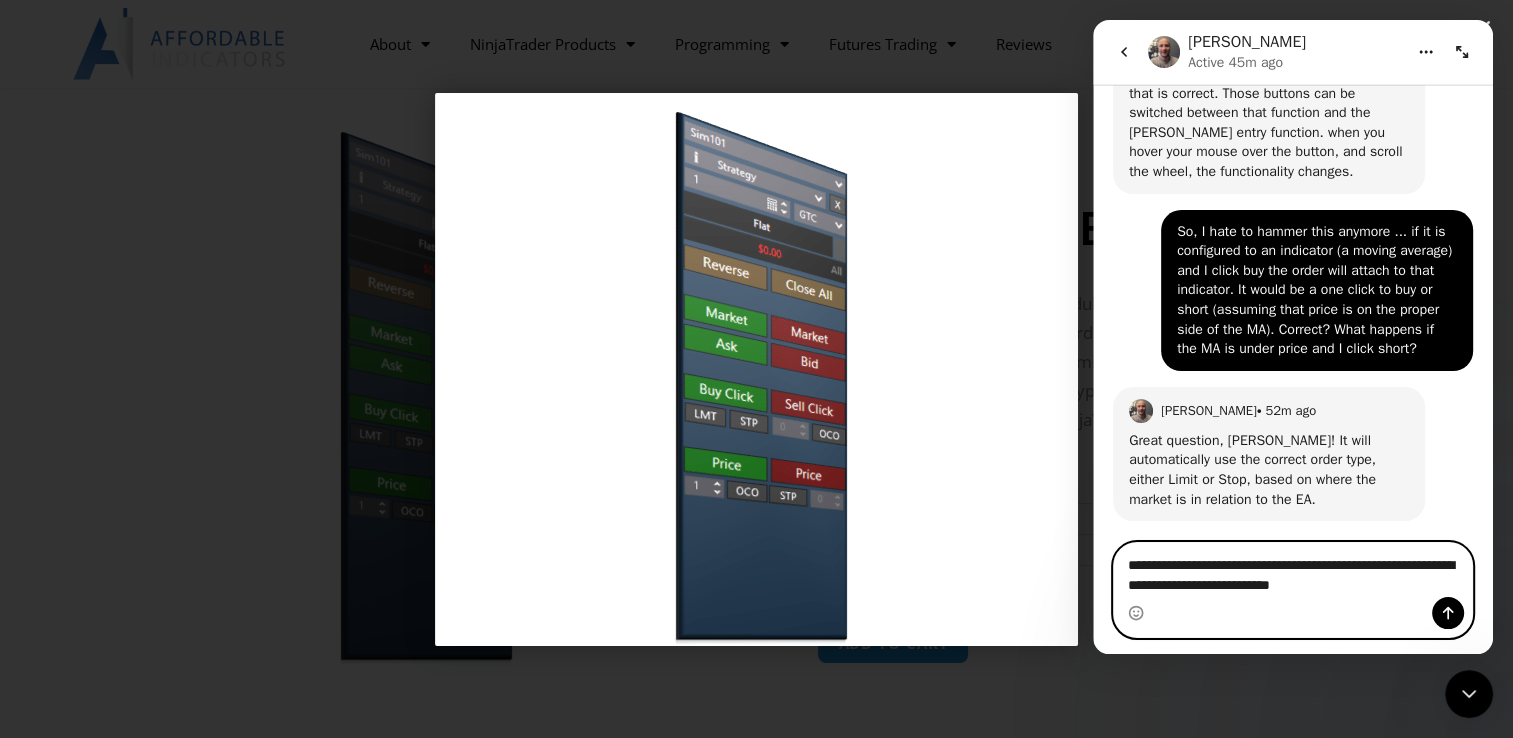 type on "**********" 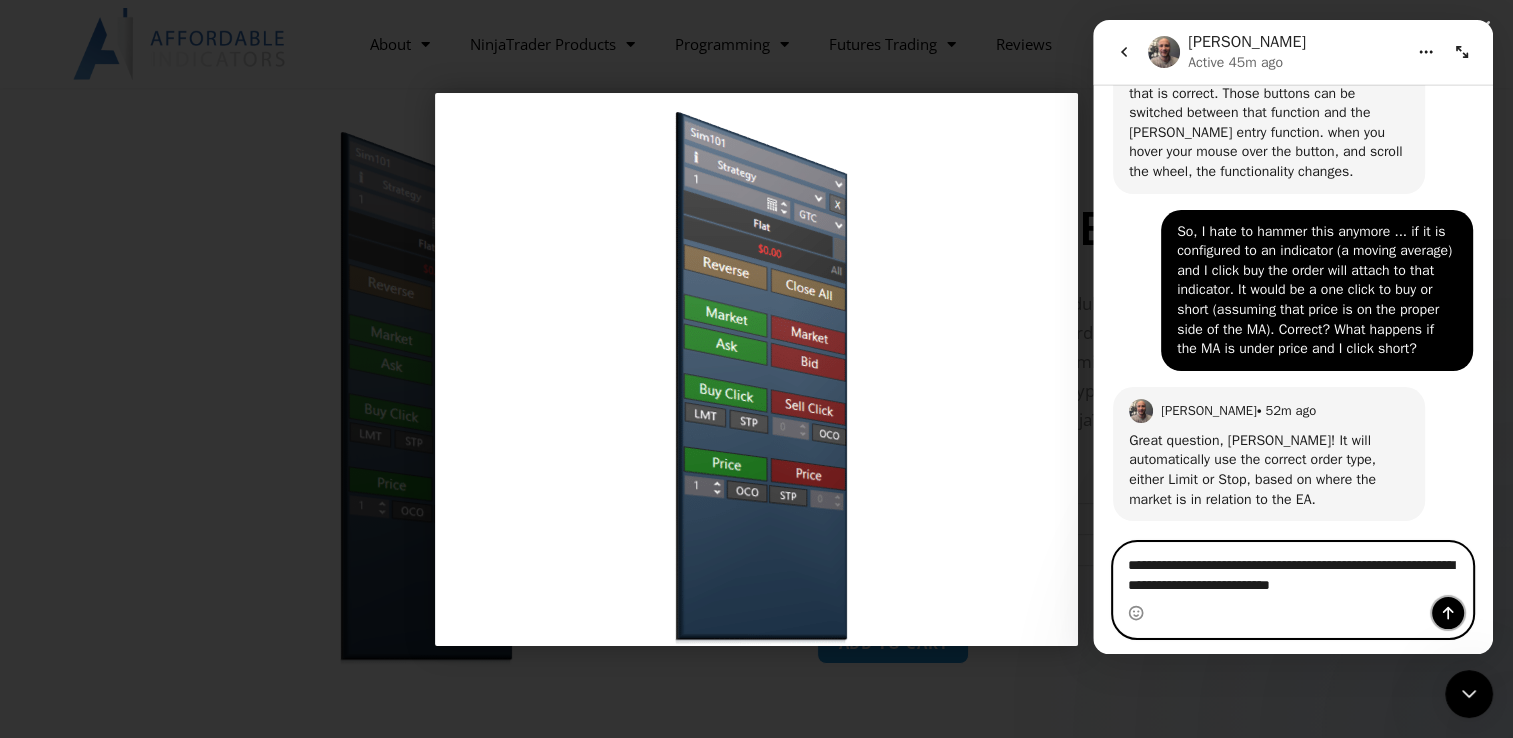 click 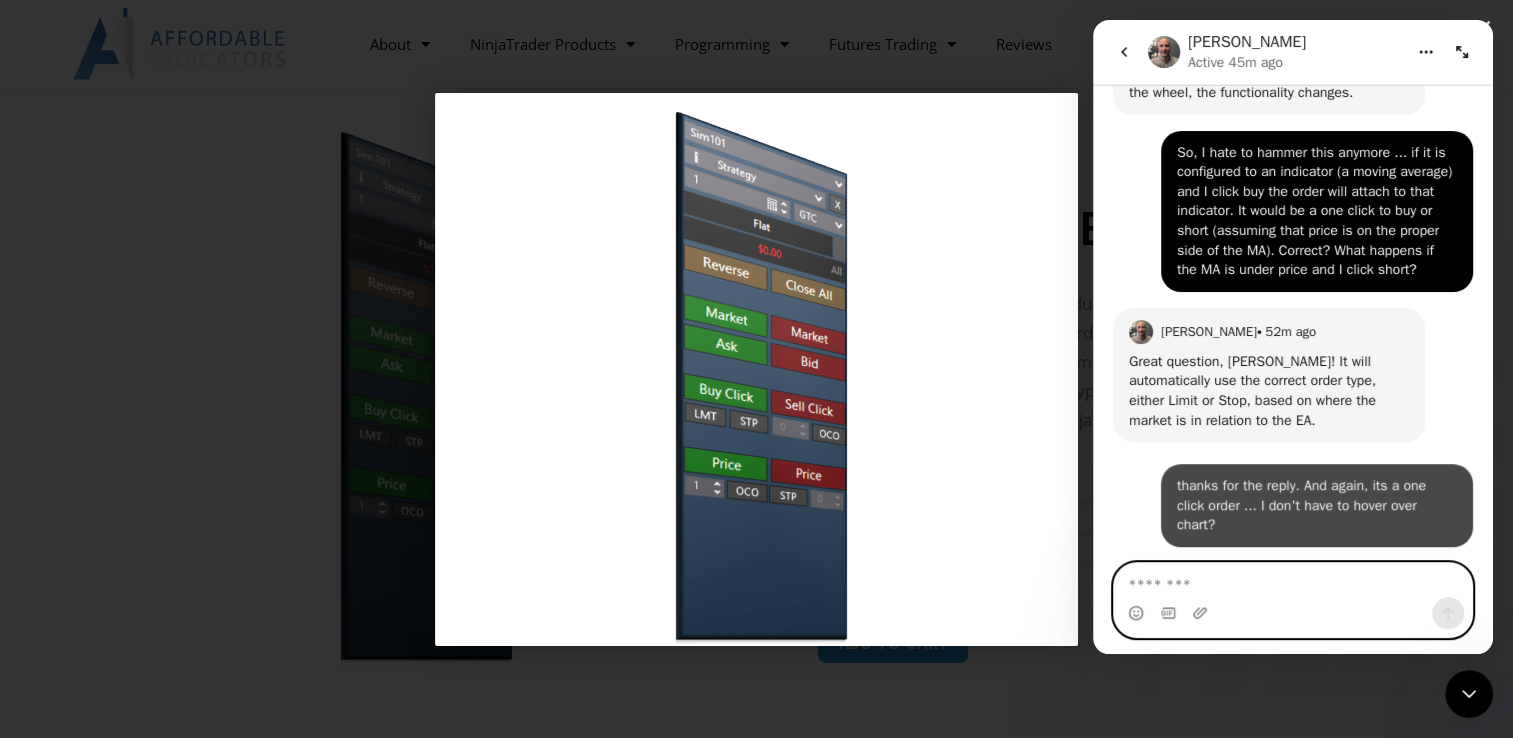 scroll, scrollTop: 3924, scrollLeft: 0, axis: vertical 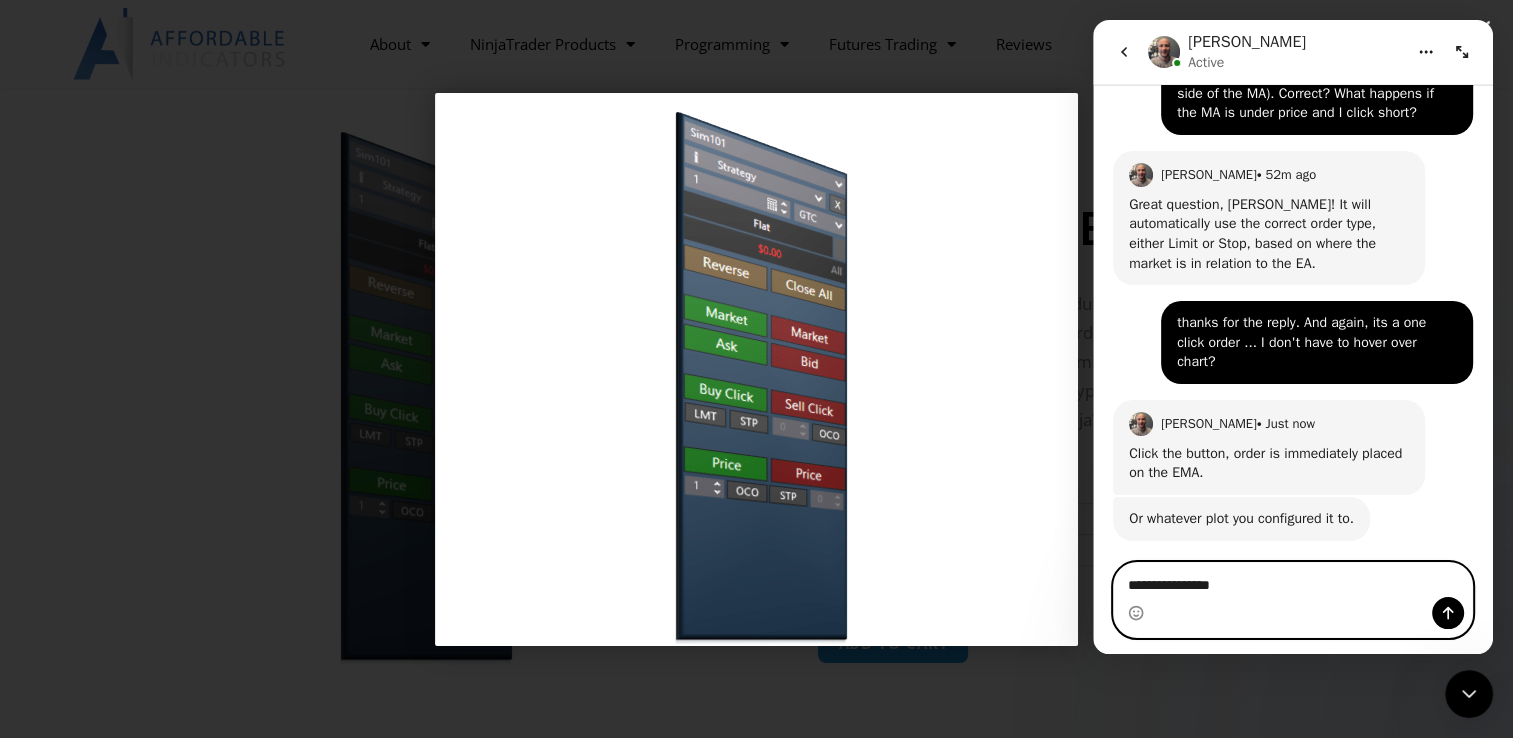type on "**********" 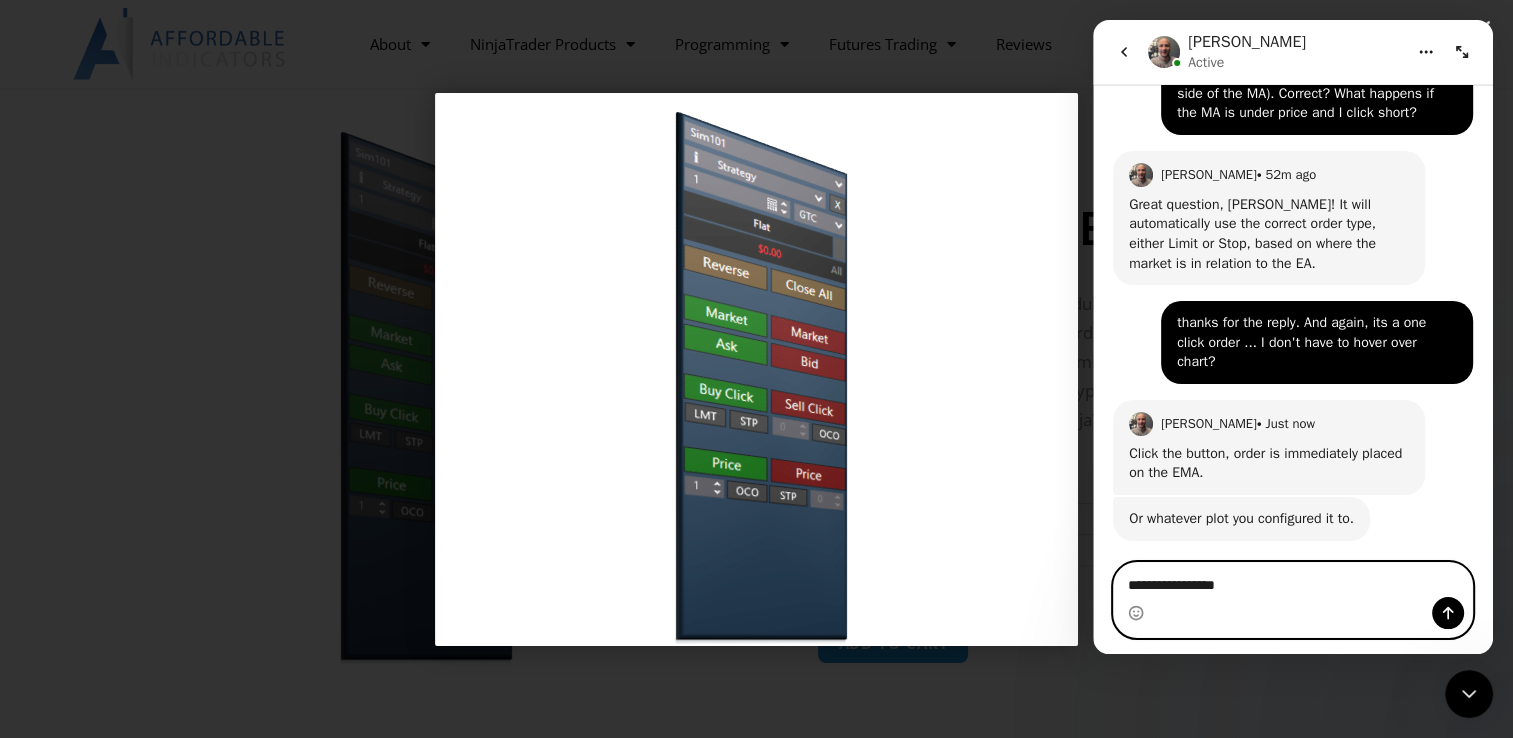 type 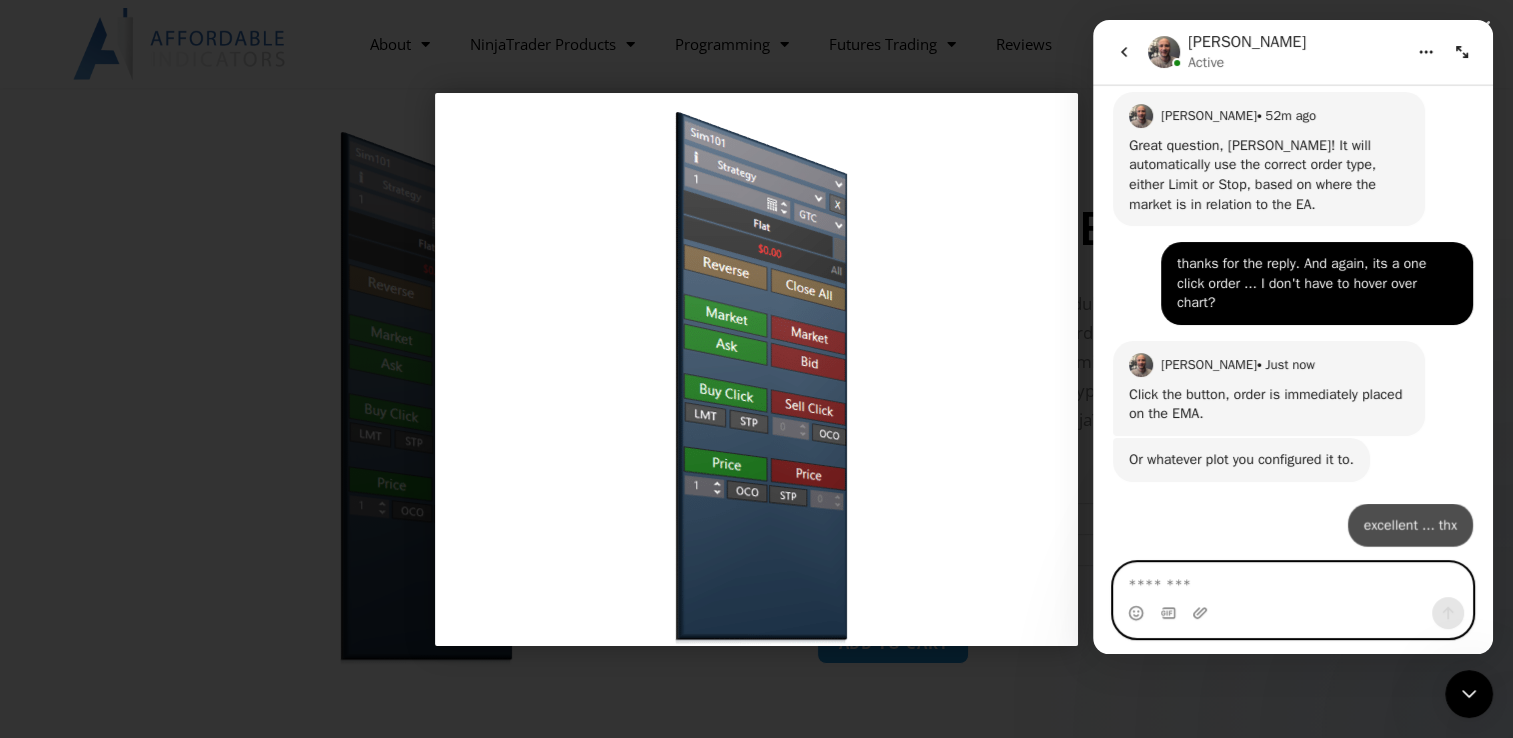 scroll, scrollTop: 4140, scrollLeft: 0, axis: vertical 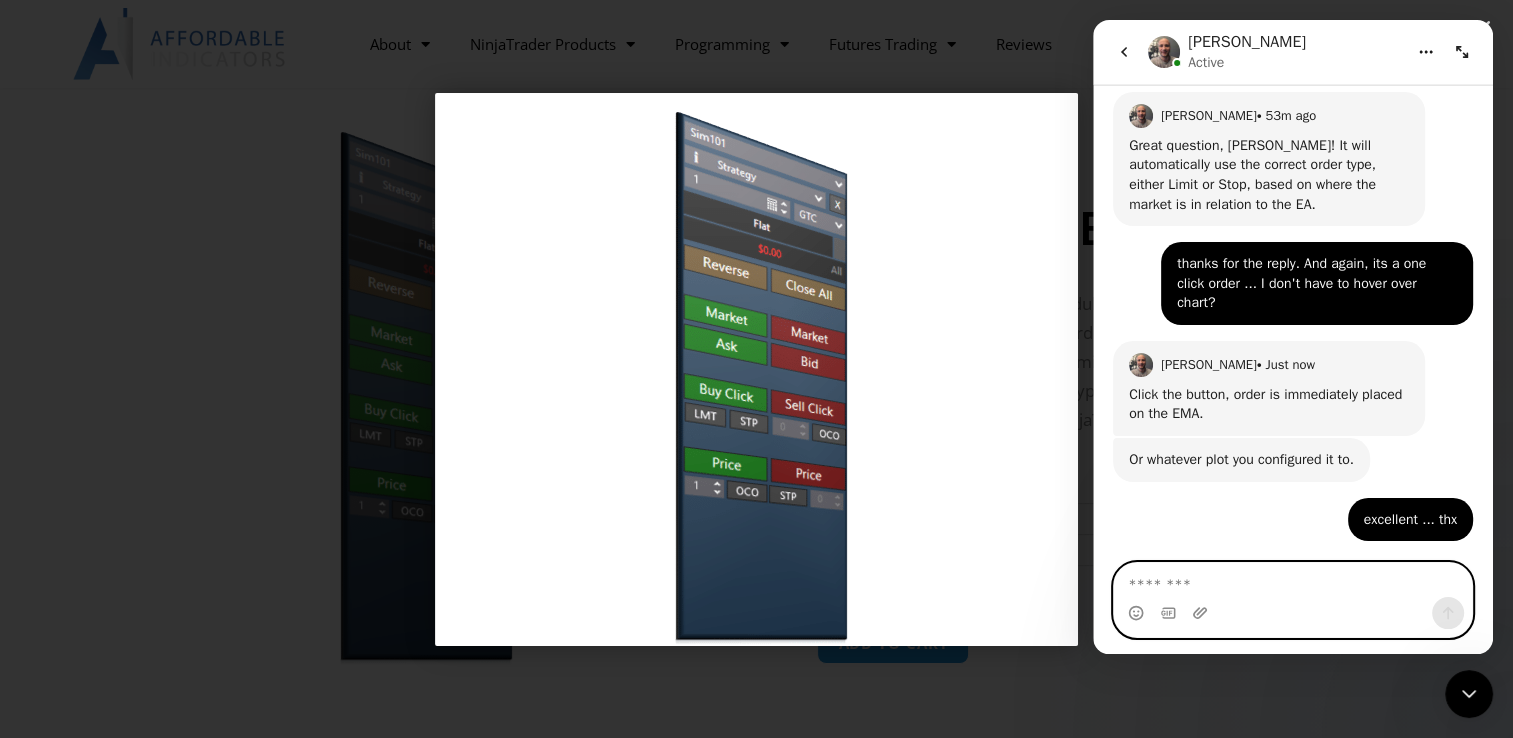 click at bounding box center (756, 369) 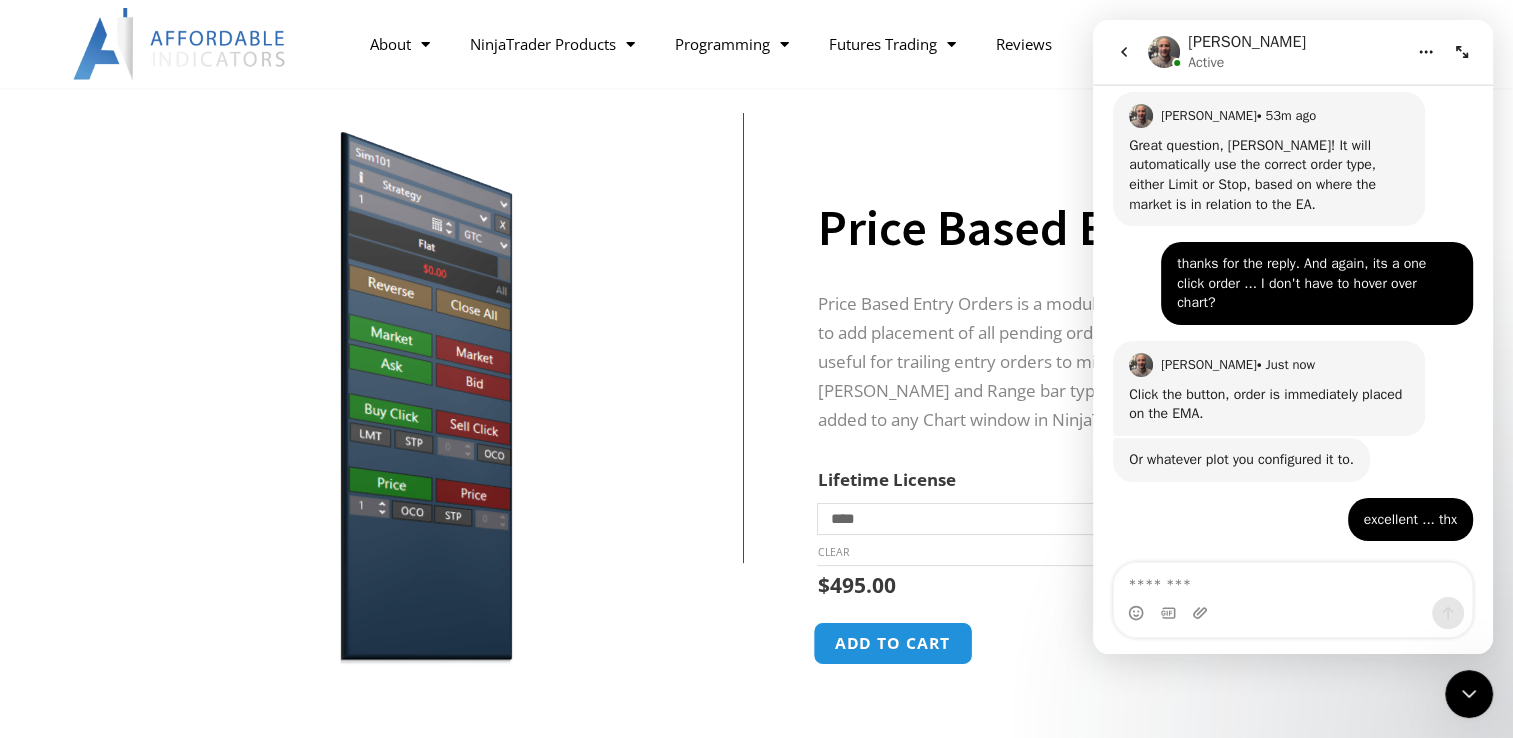 click on "Add to cart" 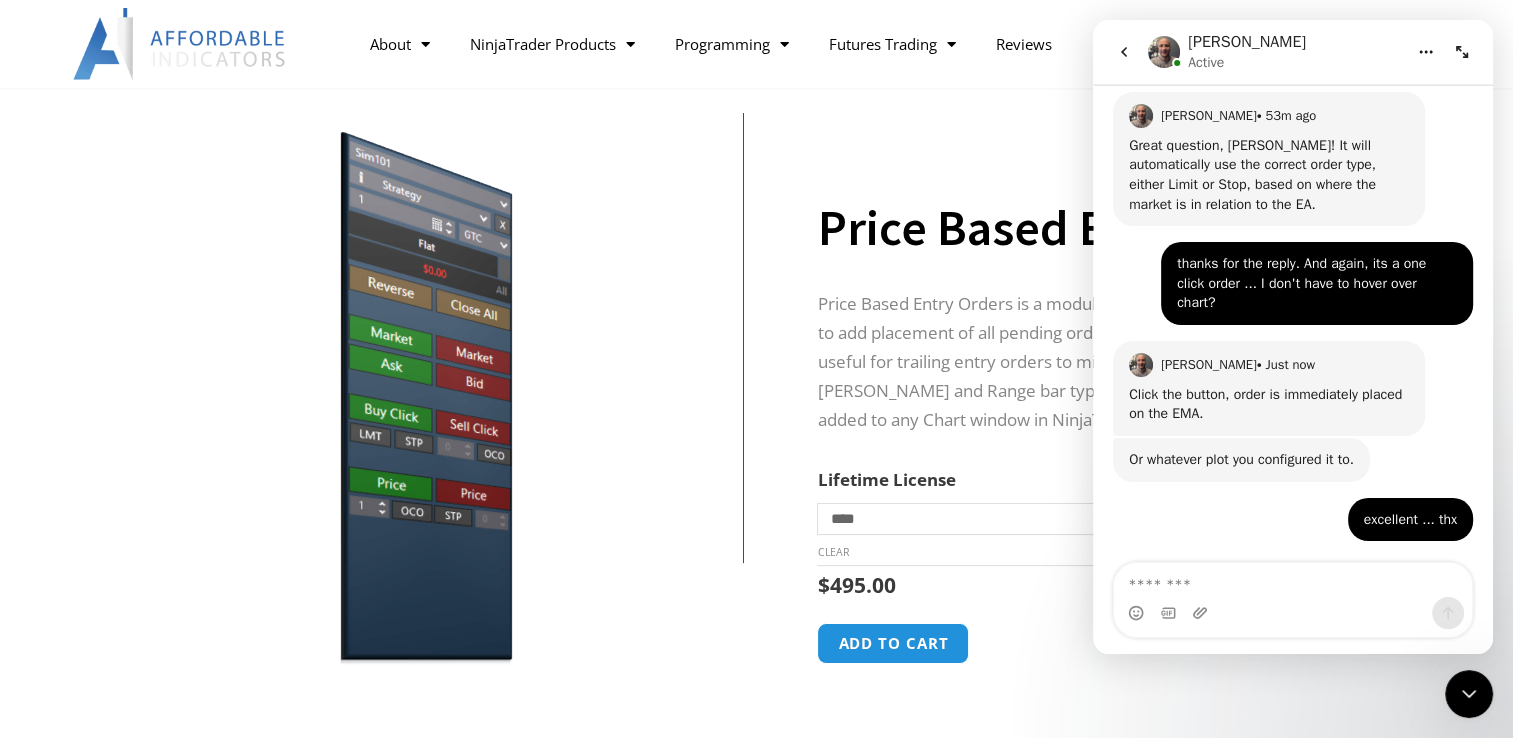 click at bounding box center [1462, 52] 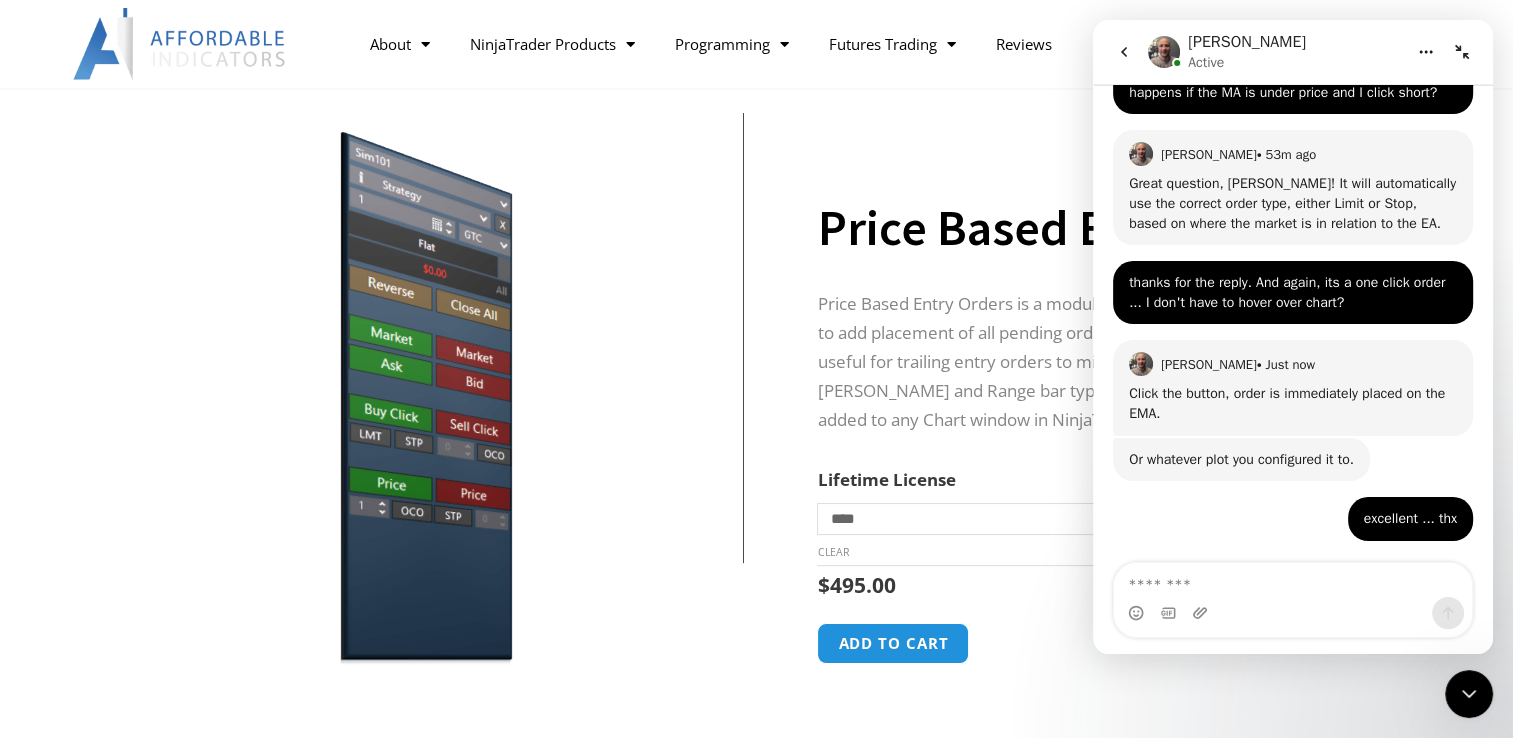 scroll, scrollTop: 3259, scrollLeft: 0, axis: vertical 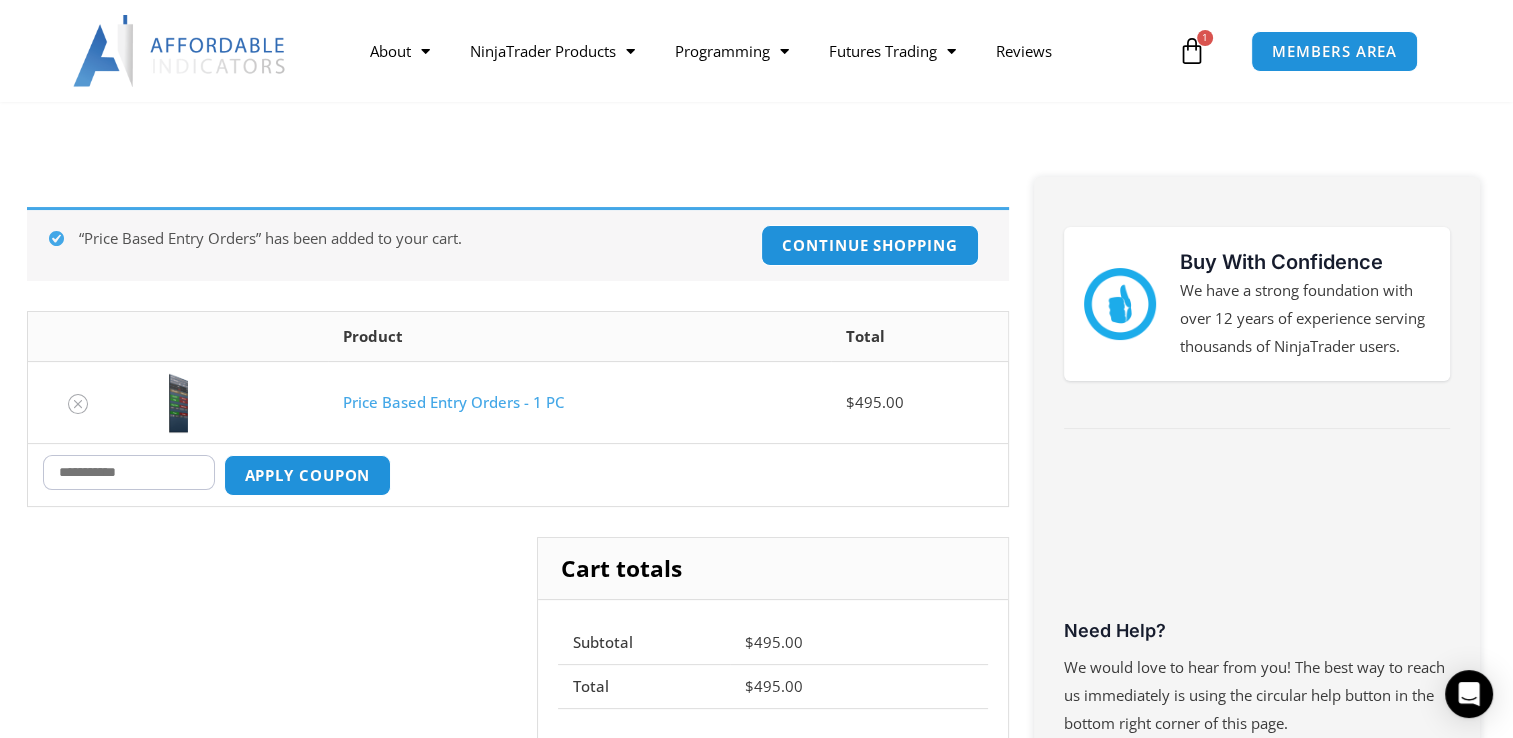 click on "Coupon:" at bounding box center (129, 472) 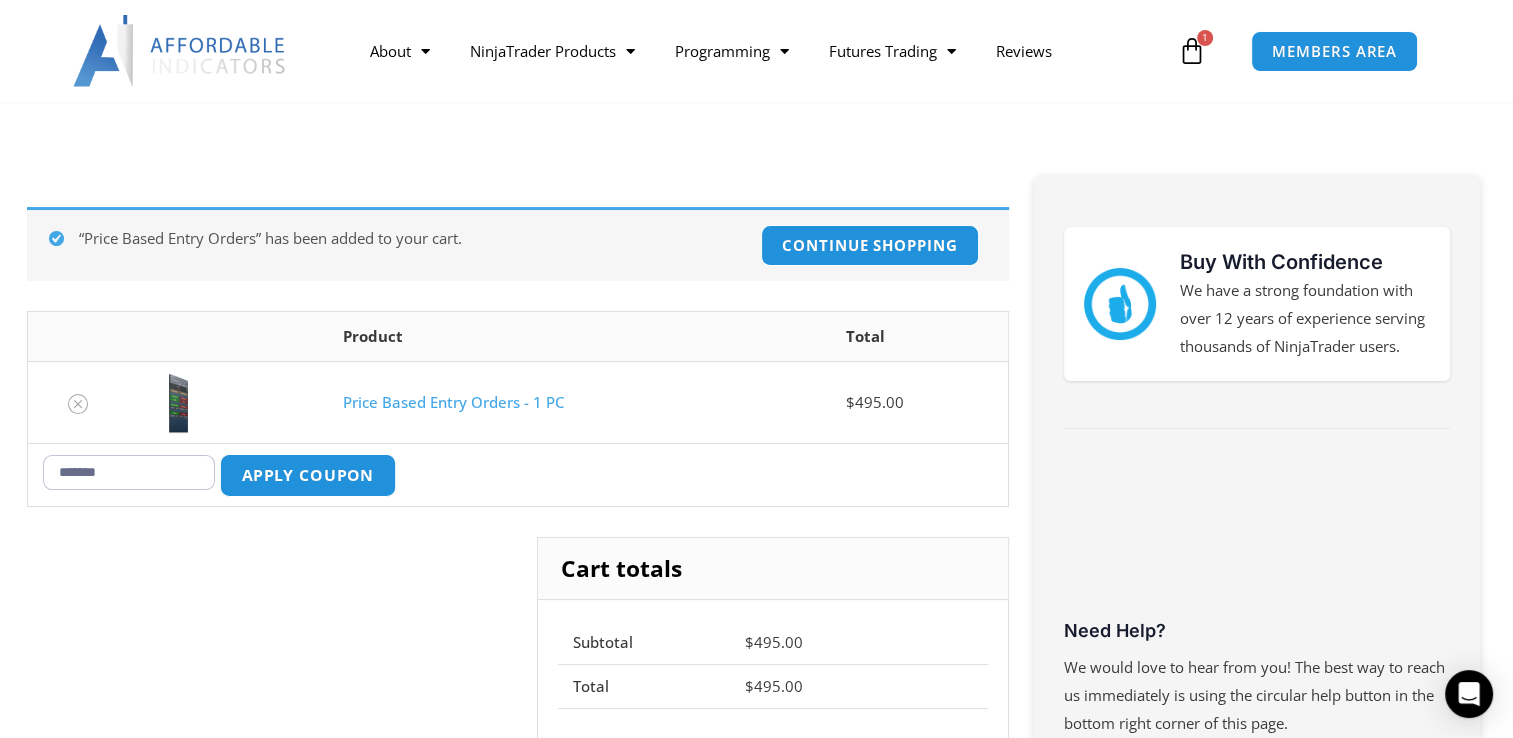 type on "*******" 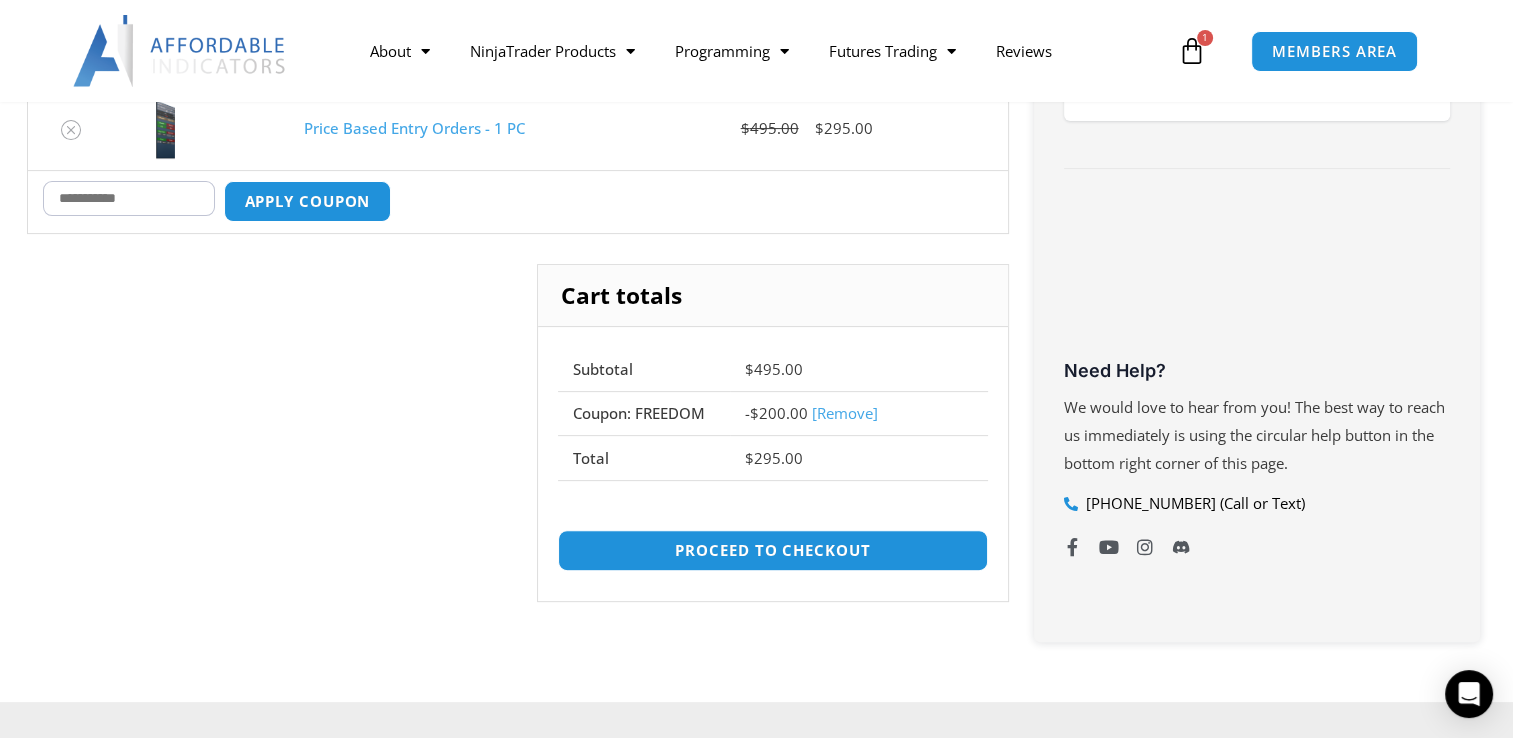 scroll, scrollTop: 513, scrollLeft: 0, axis: vertical 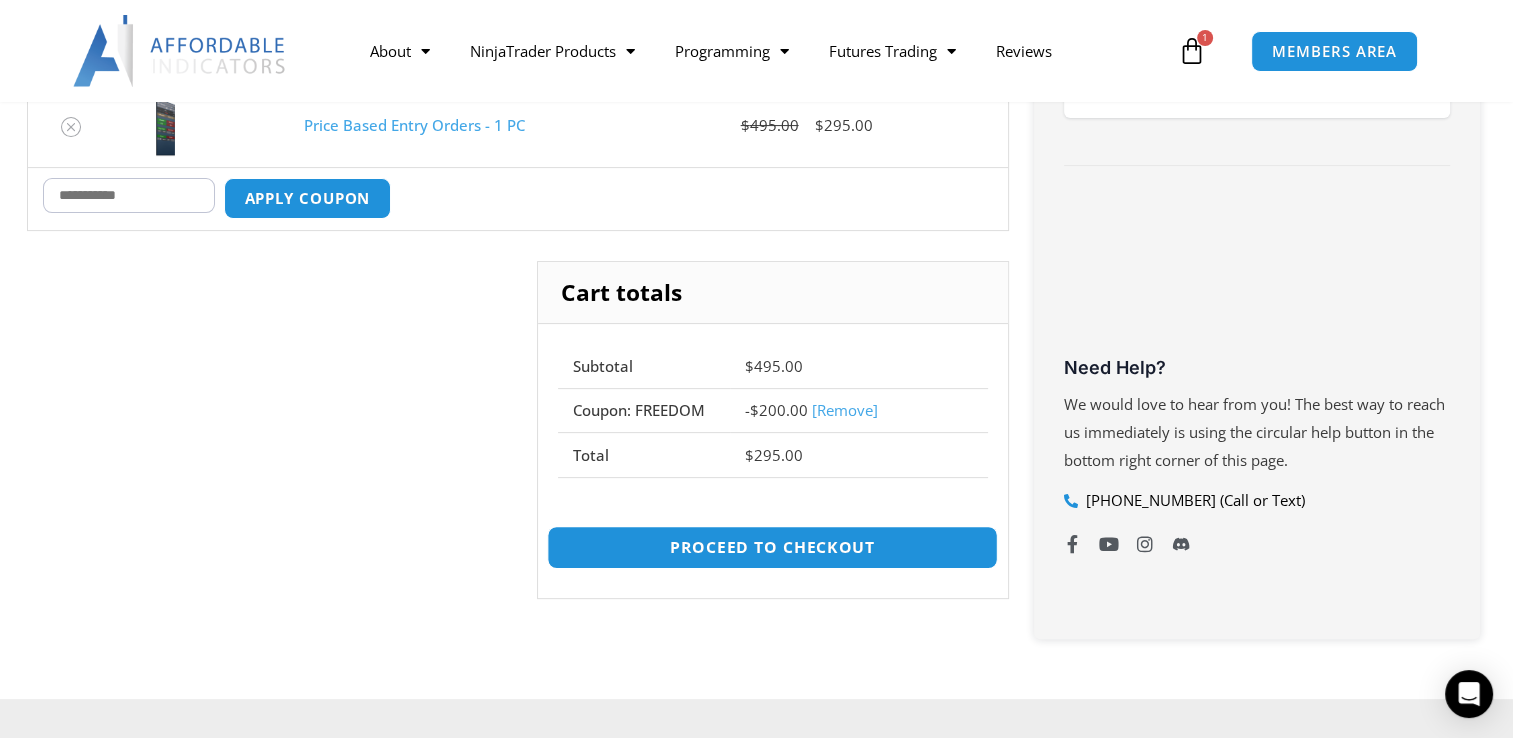 click on "Proceed to checkout" at bounding box center (772, 547) 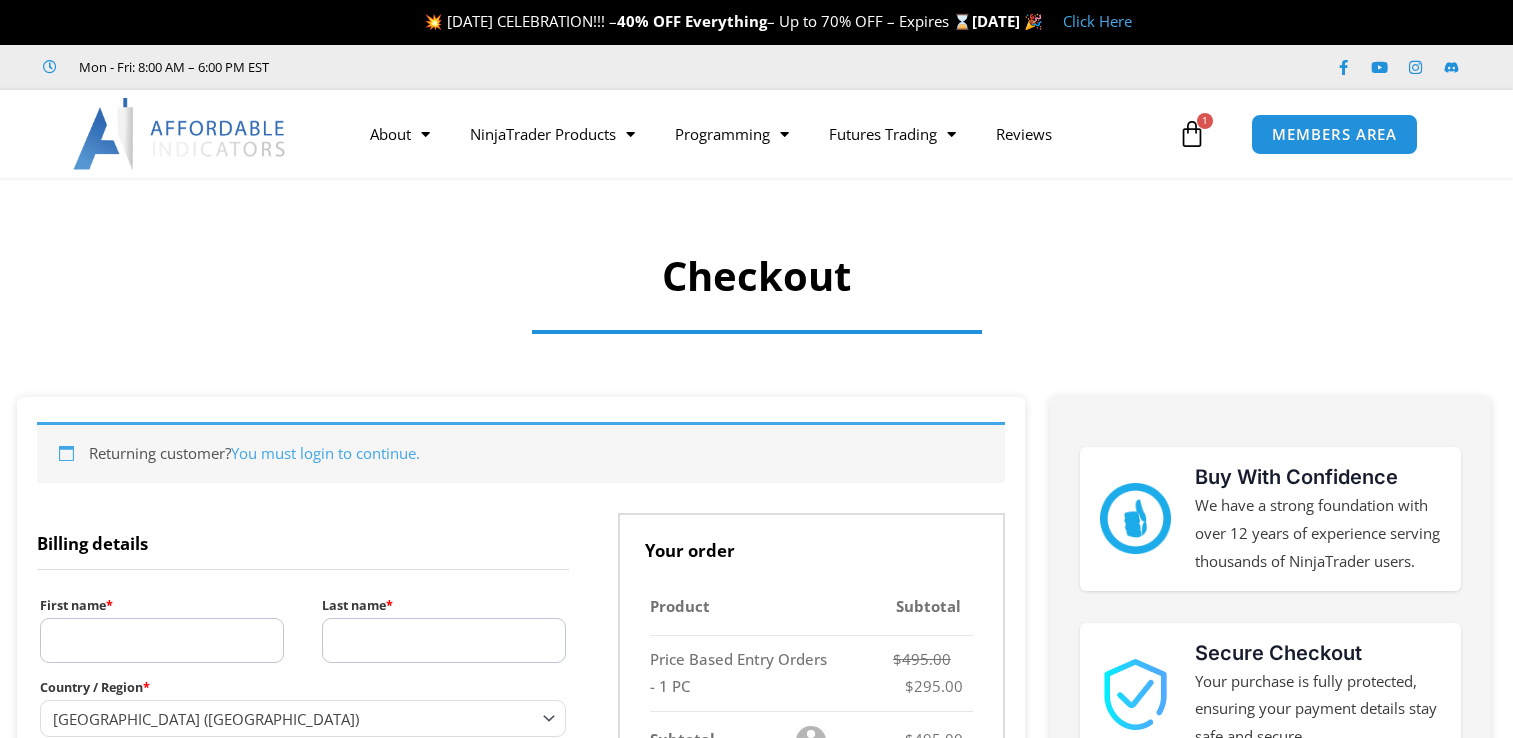 select on "**" 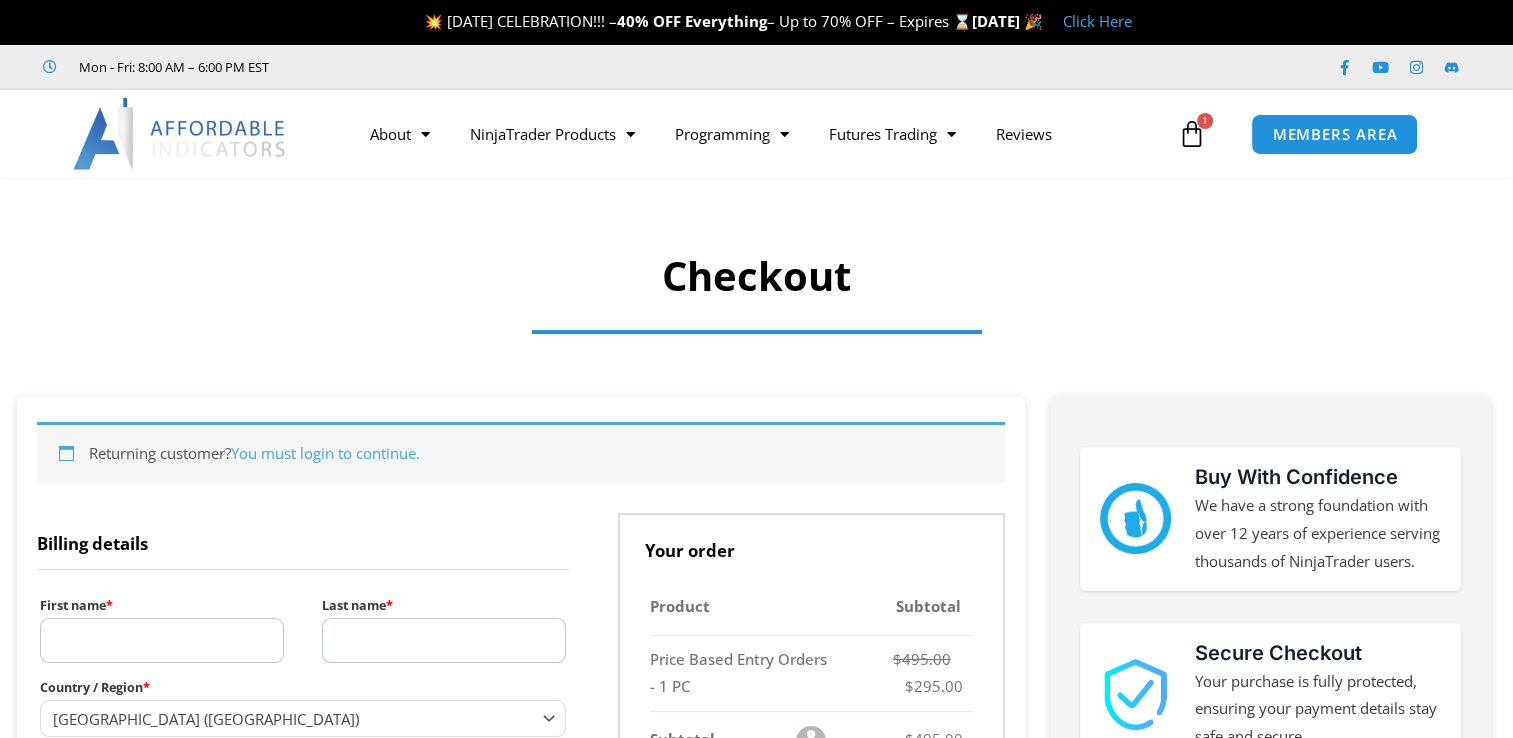 scroll, scrollTop: 0, scrollLeft: 0, axis: both 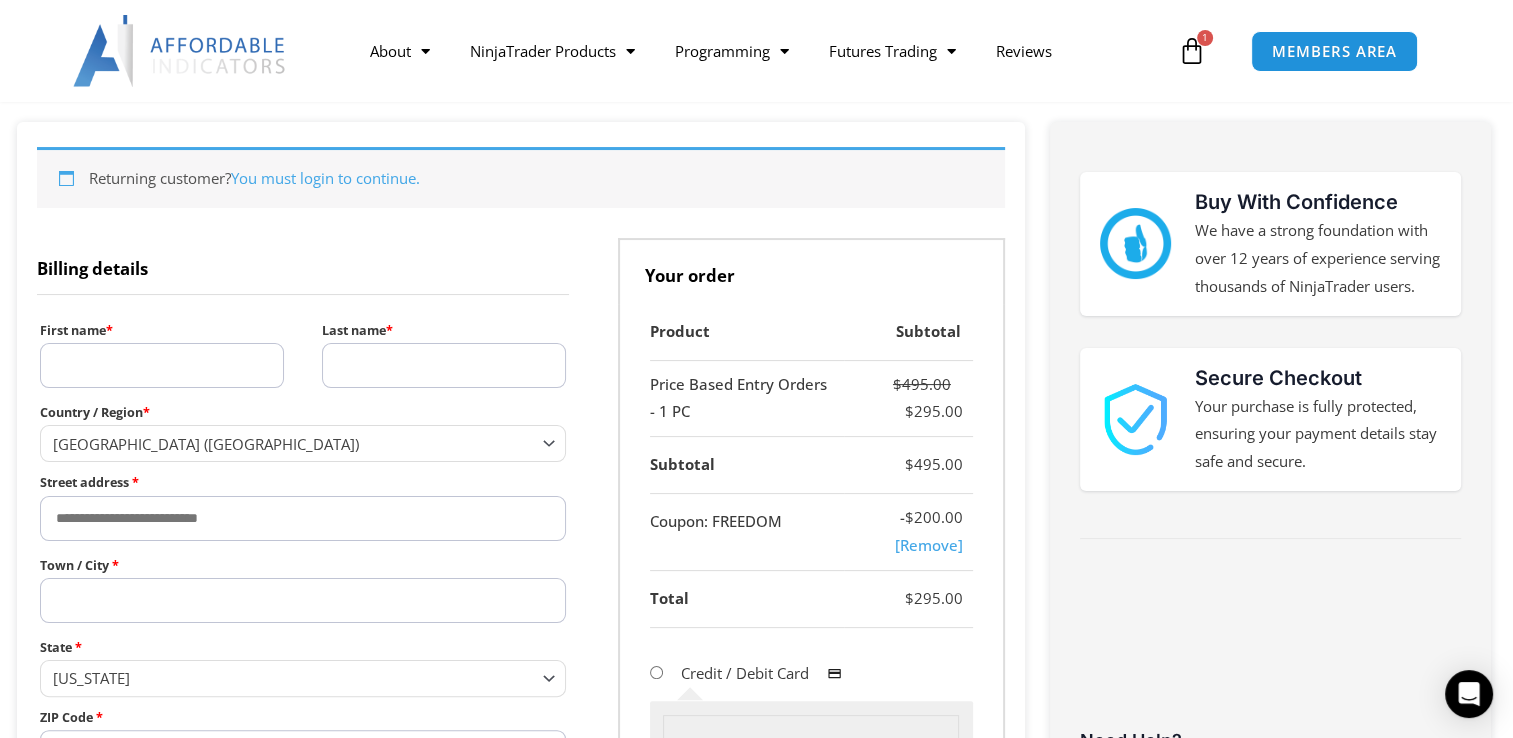 click on "First name  *" at bounding box center [162, 365] 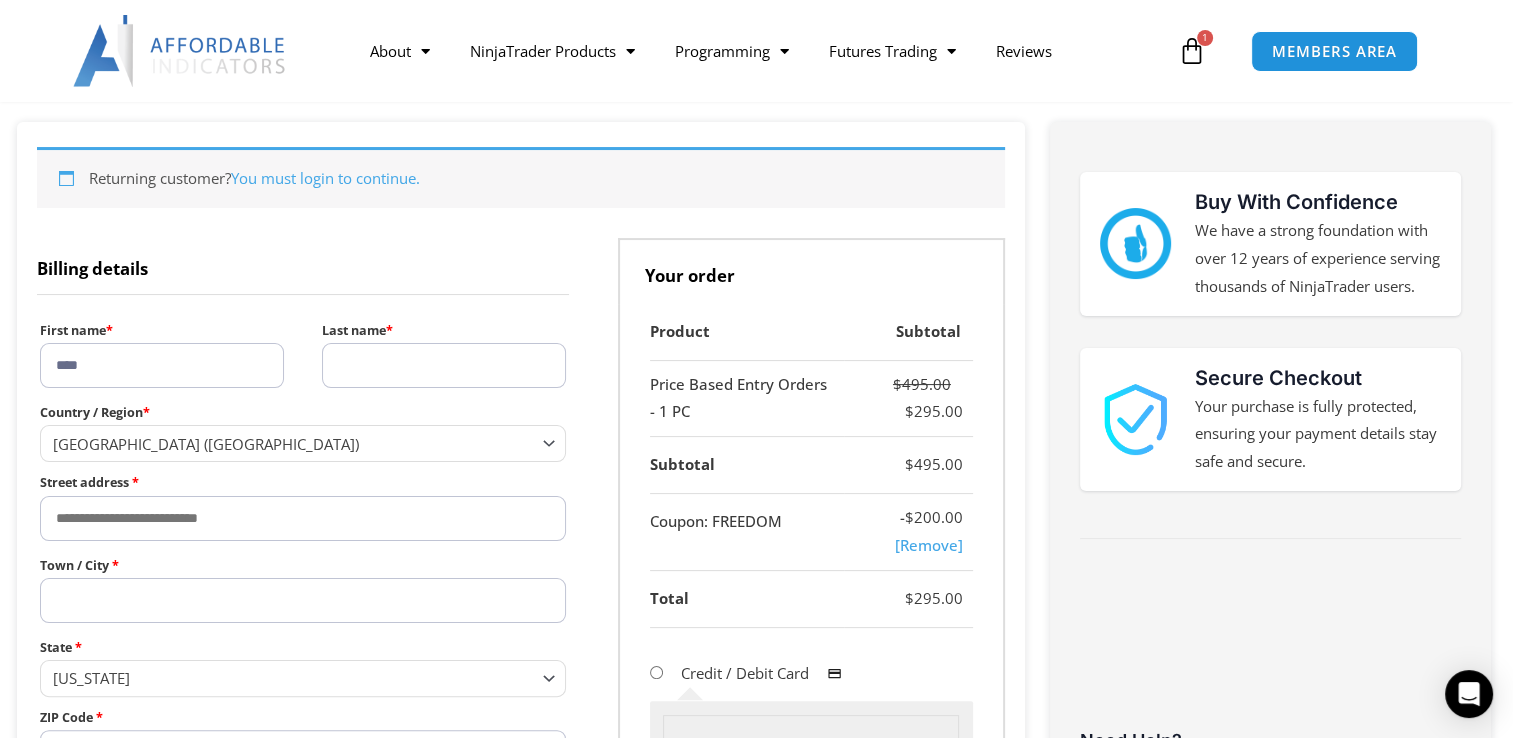type on "****" 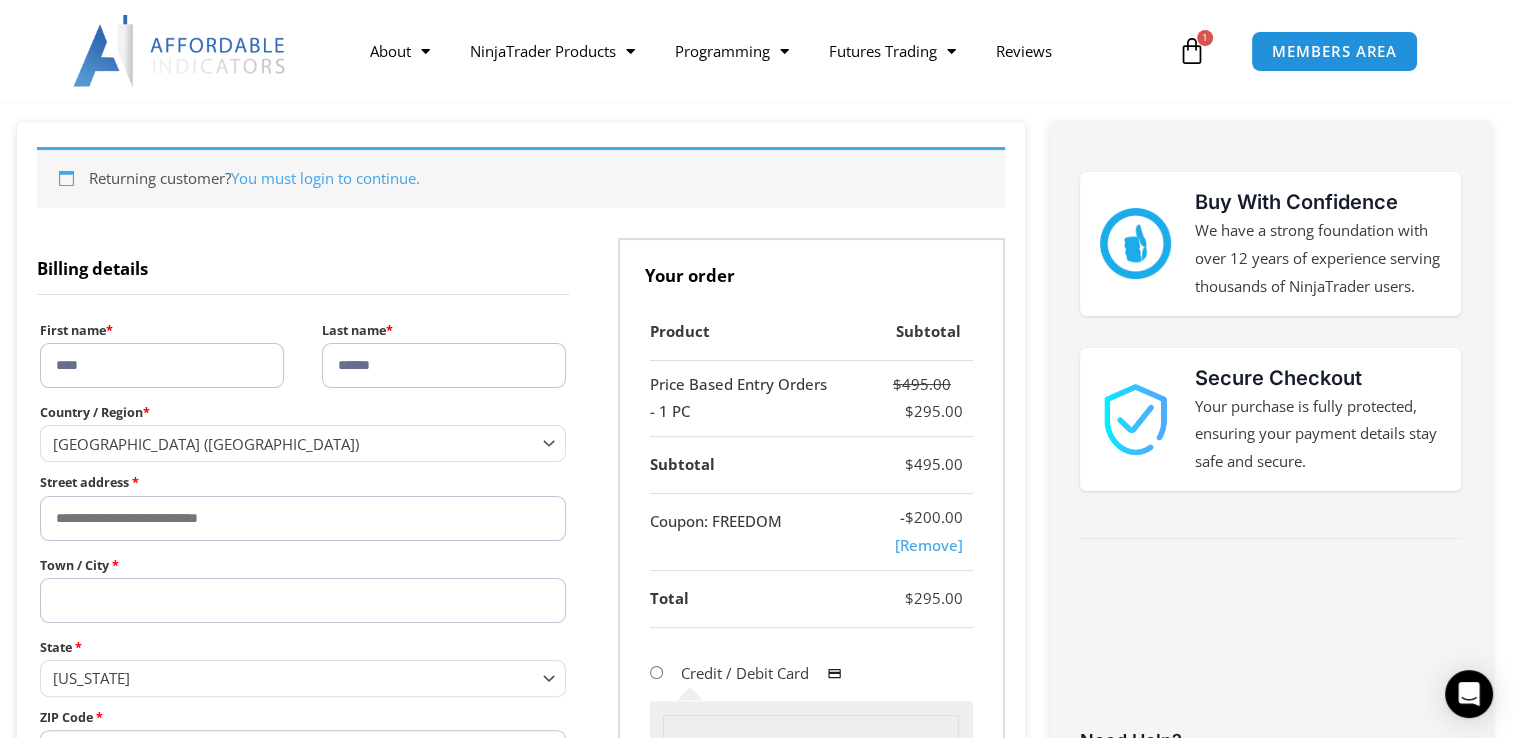 type on "******" 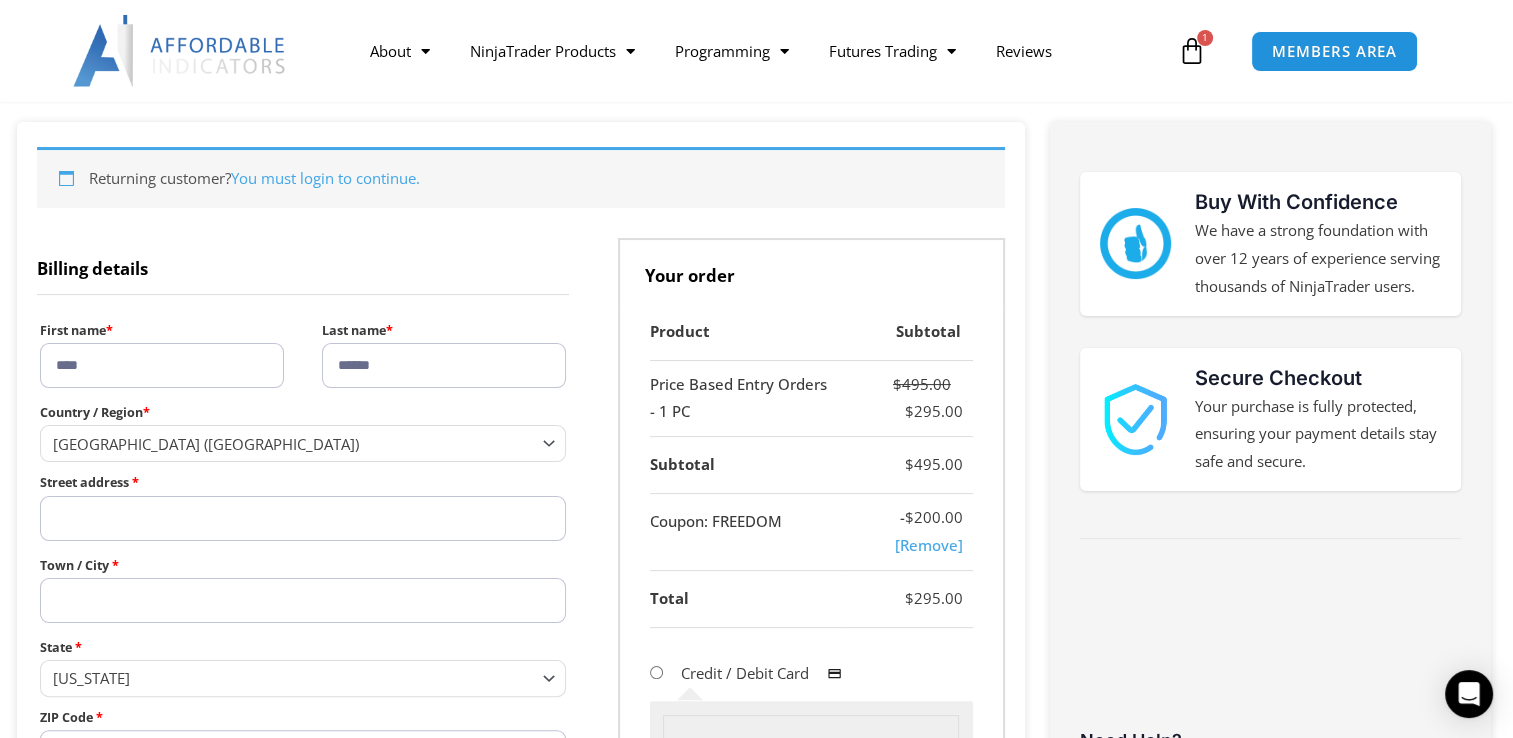 click on "Street address   *" at bounding box center (303, 518) 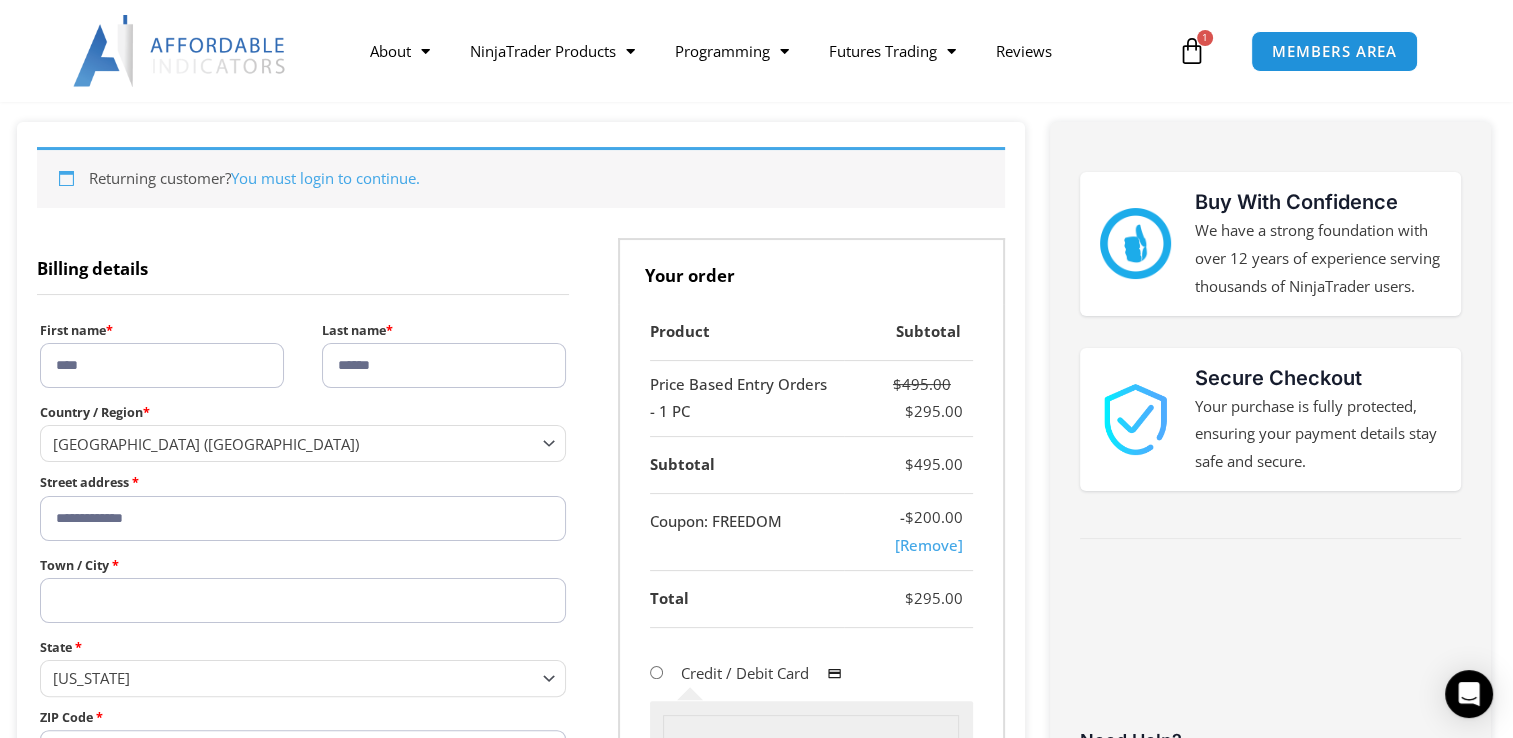 type on "**********" 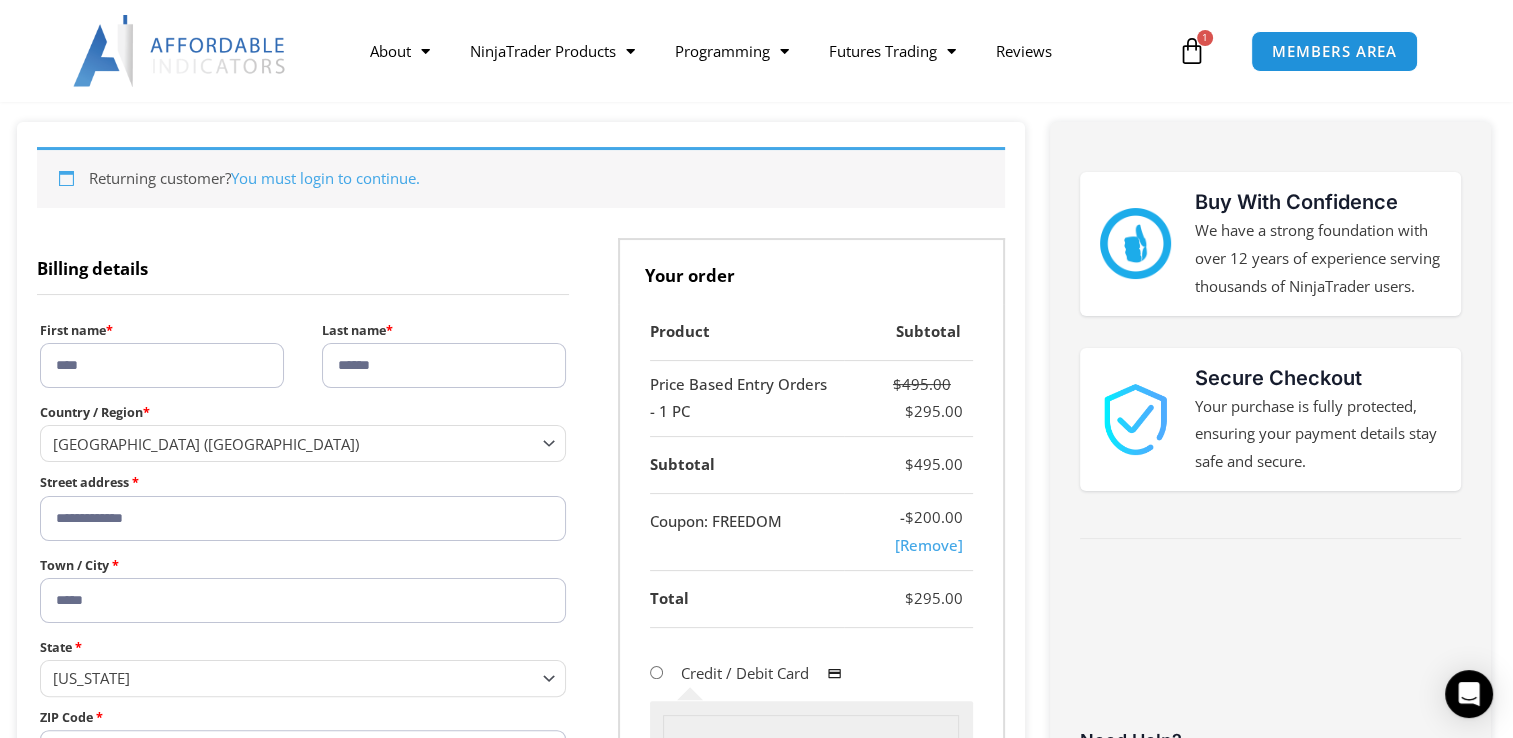 type on "*****" 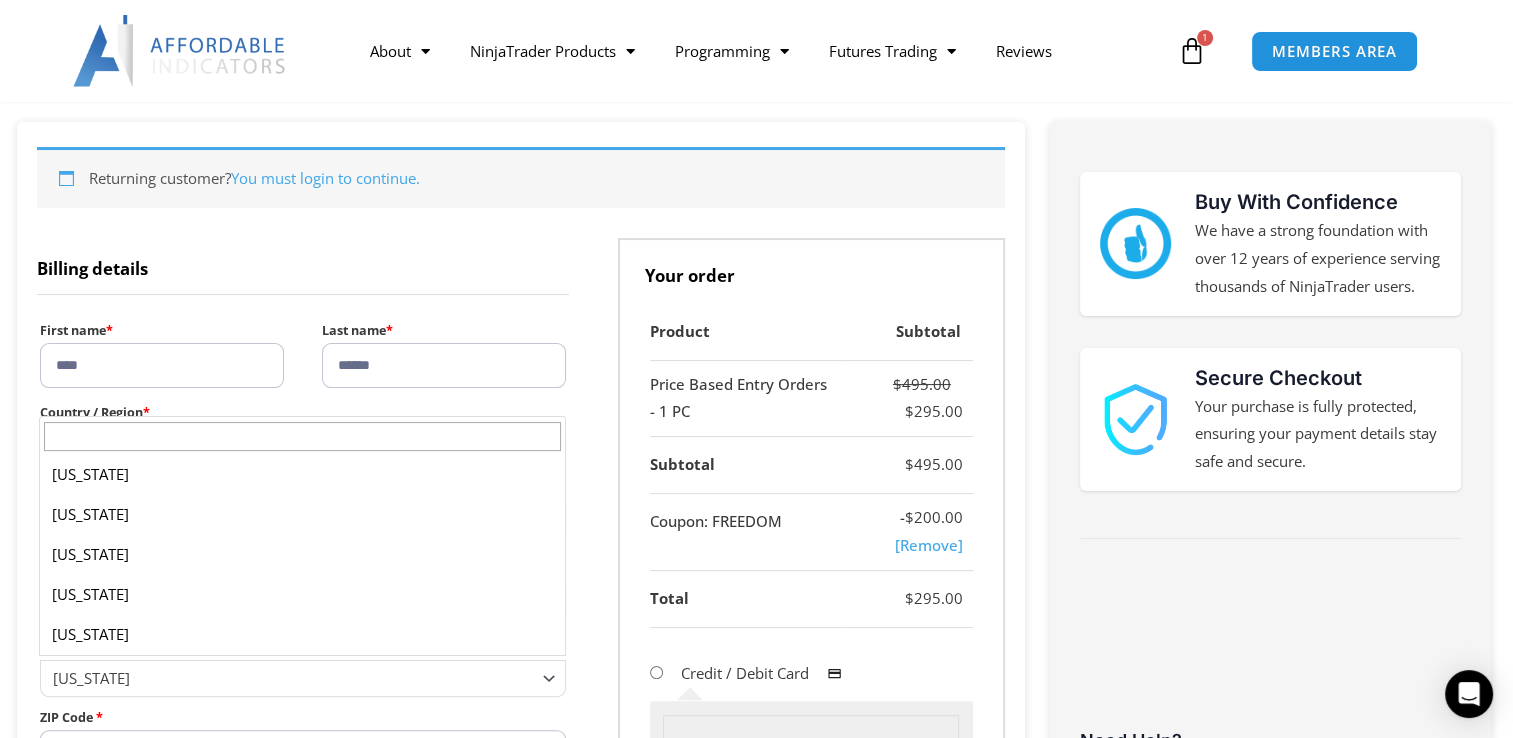 scroll, scrollTop: 319, scrollLeft: 0, axis: vertical 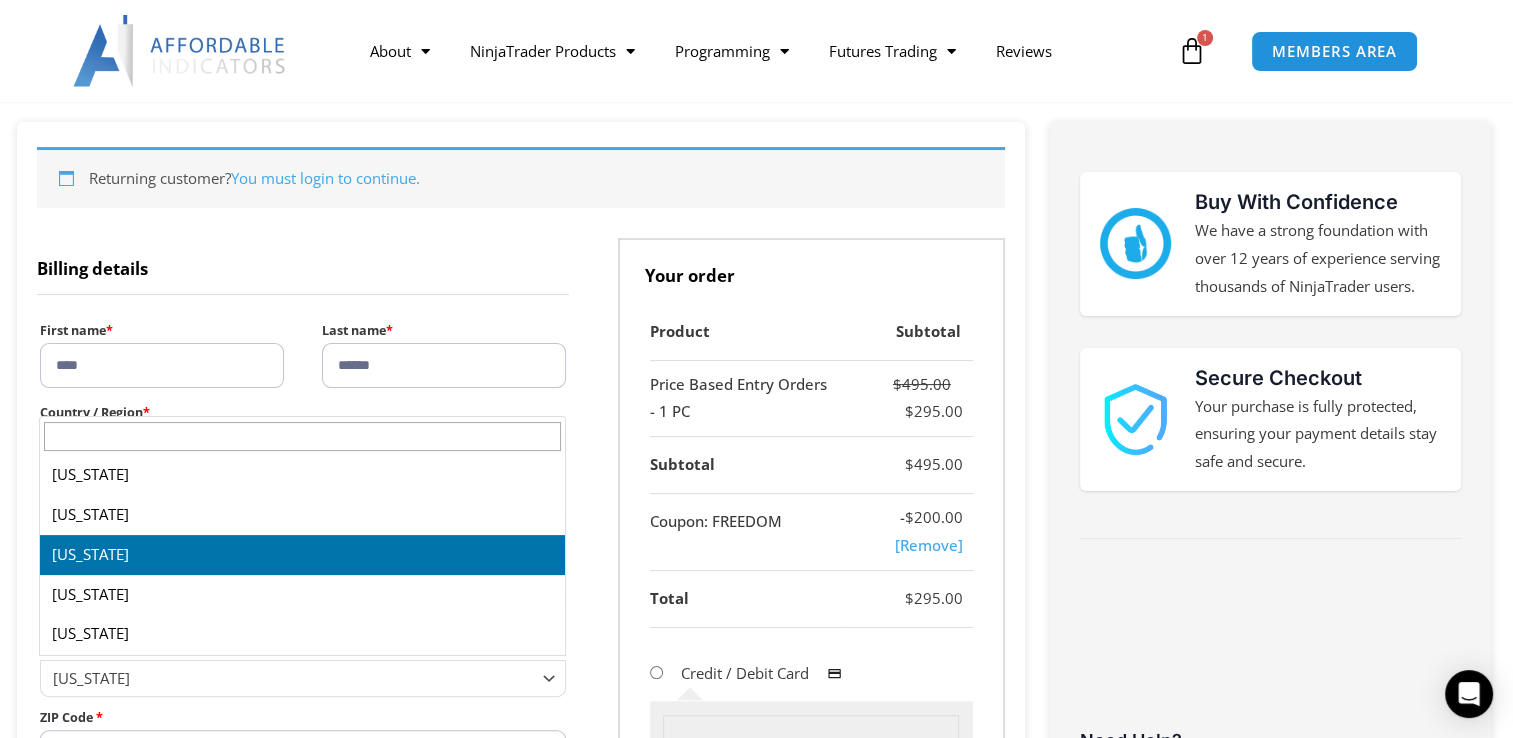 type 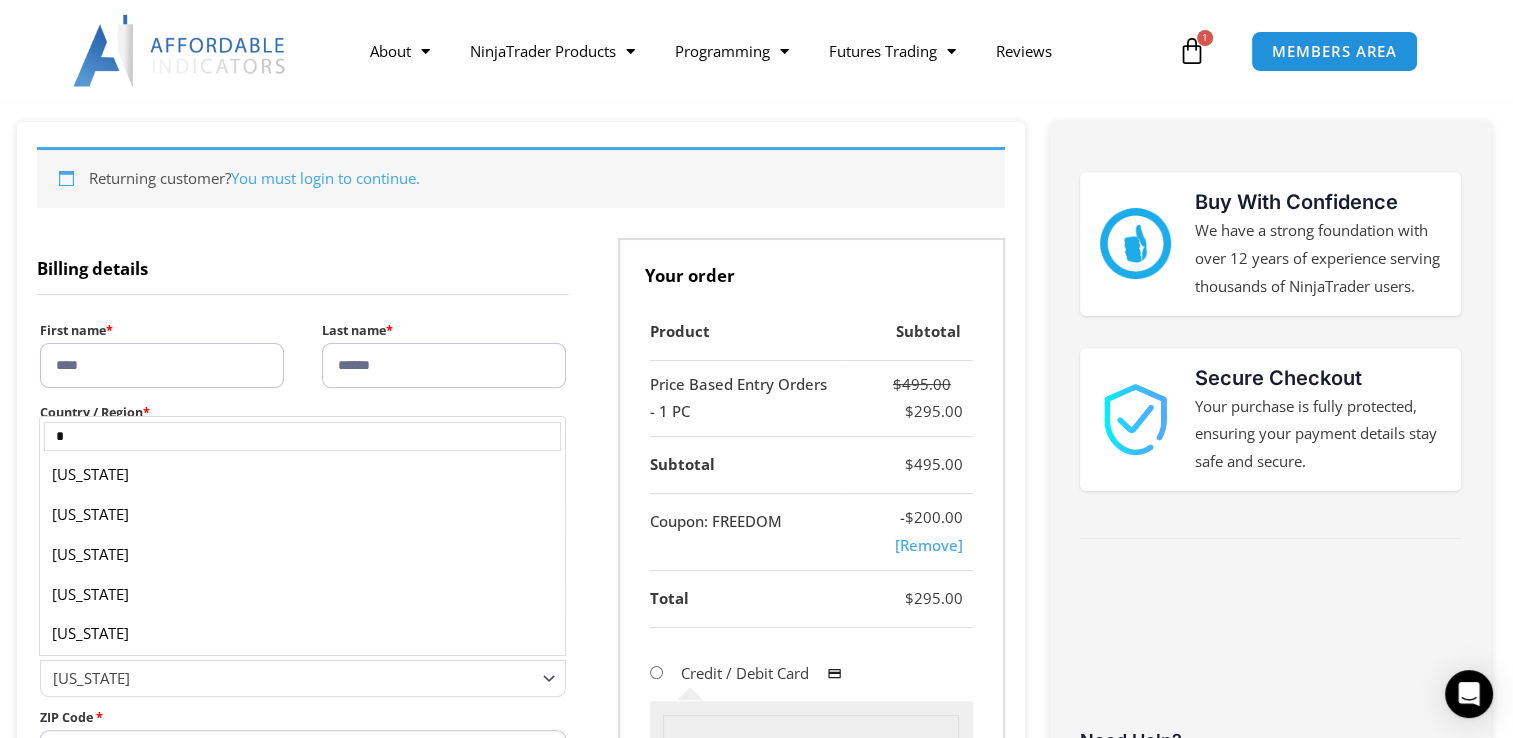 scroll, scrollTop: 119, scrollLeft: 0, axis: vertical 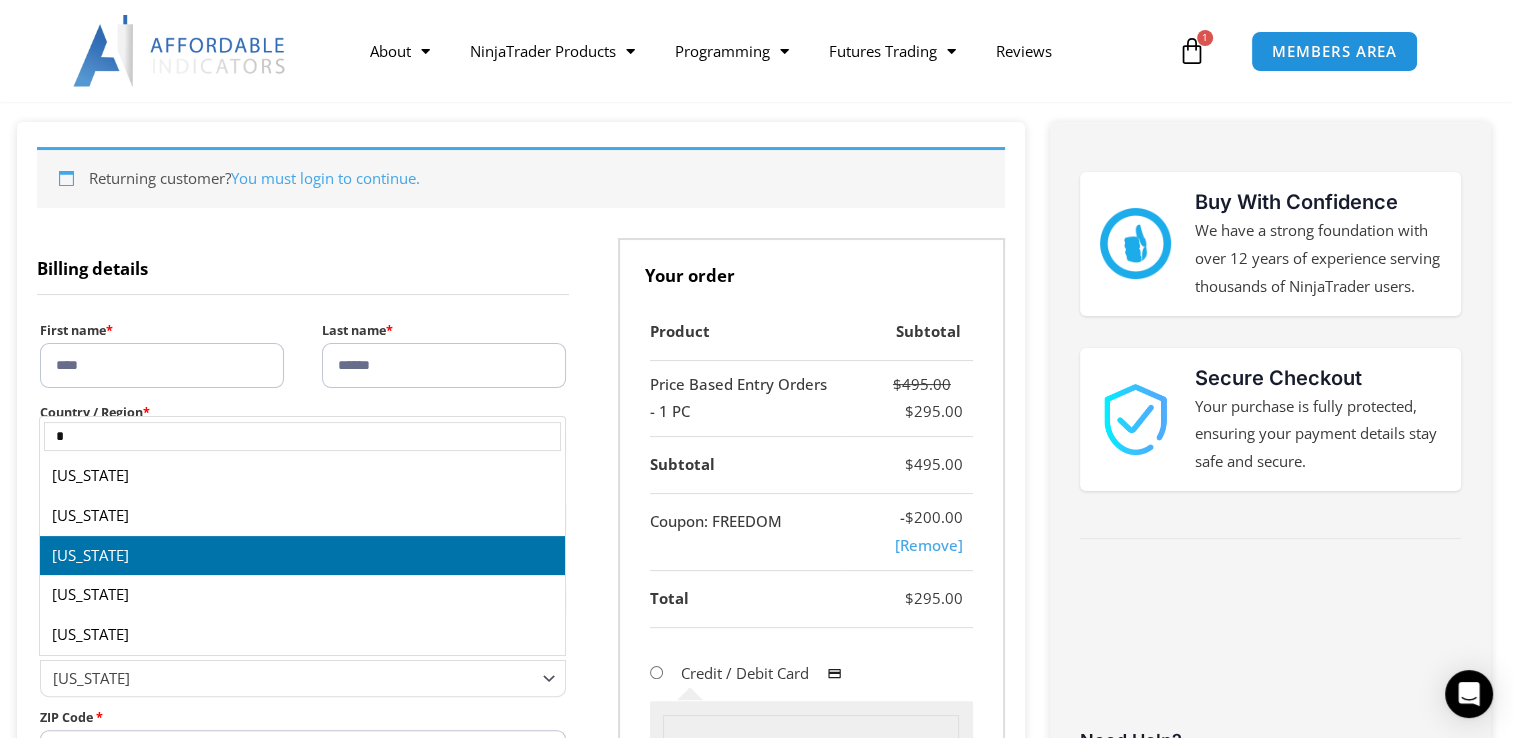 type on "*" 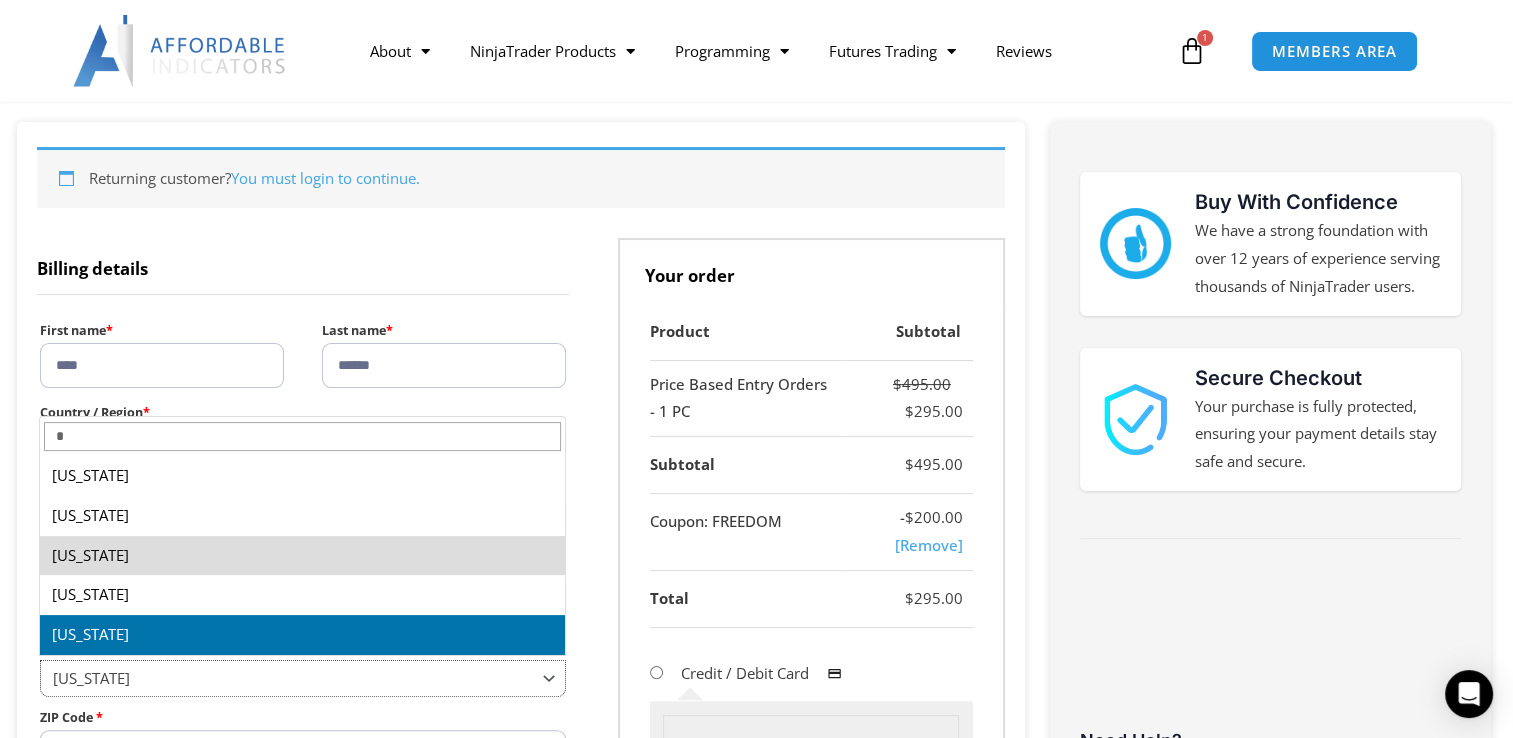 select on "**" 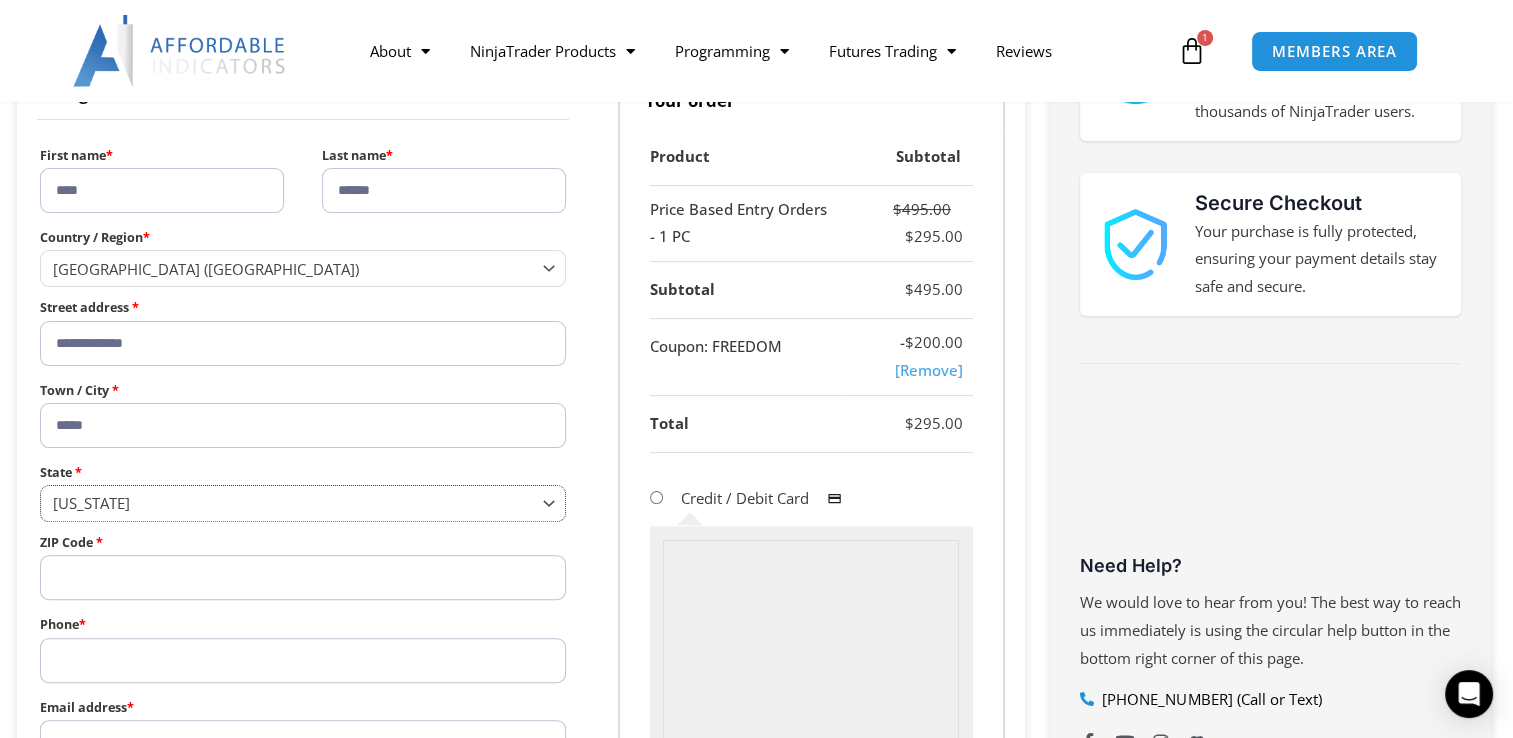 scroll, scrollTop: 524, scrollLeft: 0, axis: vertical 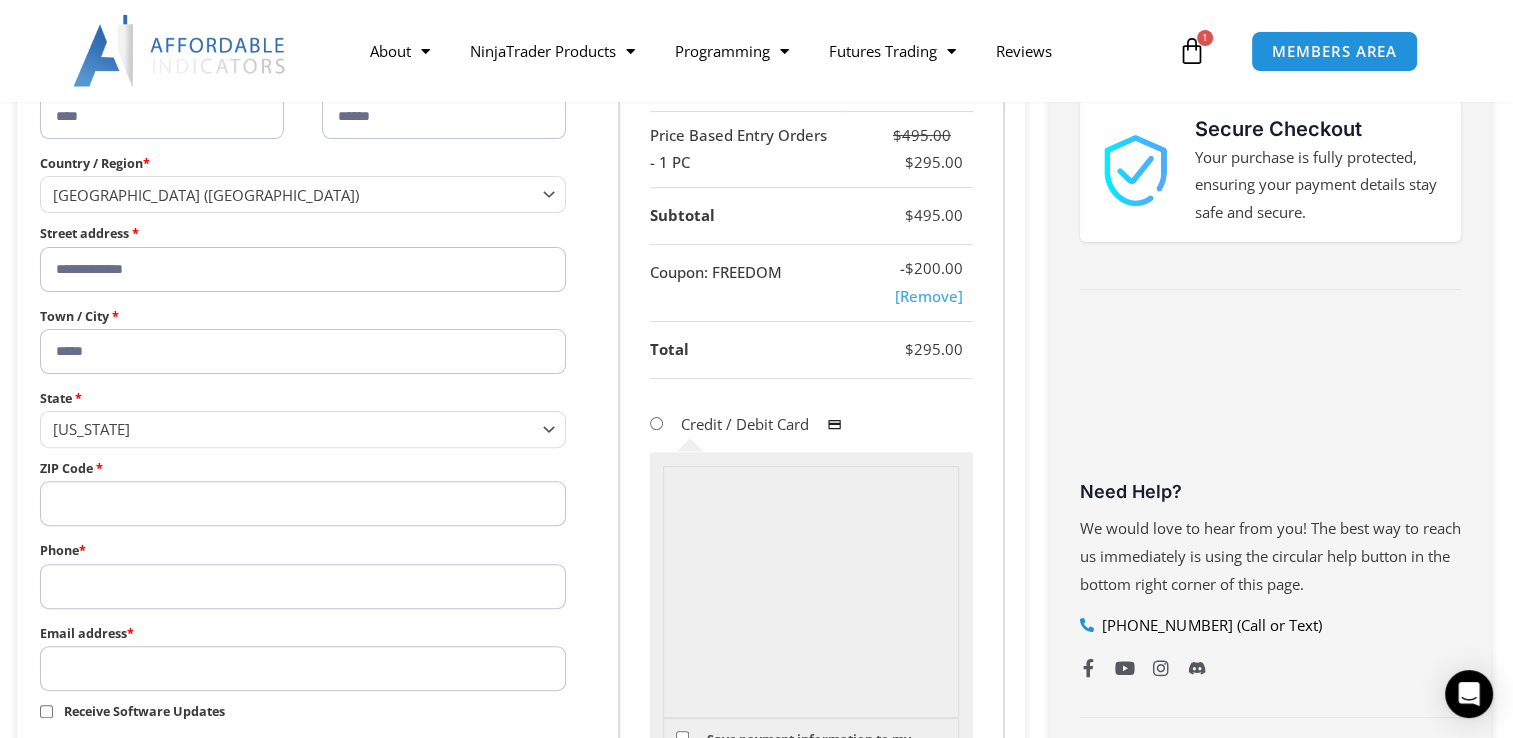click on "ZIP Code   *" at bounding box center (303, 503) 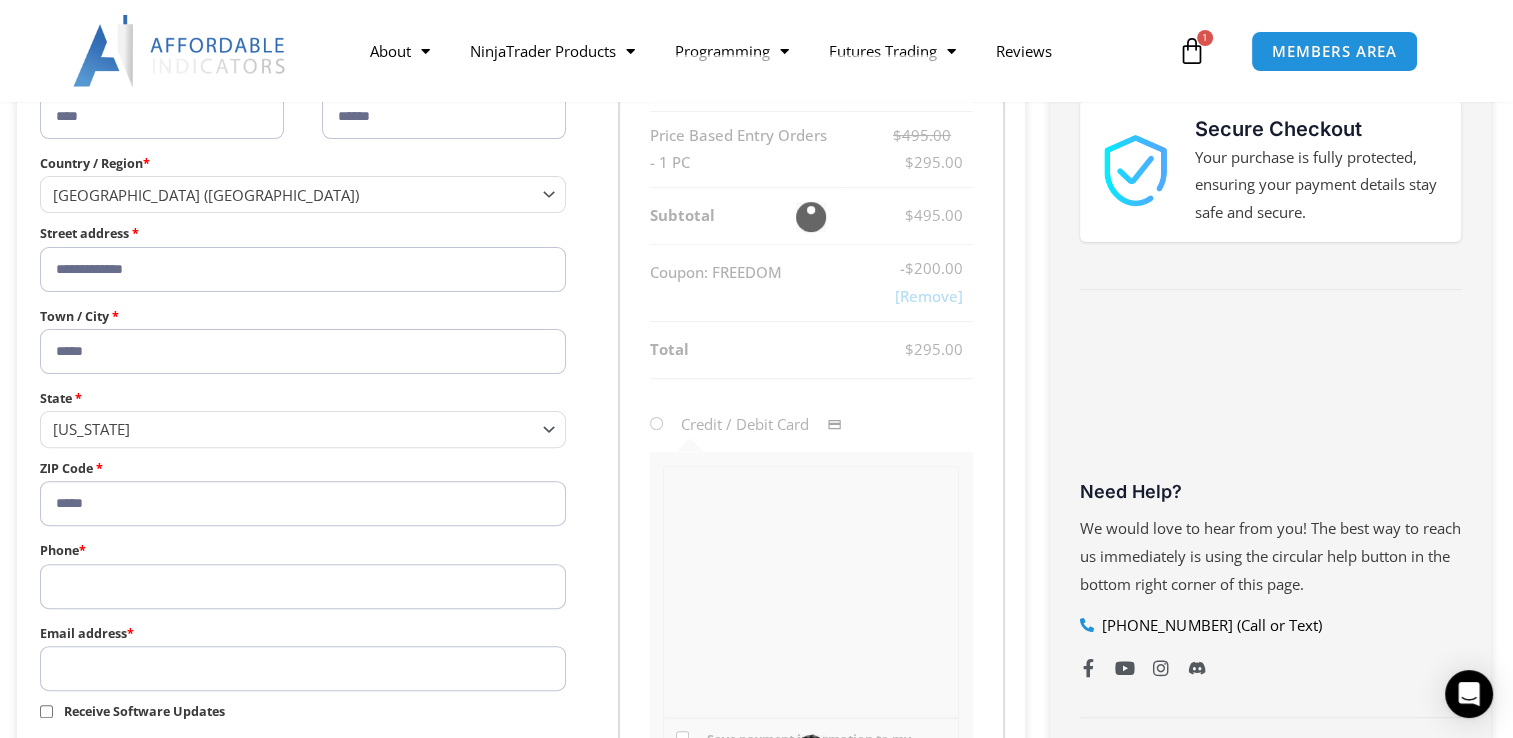 type on "*****" 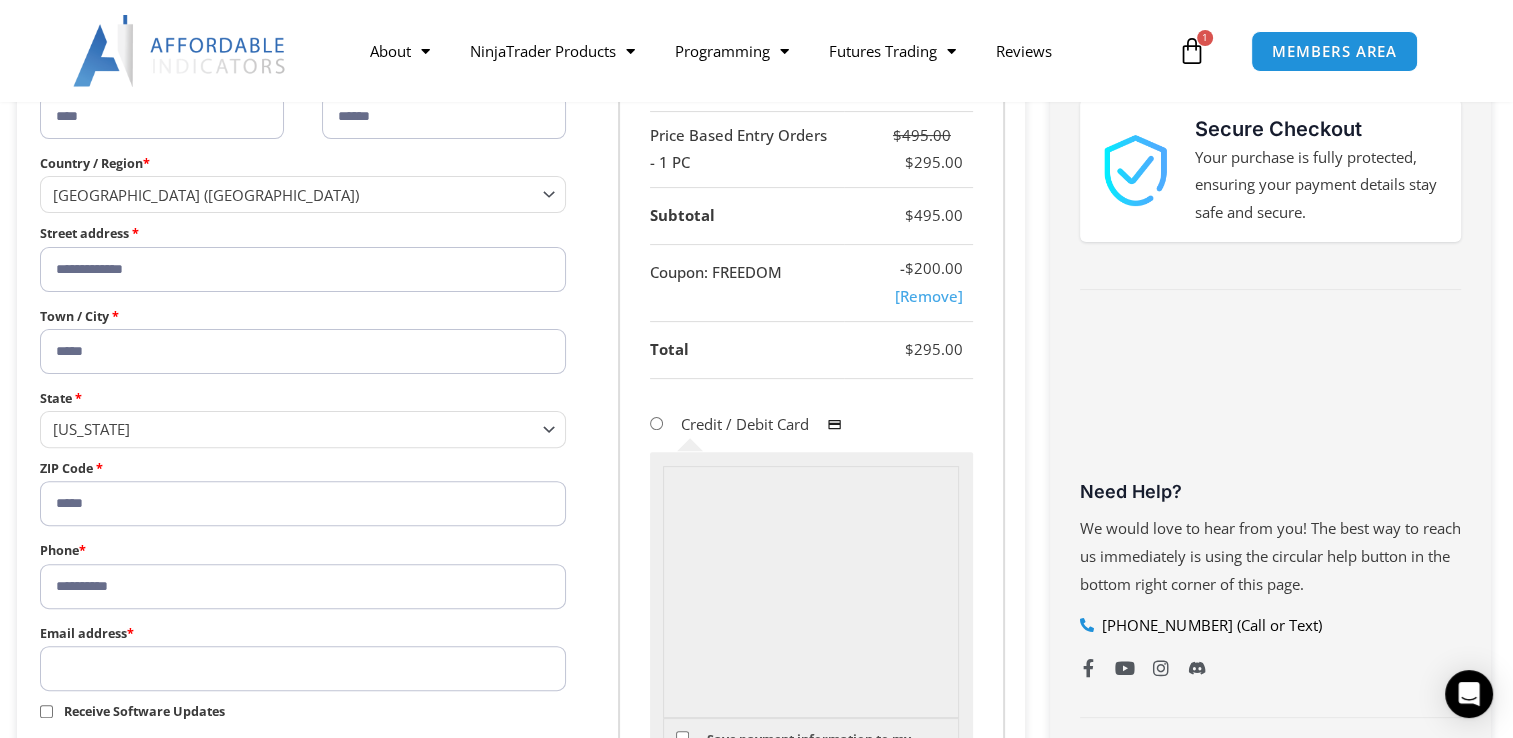 type on "**********" 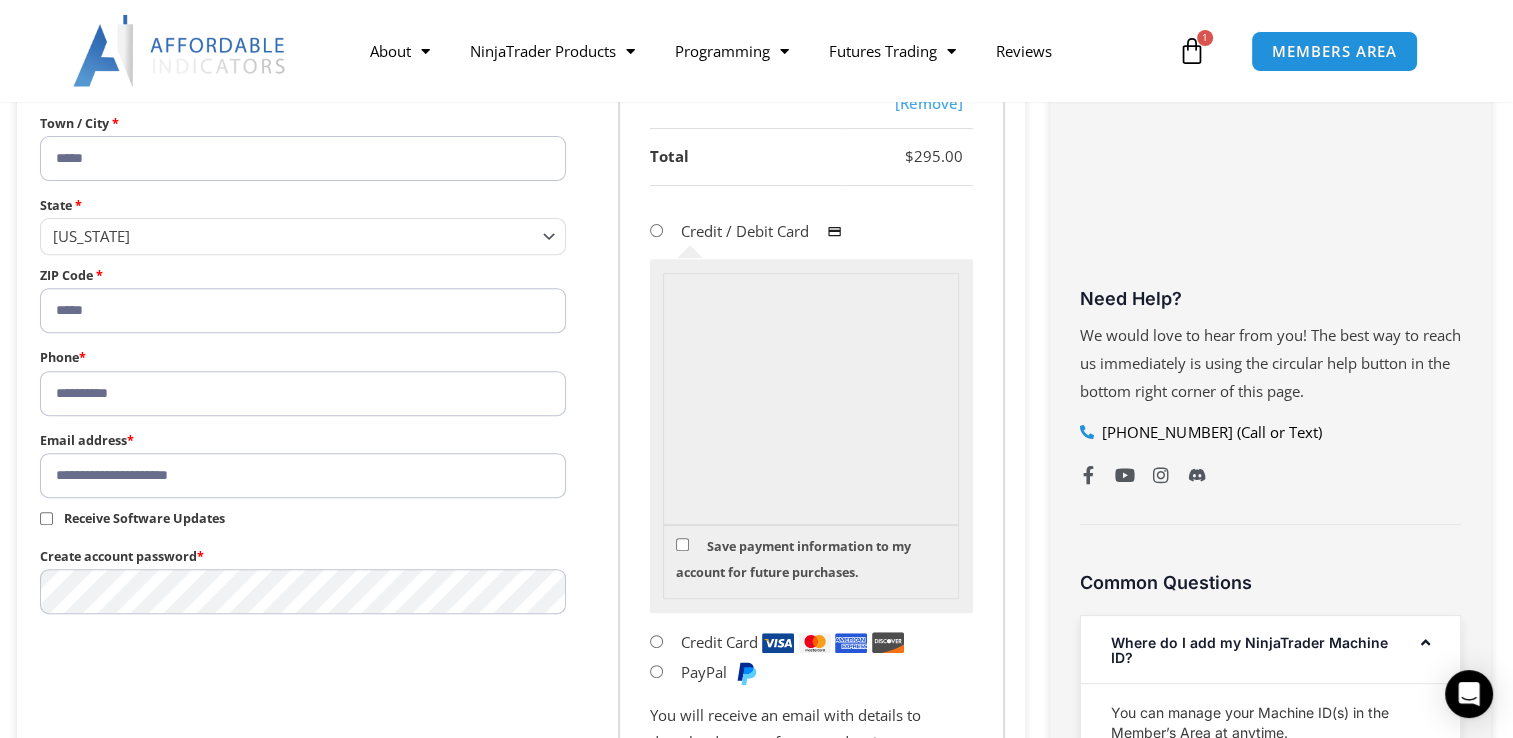 scroll, scrollTop: 724, scrollLeft: 0, axis: vertical 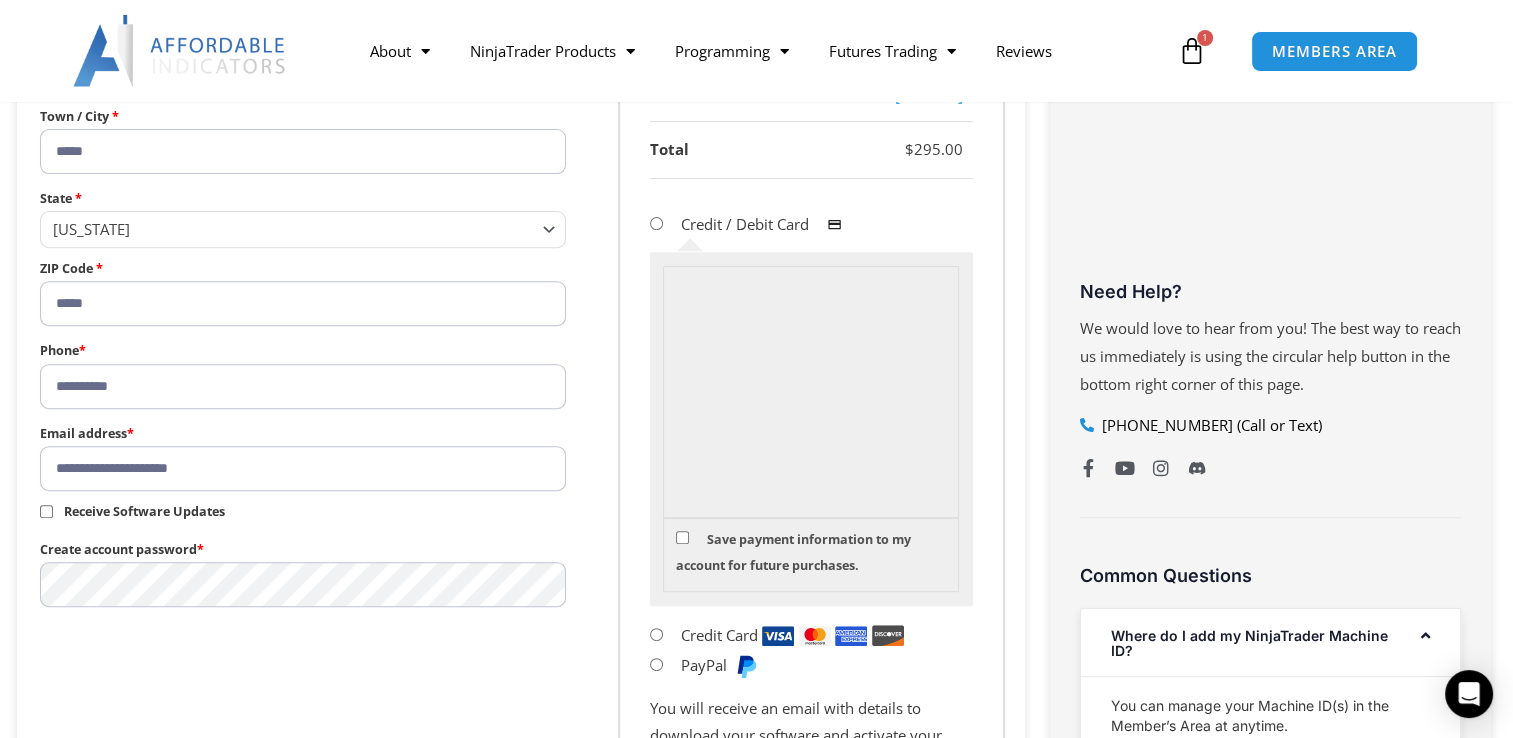 type on "**********" 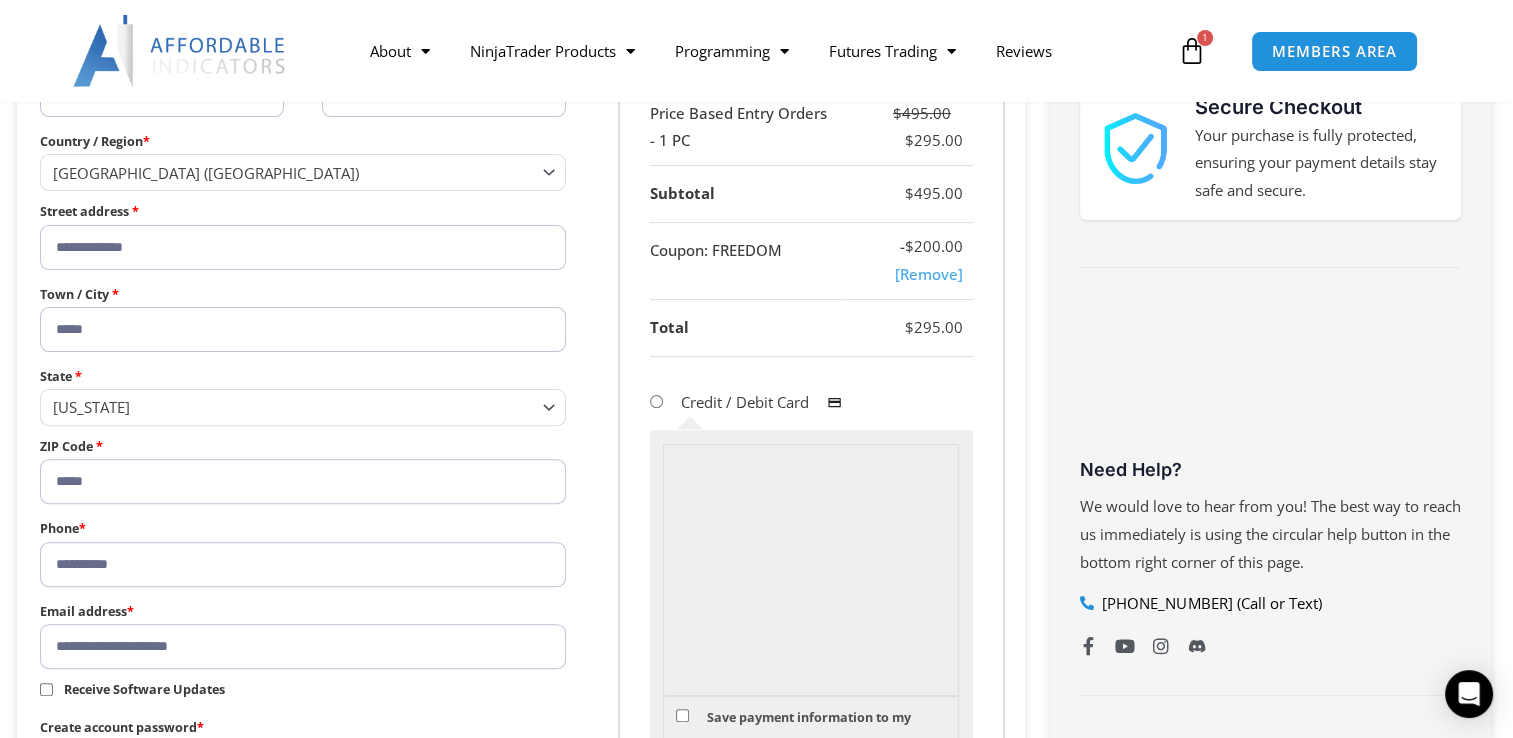 scroll, scrollTop: 575, scrollLeft: 0, axis: vertical 